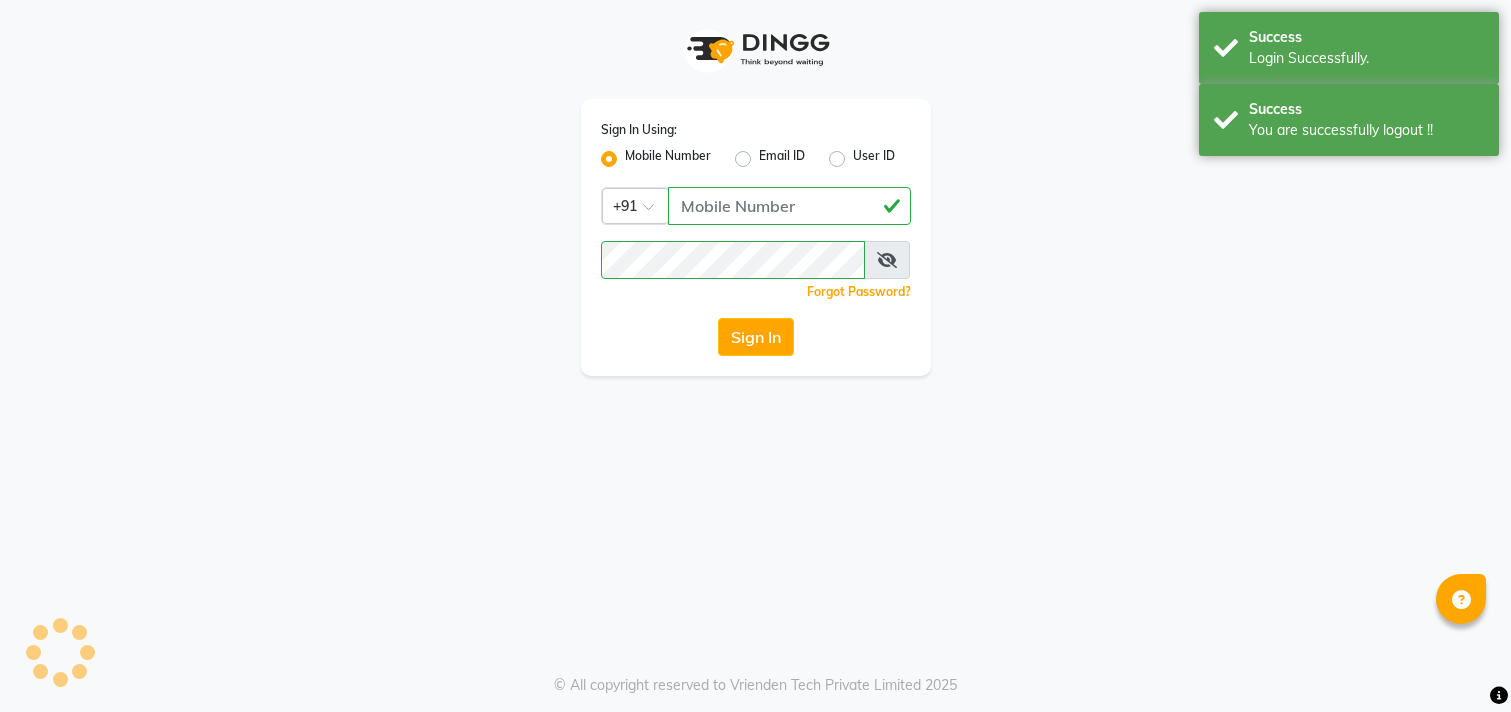 scroll, scrollTop: 0, scrollLeft: 0, axis: both 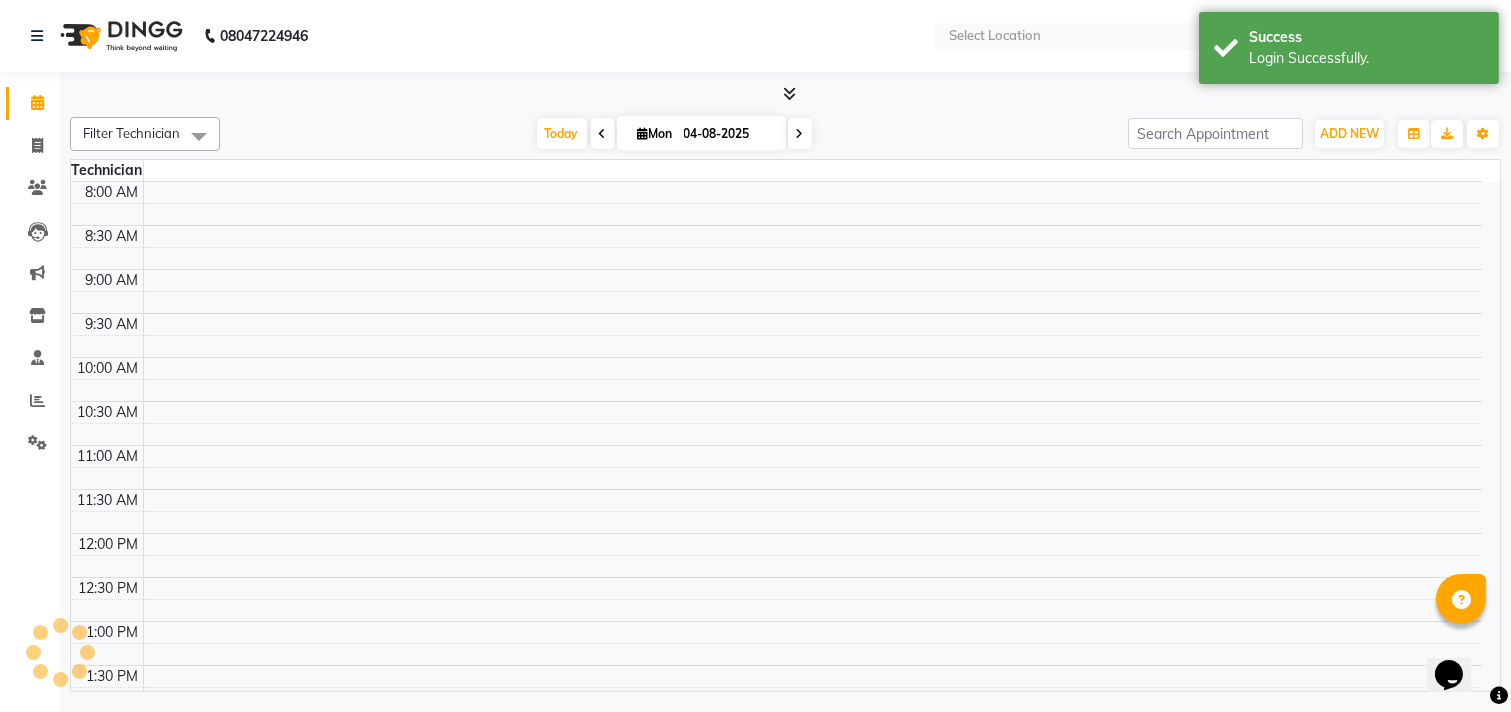 select on "en" 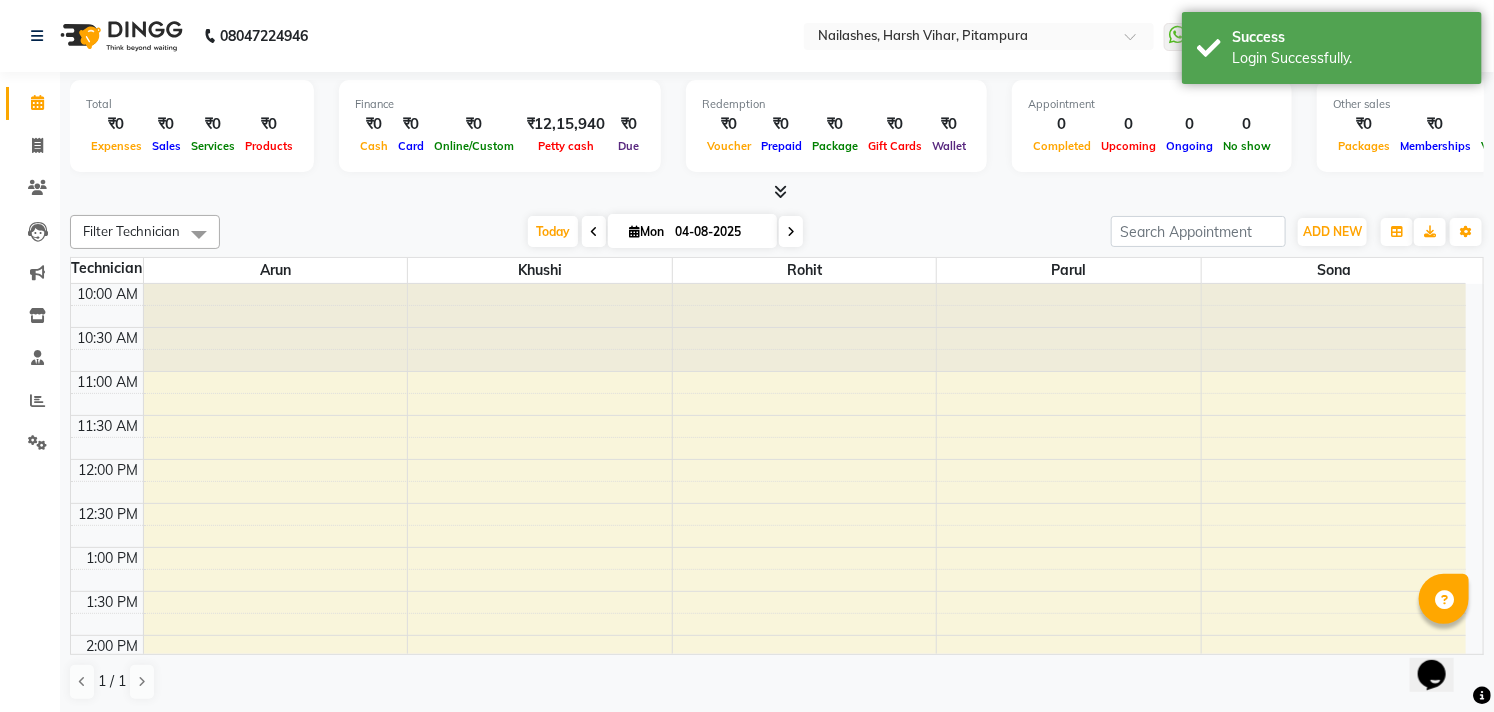 scroll, scrollTop: 0, scrollLeft: 0, axis: both 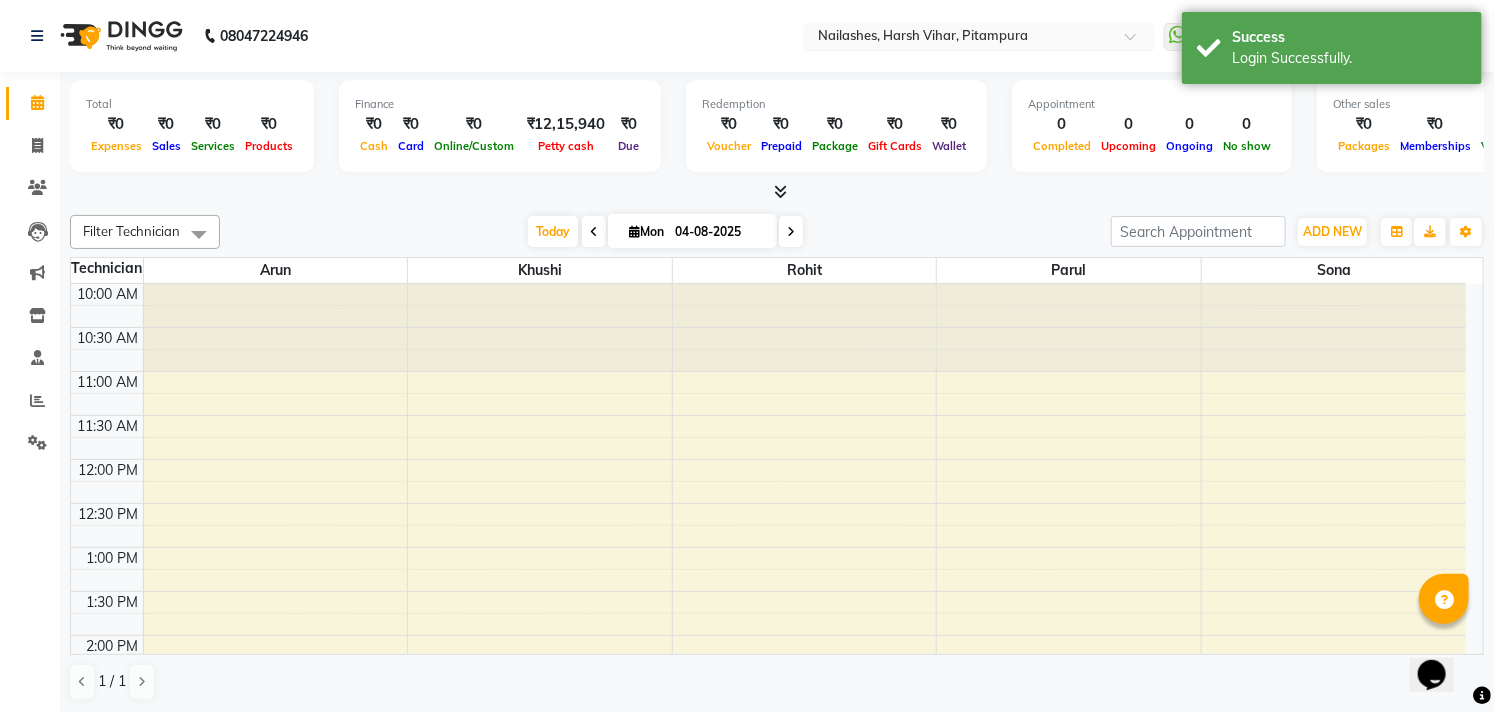 click at bounding box center (959, 38) 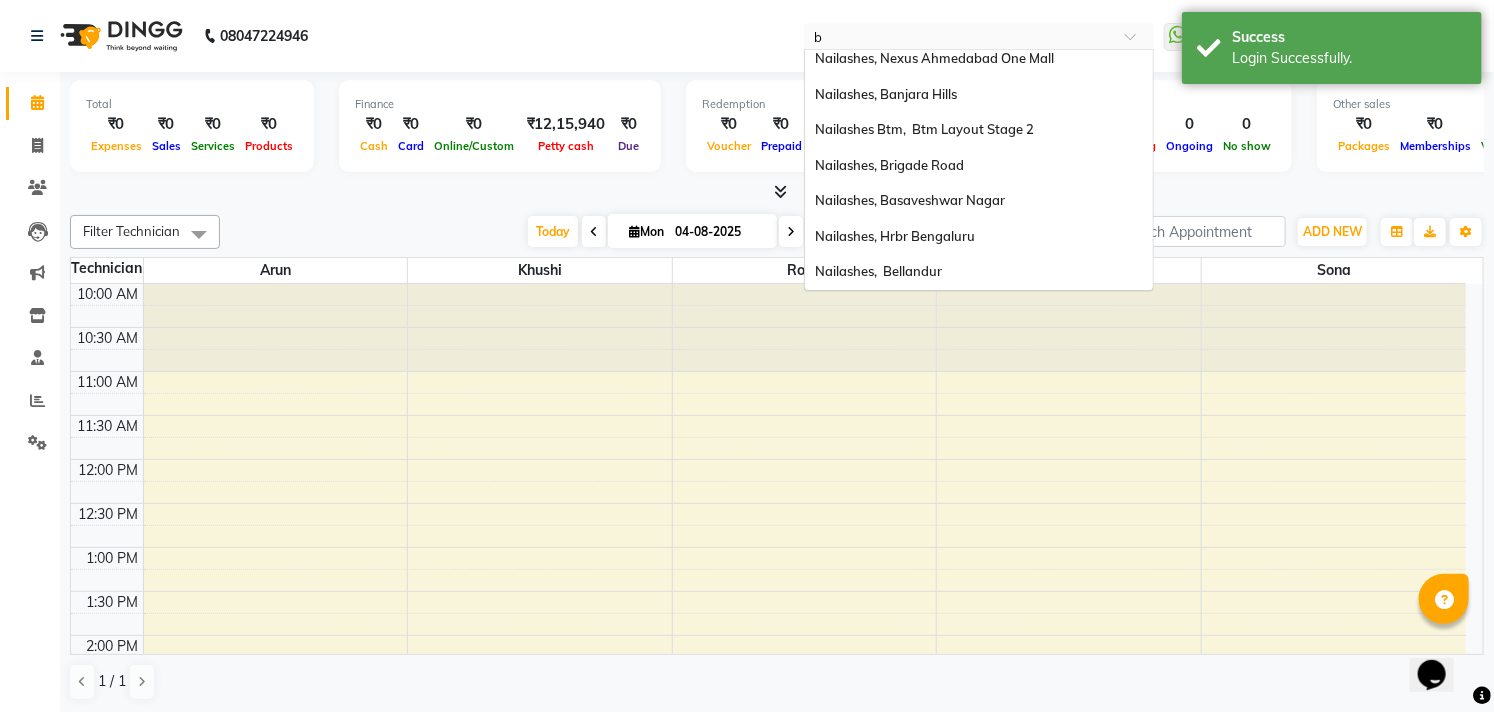 scroll, scrollTop: 0, scrollLeft: 0, axis: both 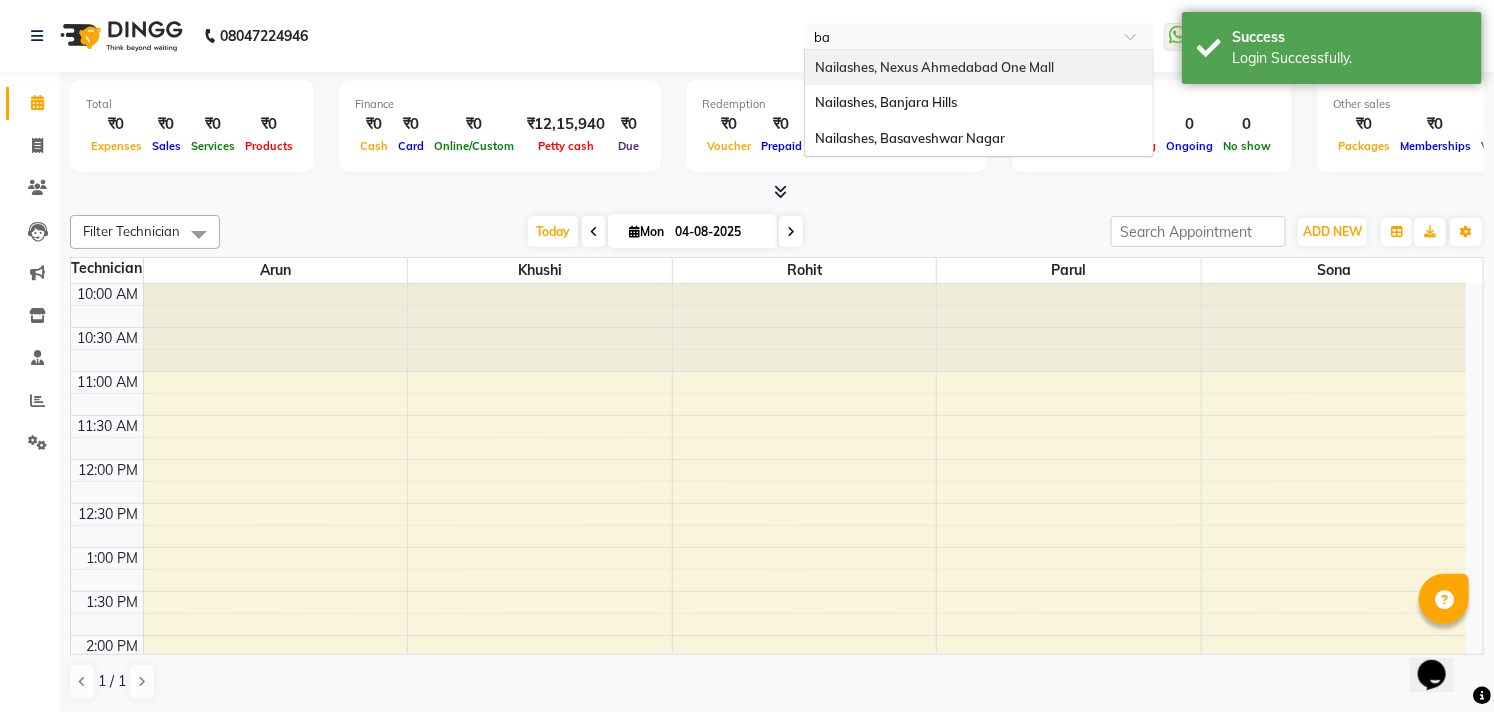 type on "bas" 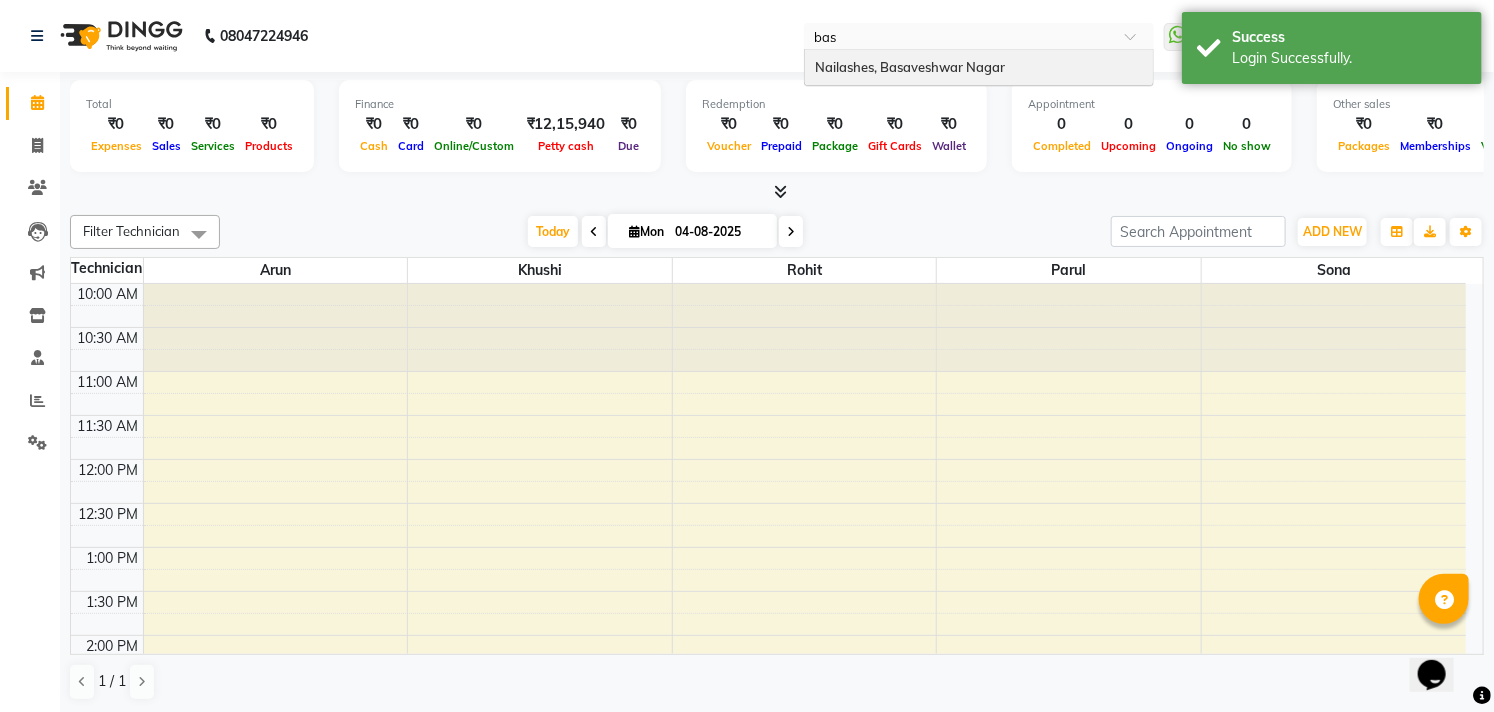 click on "Nailashes, Basaveshwar Nagar" at bounding box center [979, 68] 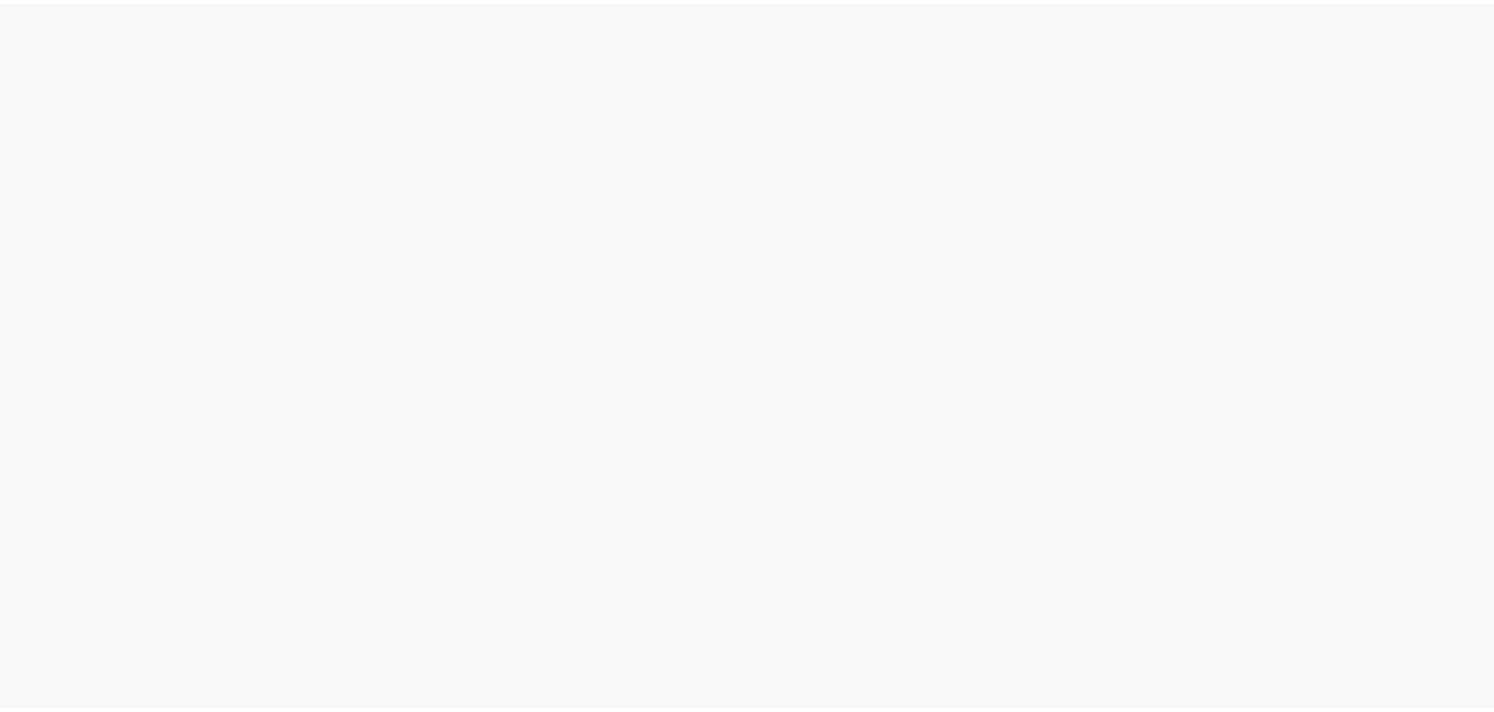 scroll, scrollTop: 0, scrollLeft: 0, axis: both 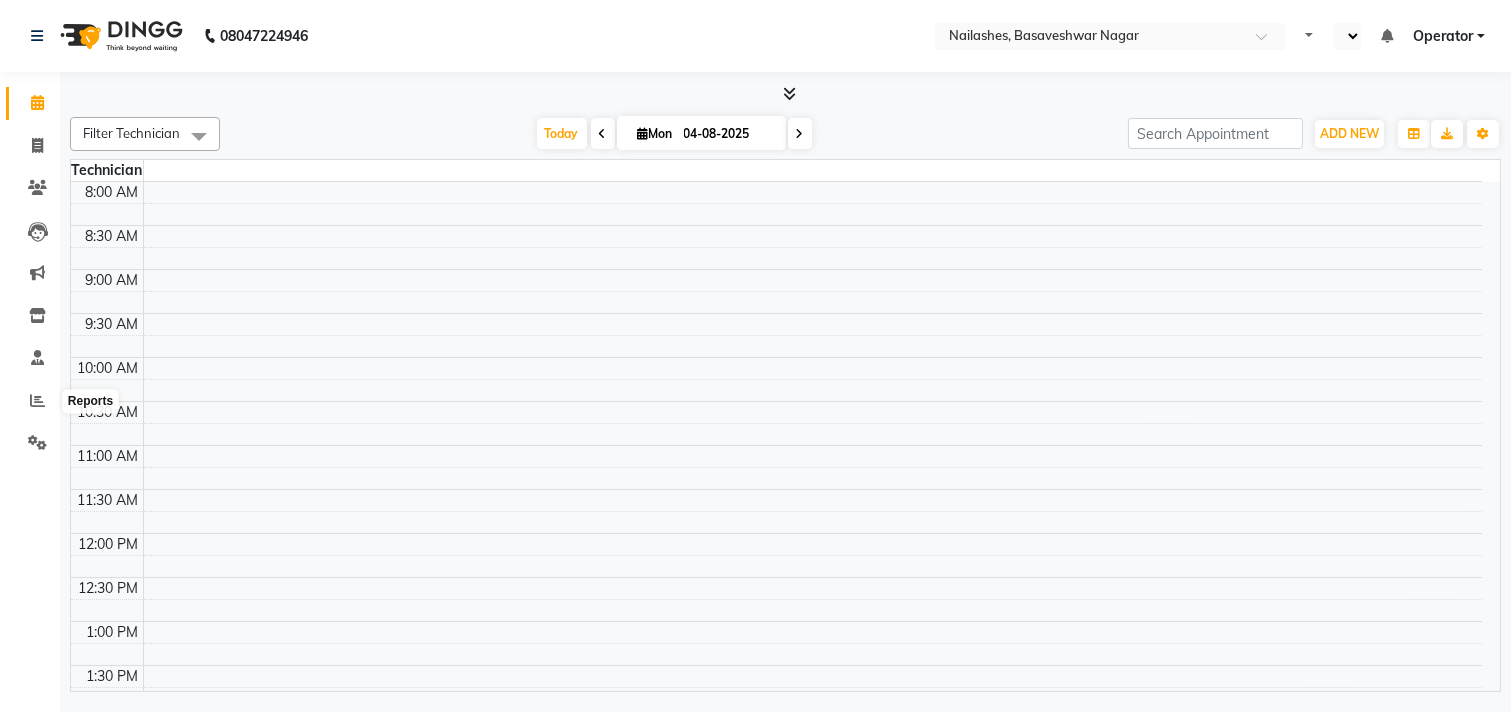 select on "en" 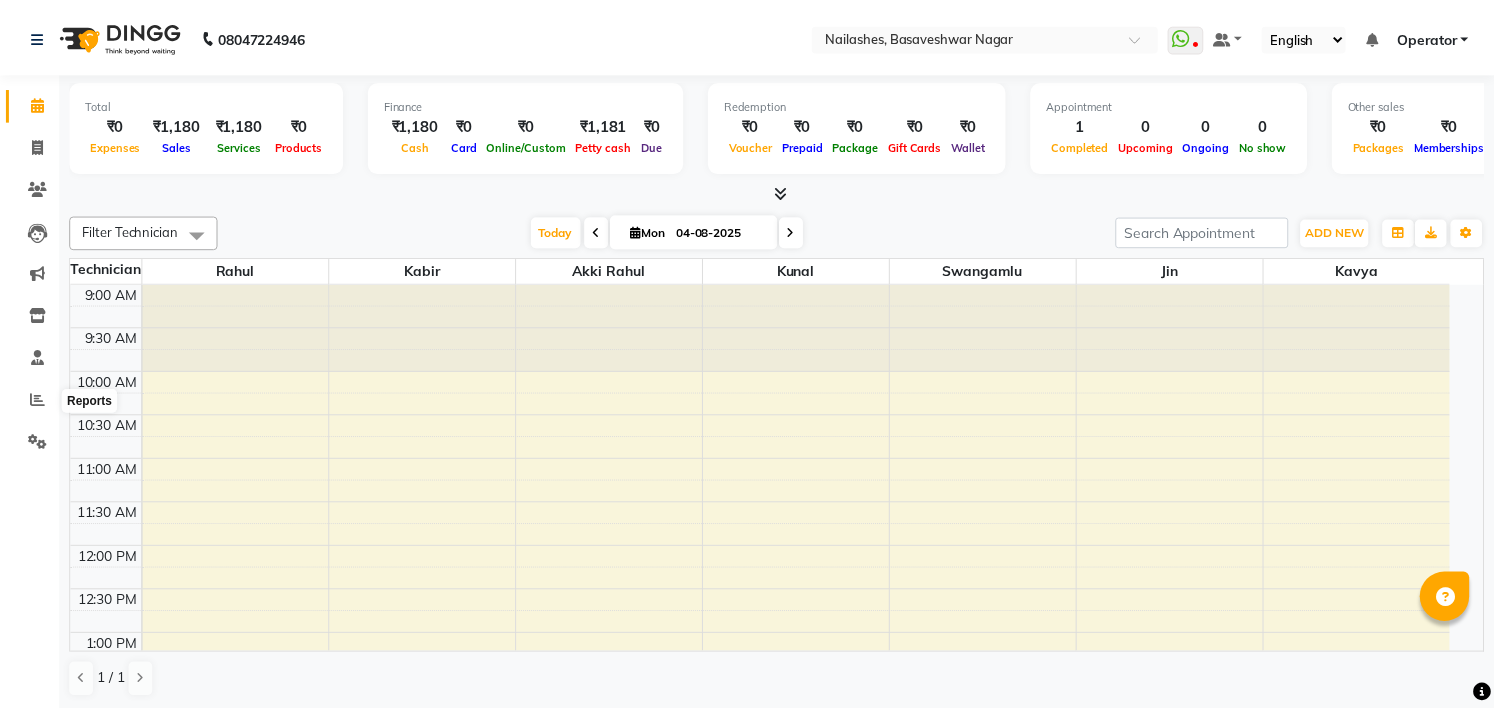 scroll, scrollTop: 0, scrollLeft: 0, axis: both 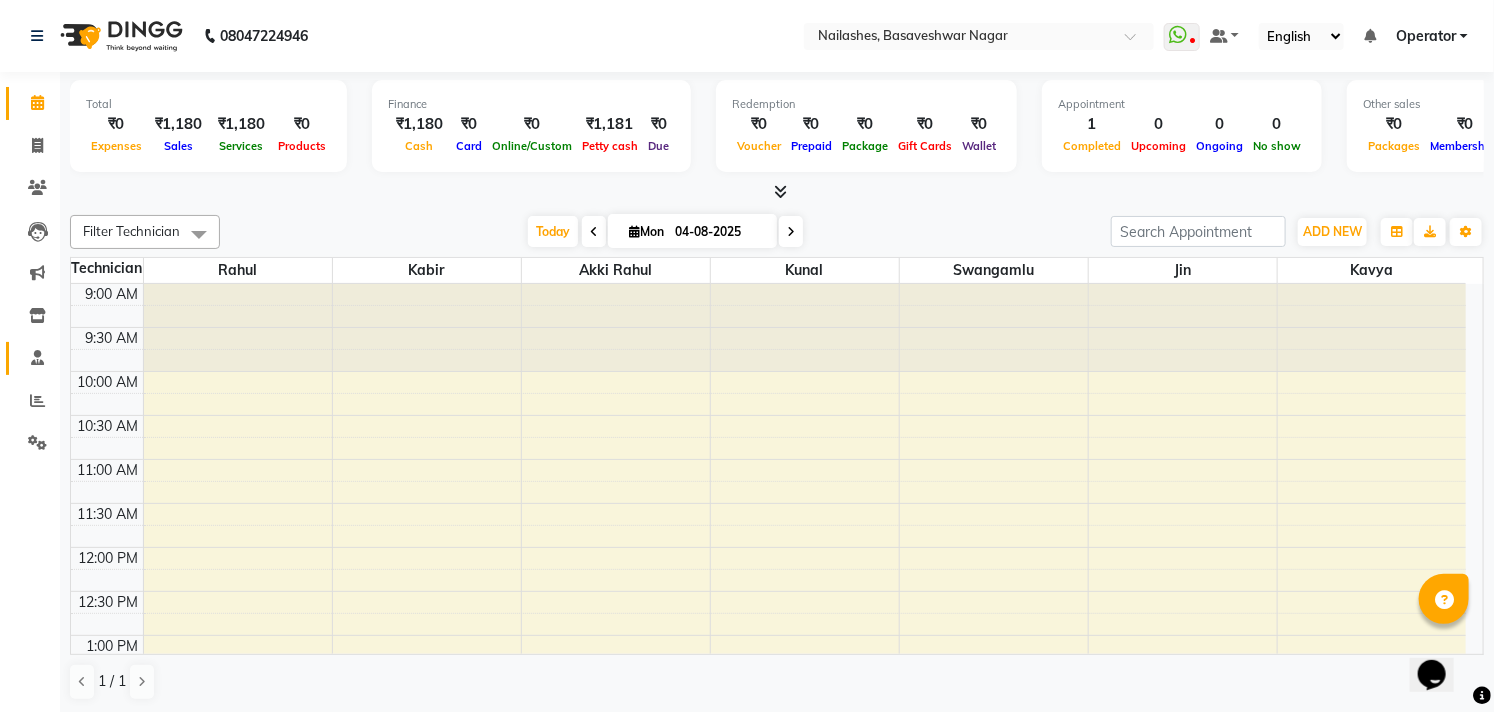 click on "Staff" 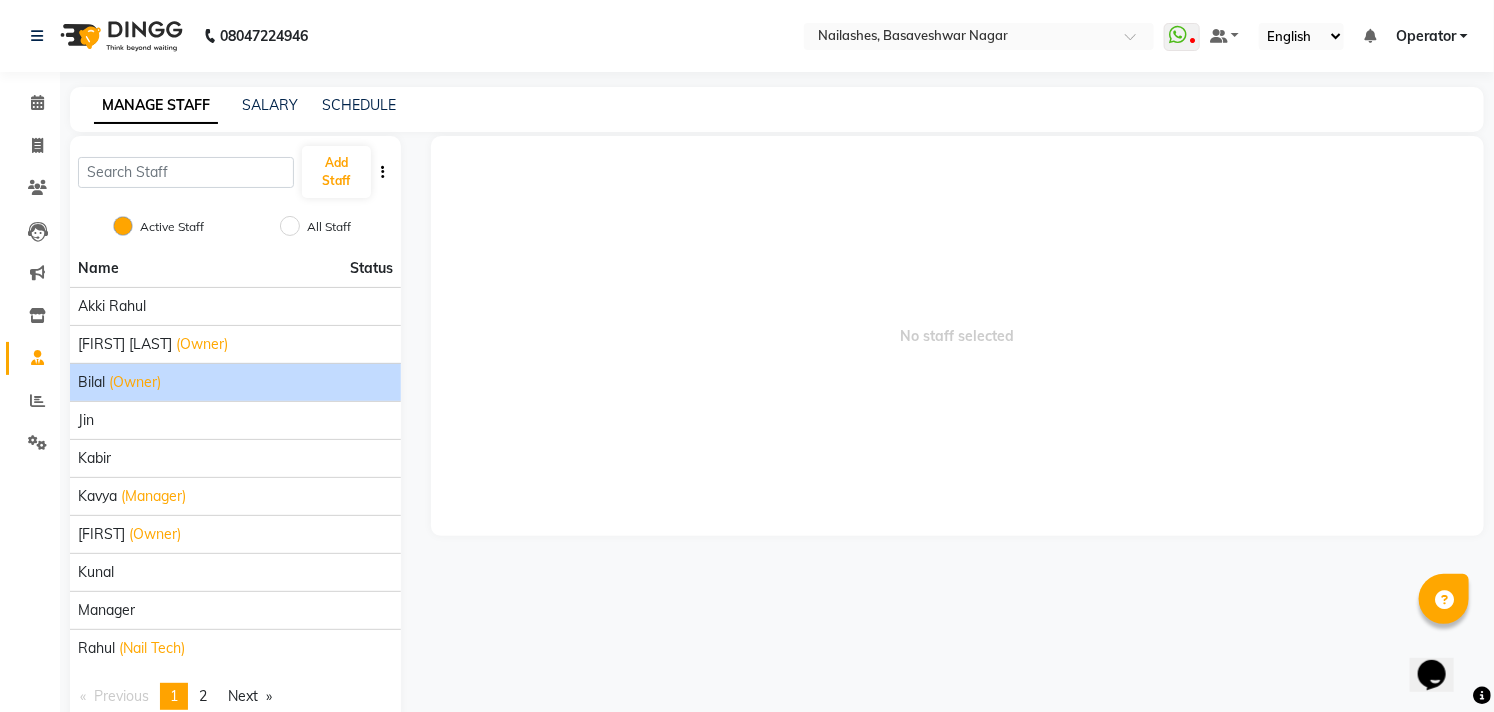 click on "[FIRST] (Owner)" 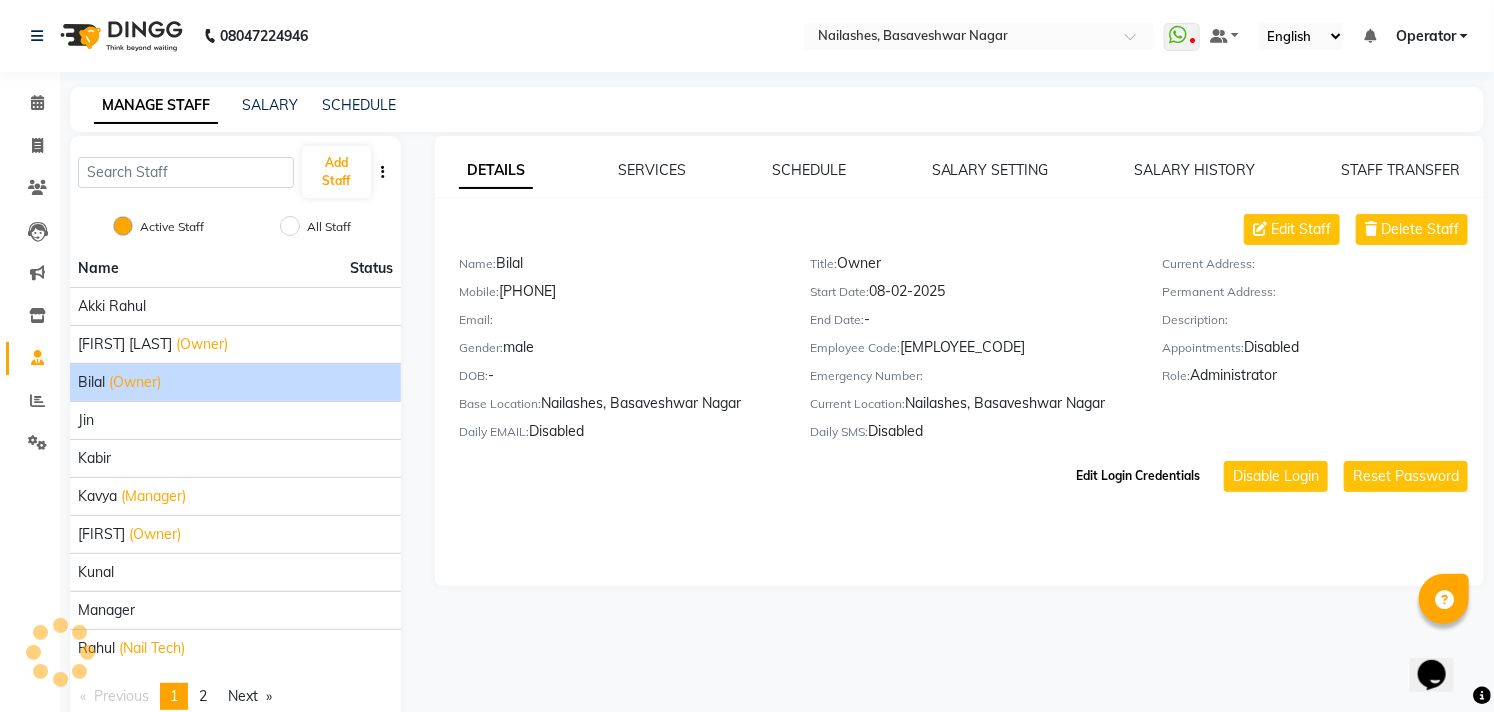click on "Edit Login Credentials" 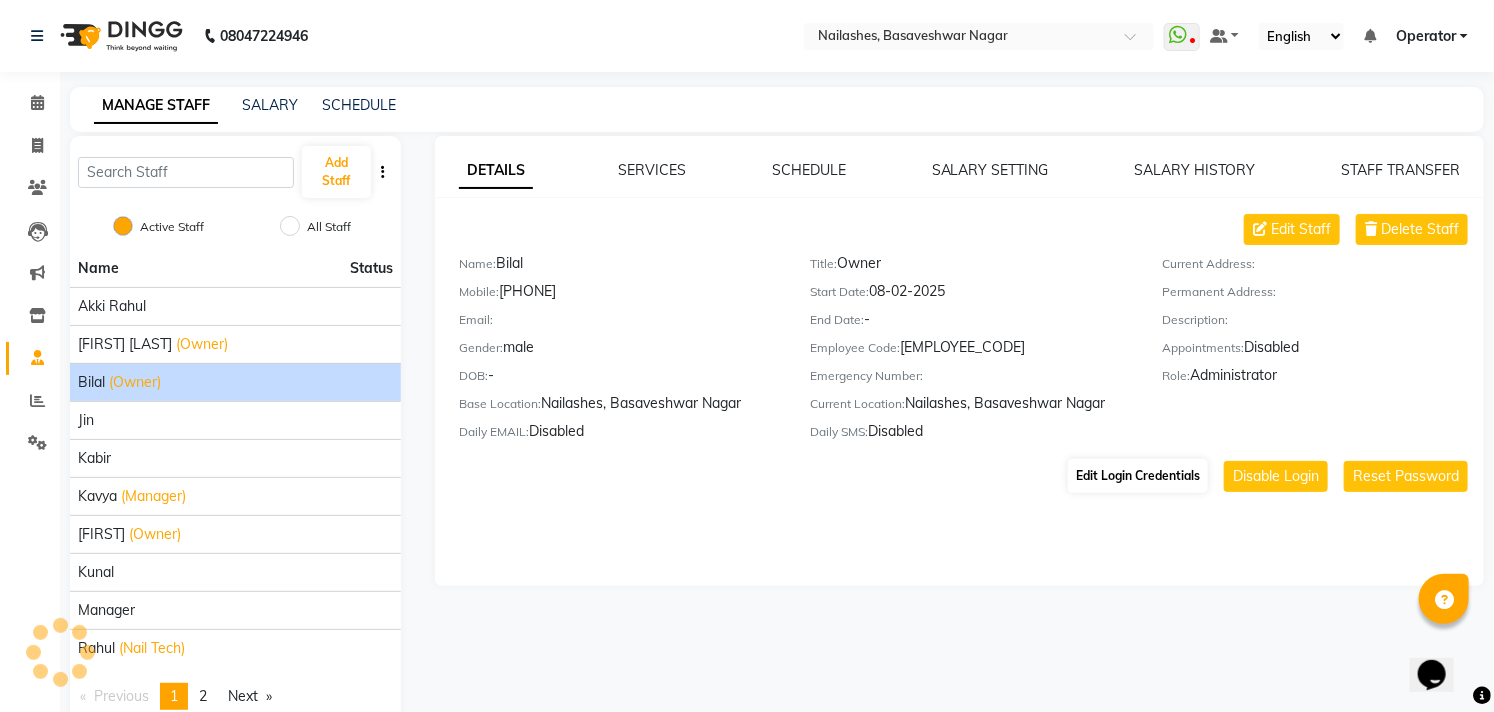 select 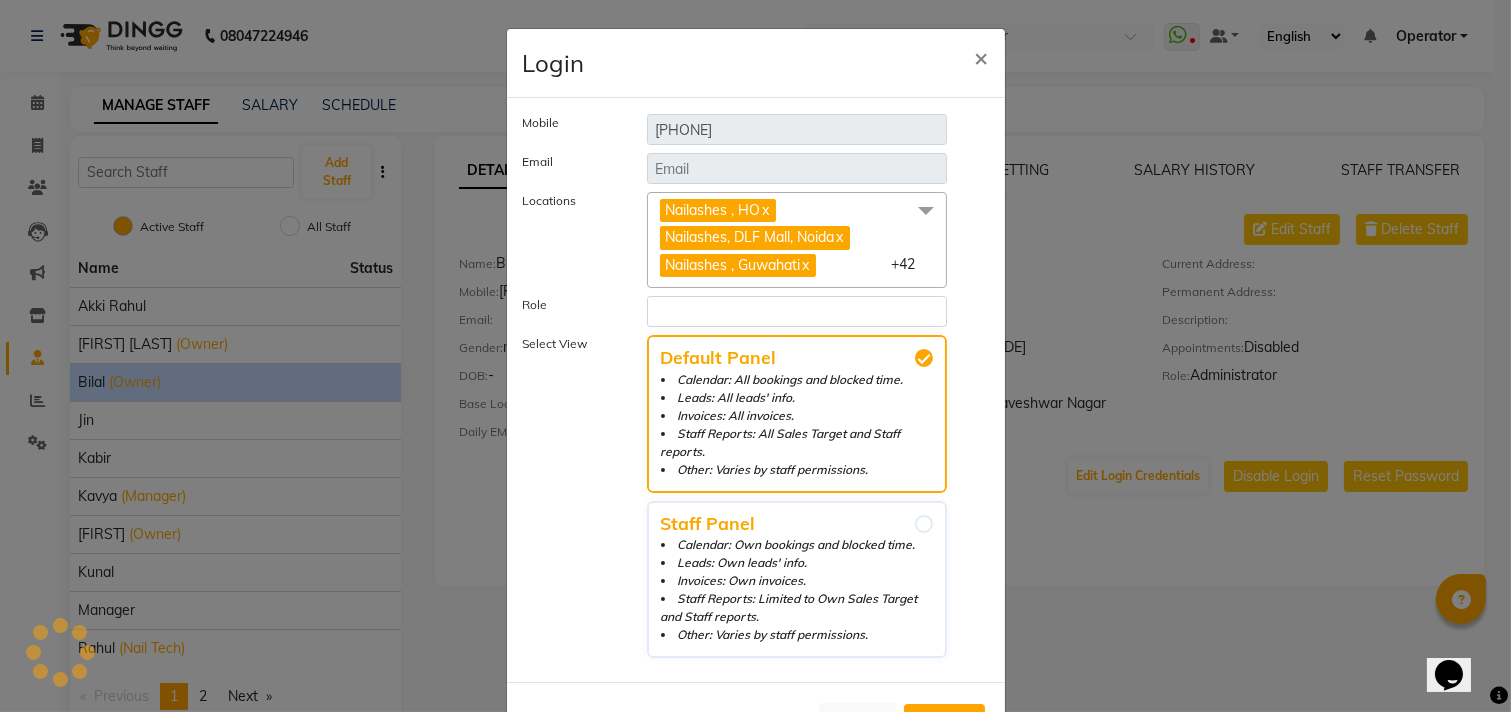 click 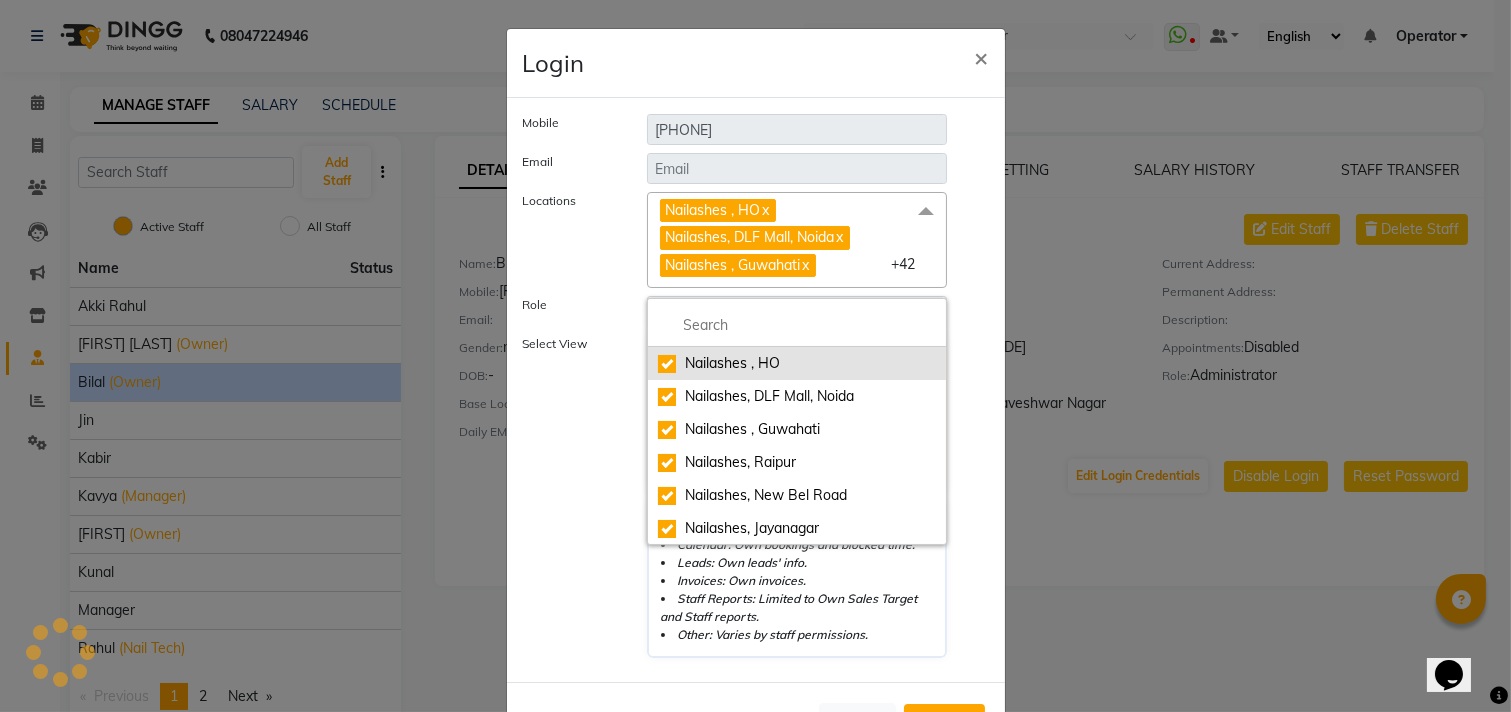 click on "Nailashes , HO" 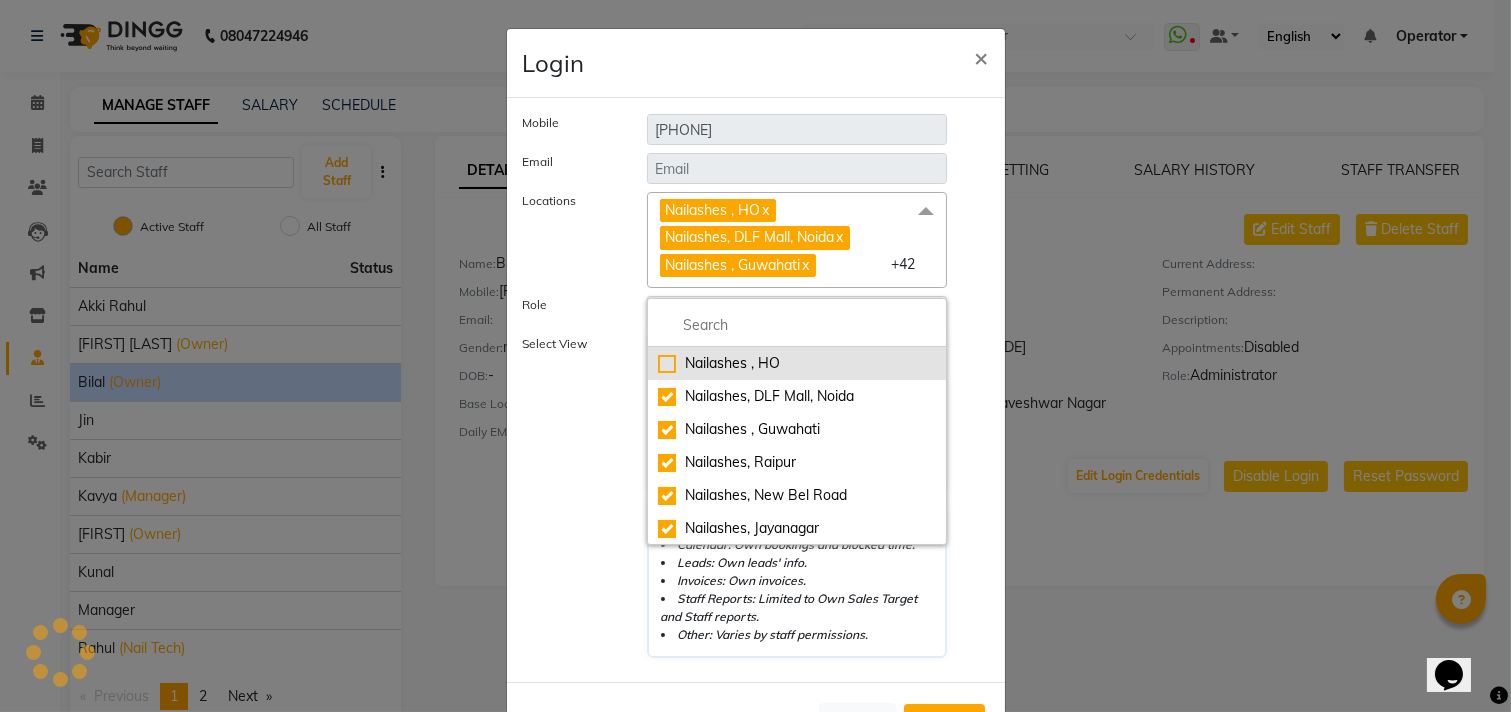 checkbox on "false" 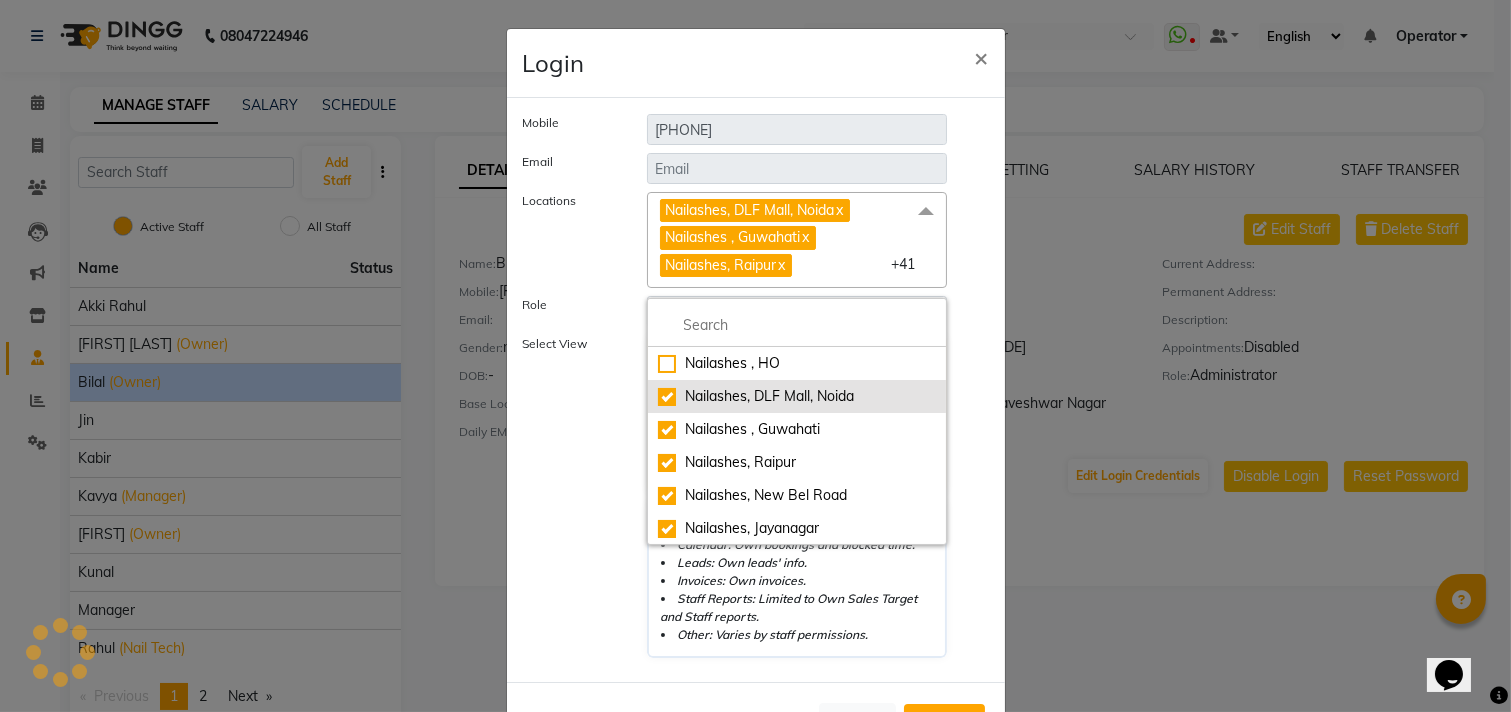 click on "Nailashes, DLF Mall, Noida" 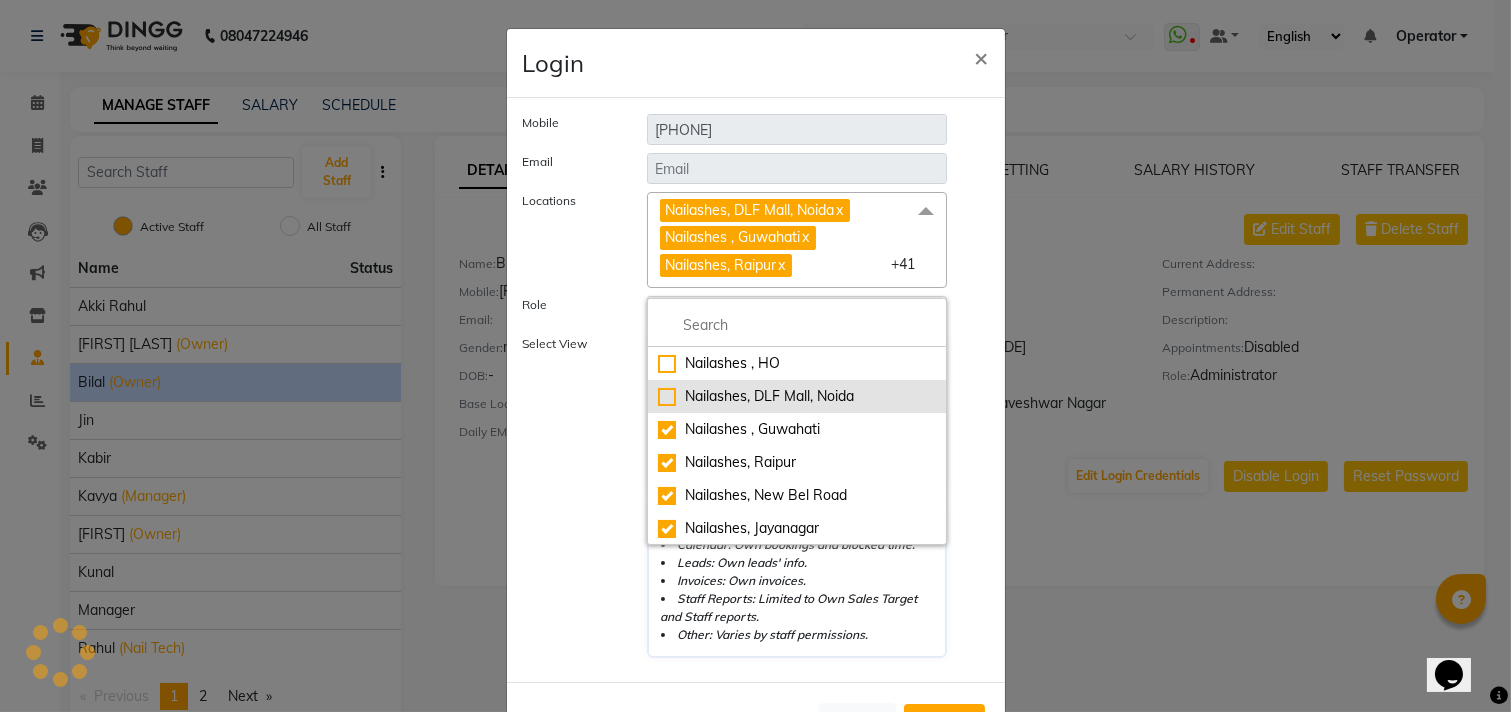 checkbox on "false" 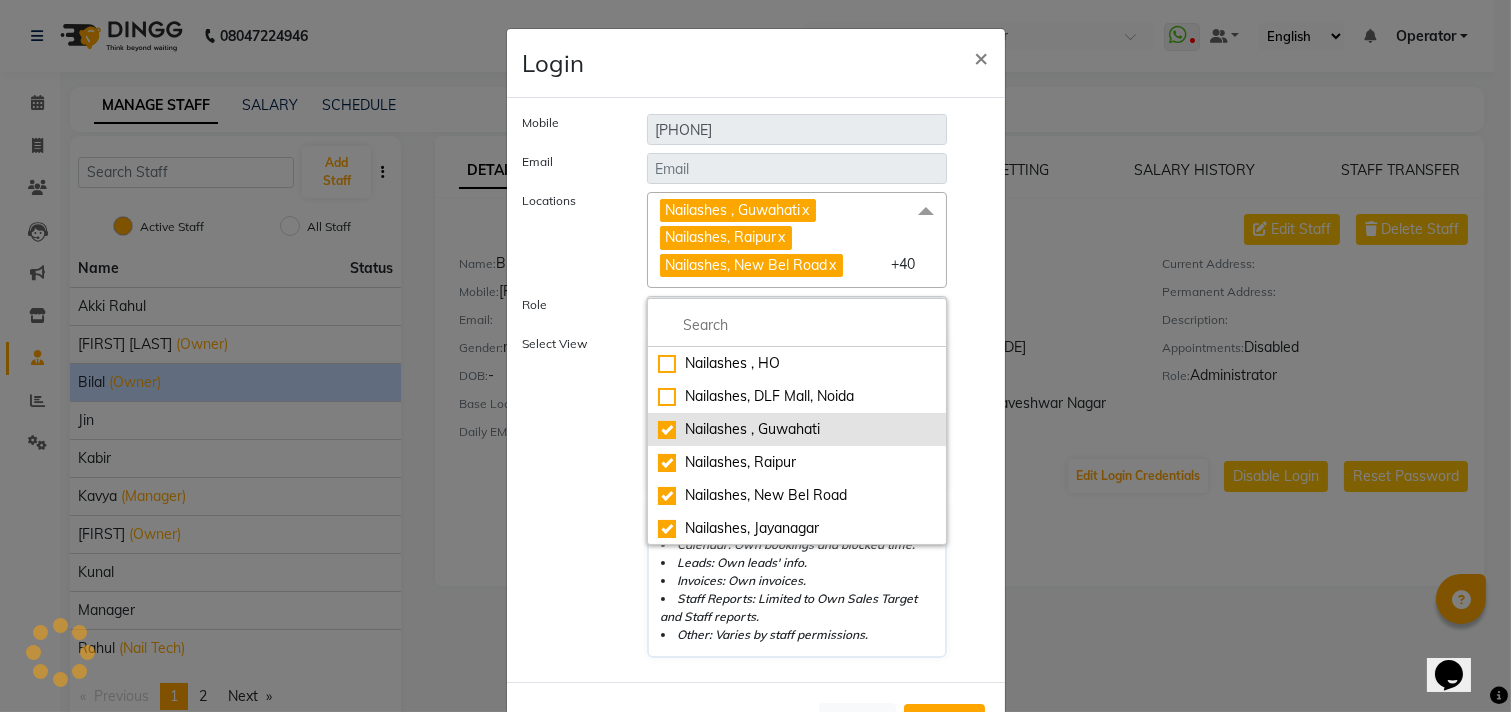 click on "Nailashes , Guwahati" 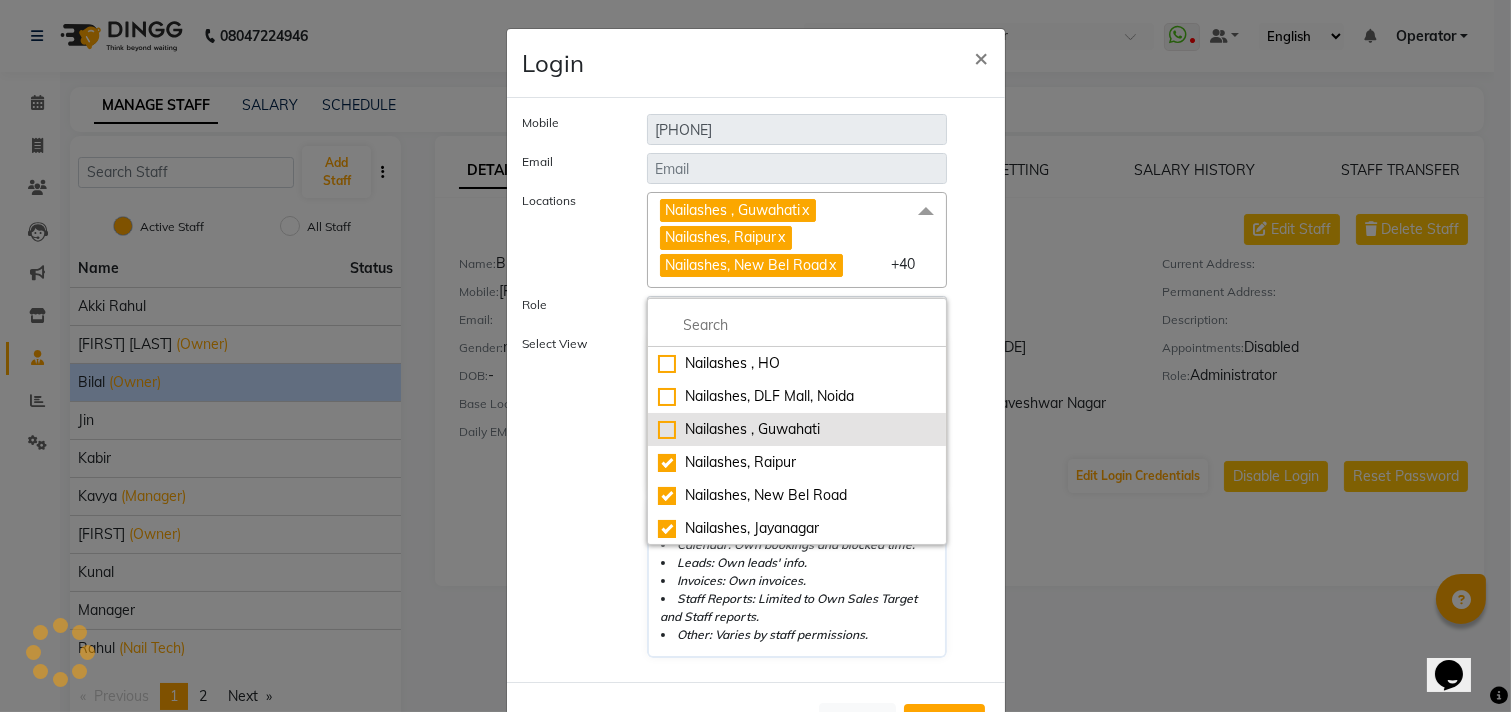 checkbox on "false" 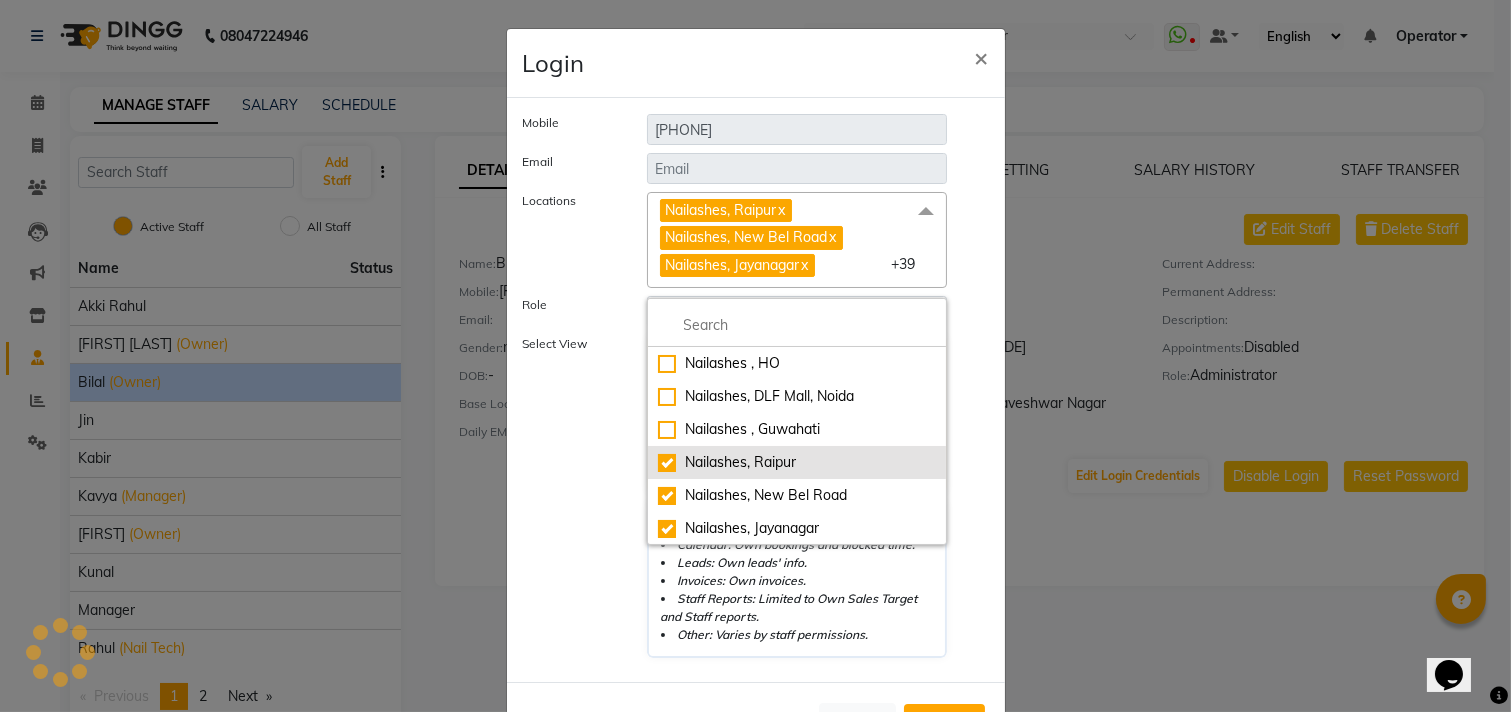 click on "Nailashes, Raipur" 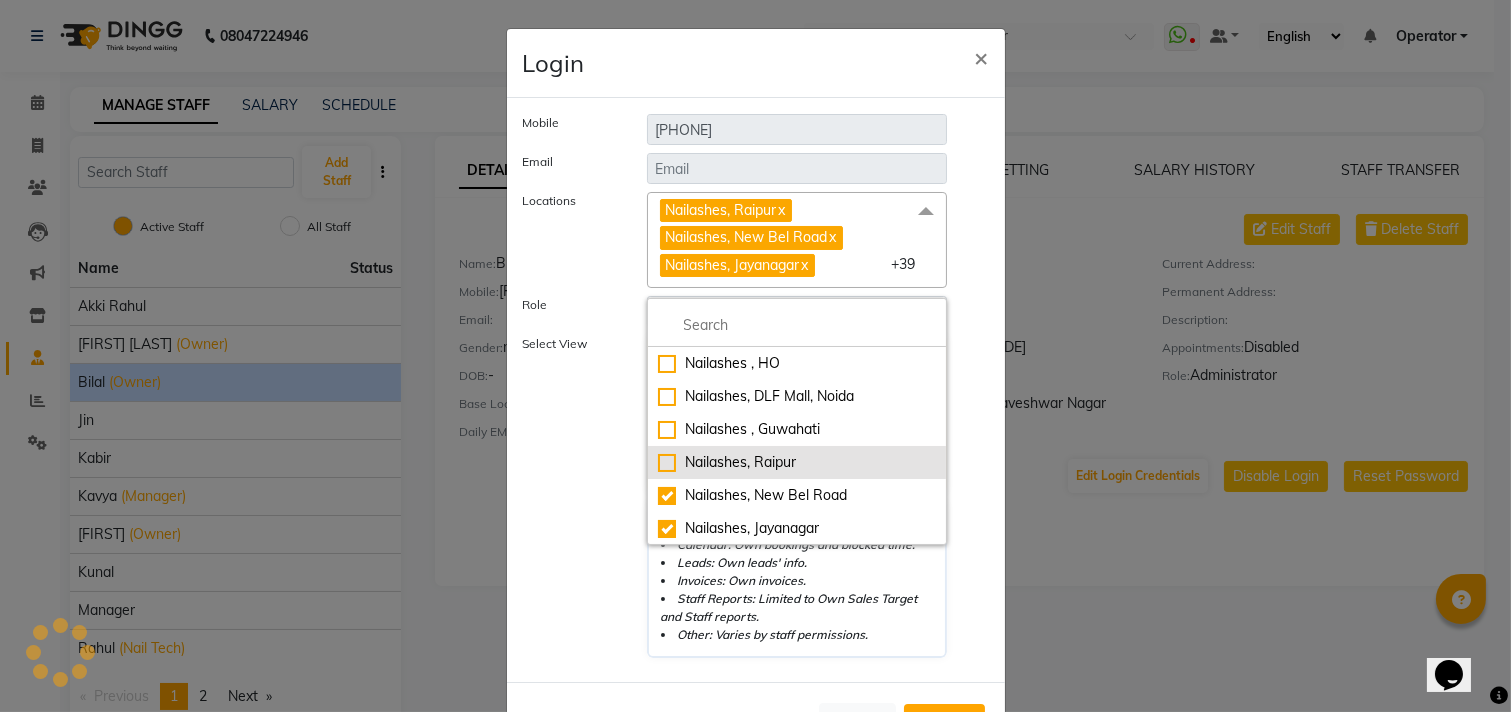 checkbox on "false" 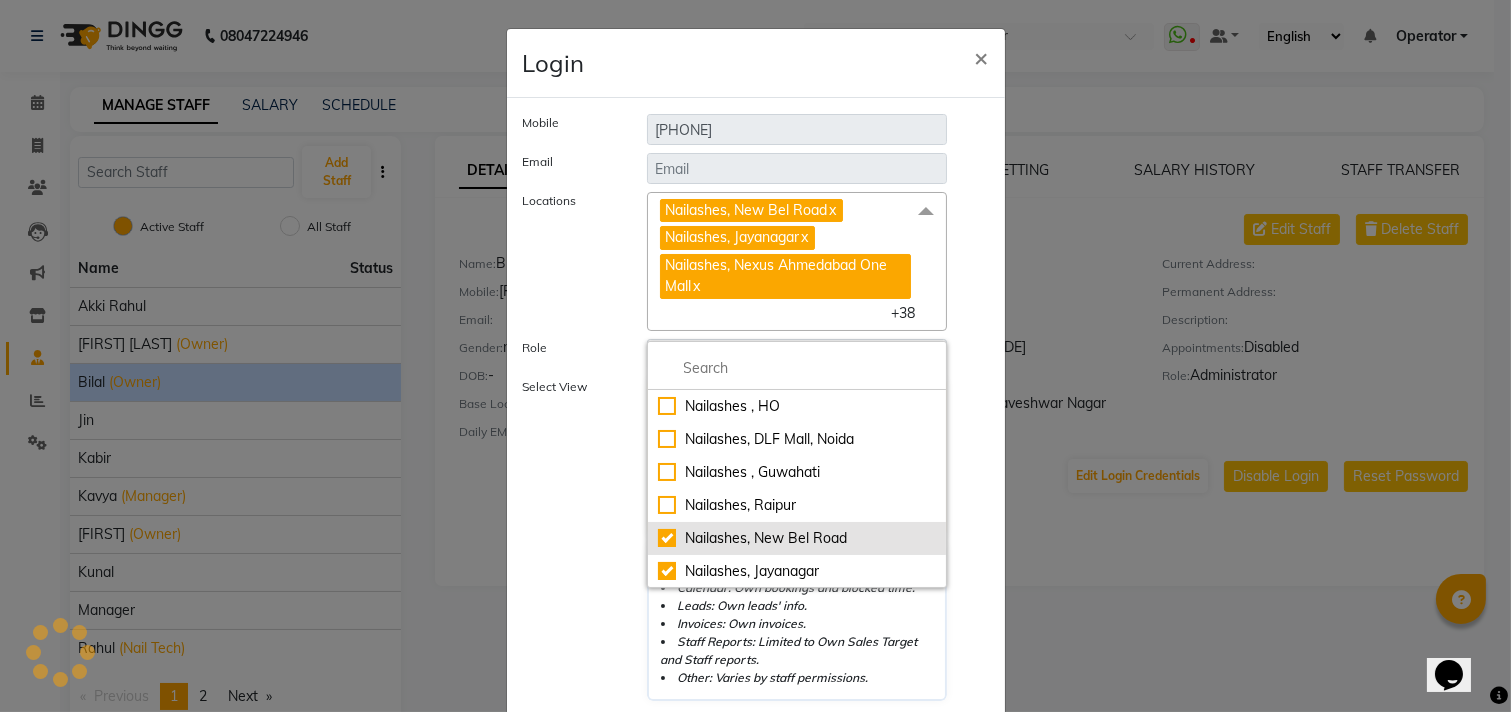 click on "Nailashes, New Bel Road" 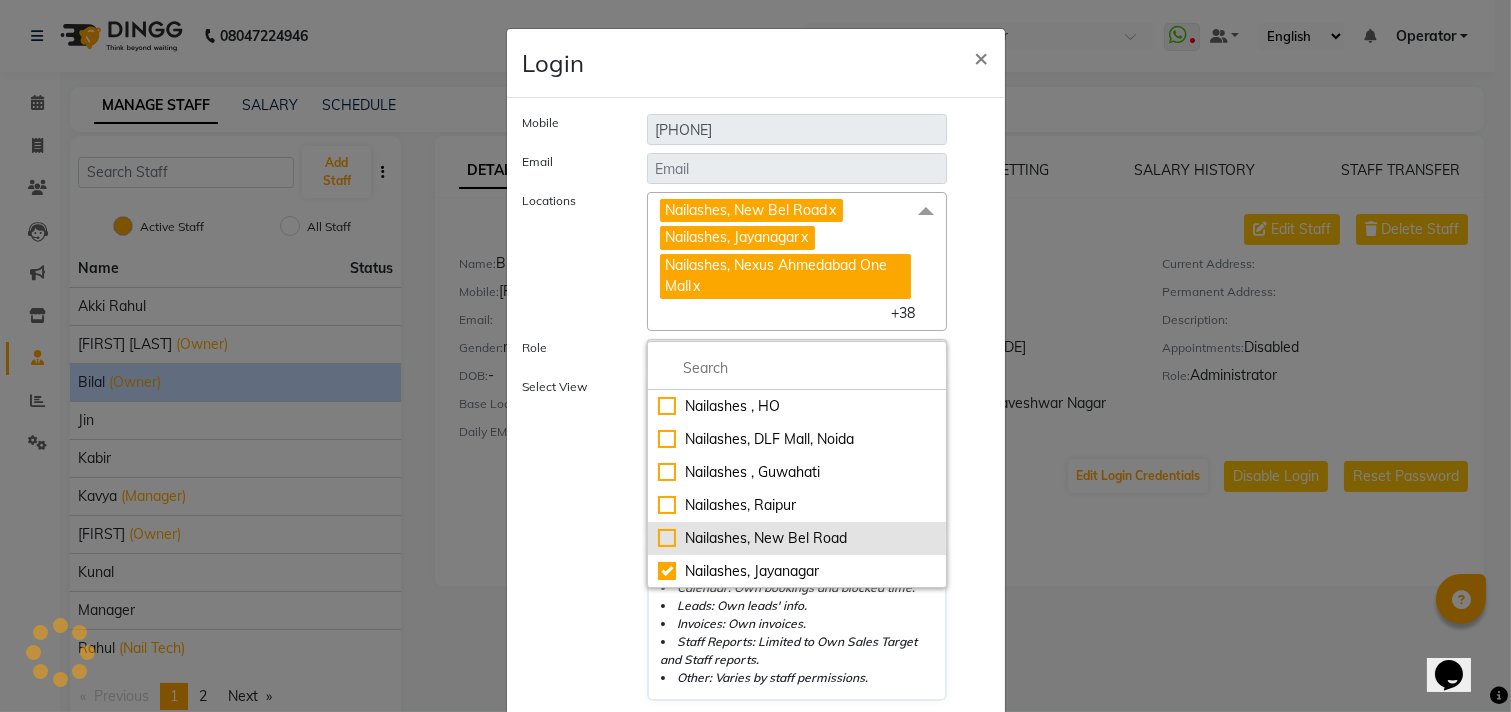 checkbox on "false" 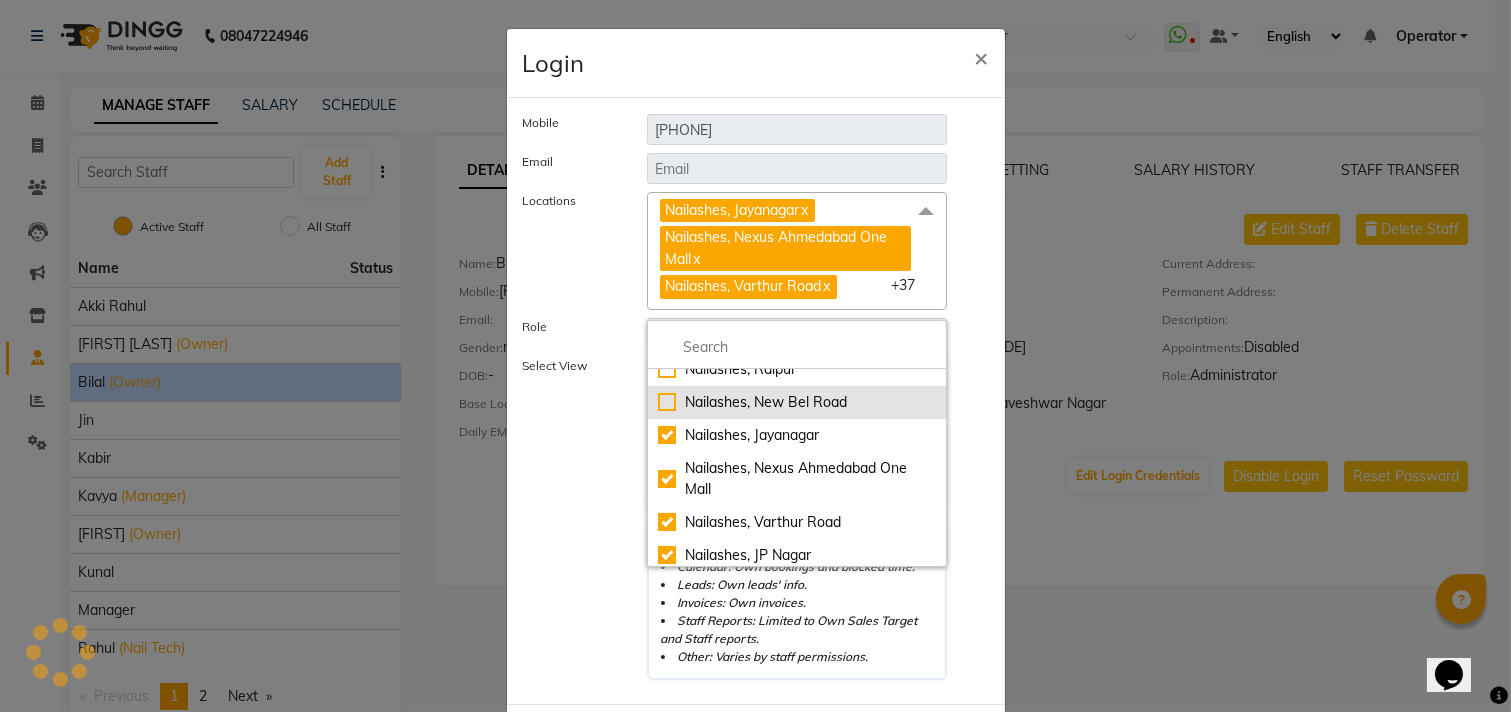 scroll, scrollTop: 222, scrollLeft: 0, axis: vertical 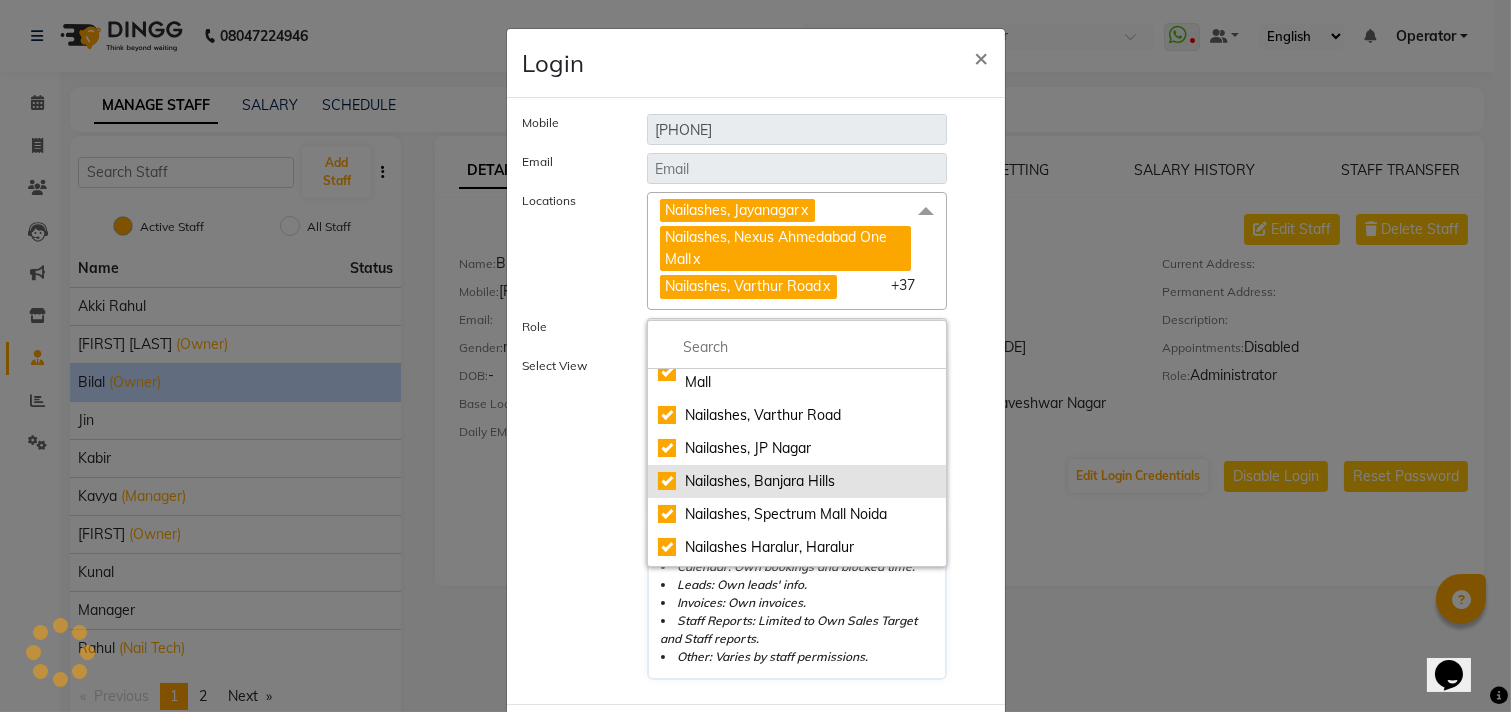 select on "52" 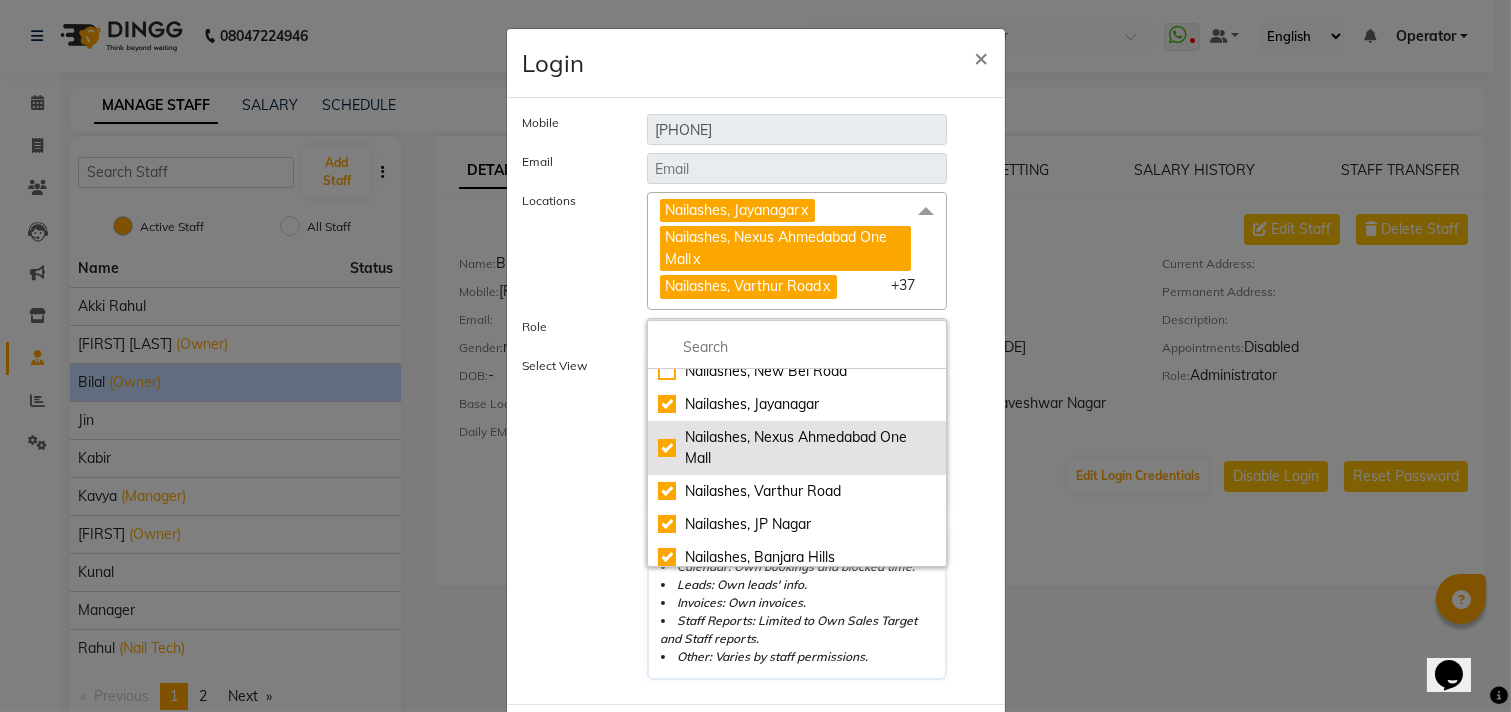 scroll, scrollTop: 111, scrollLeft: 0, axis: vertical 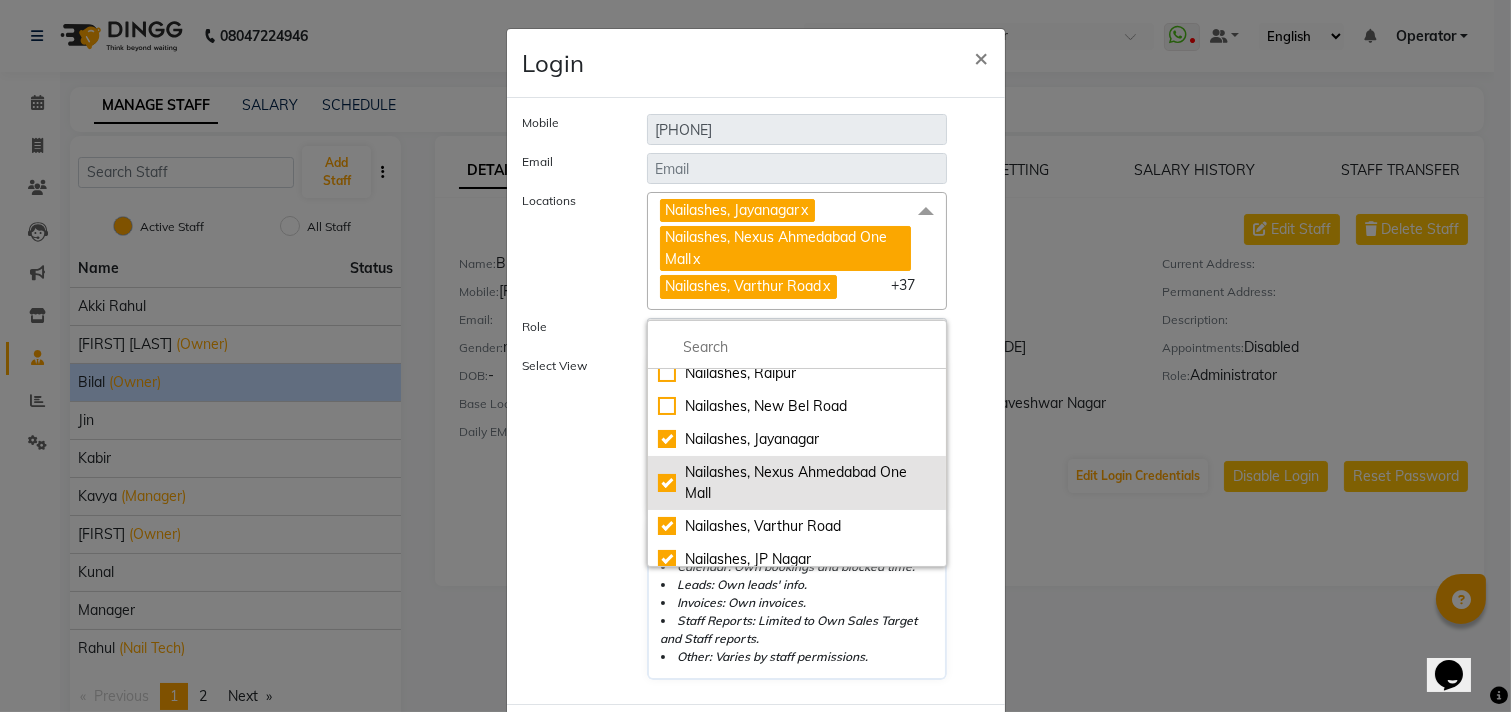 click on "Nailashes, Nexus Ahmedabad One Mall" 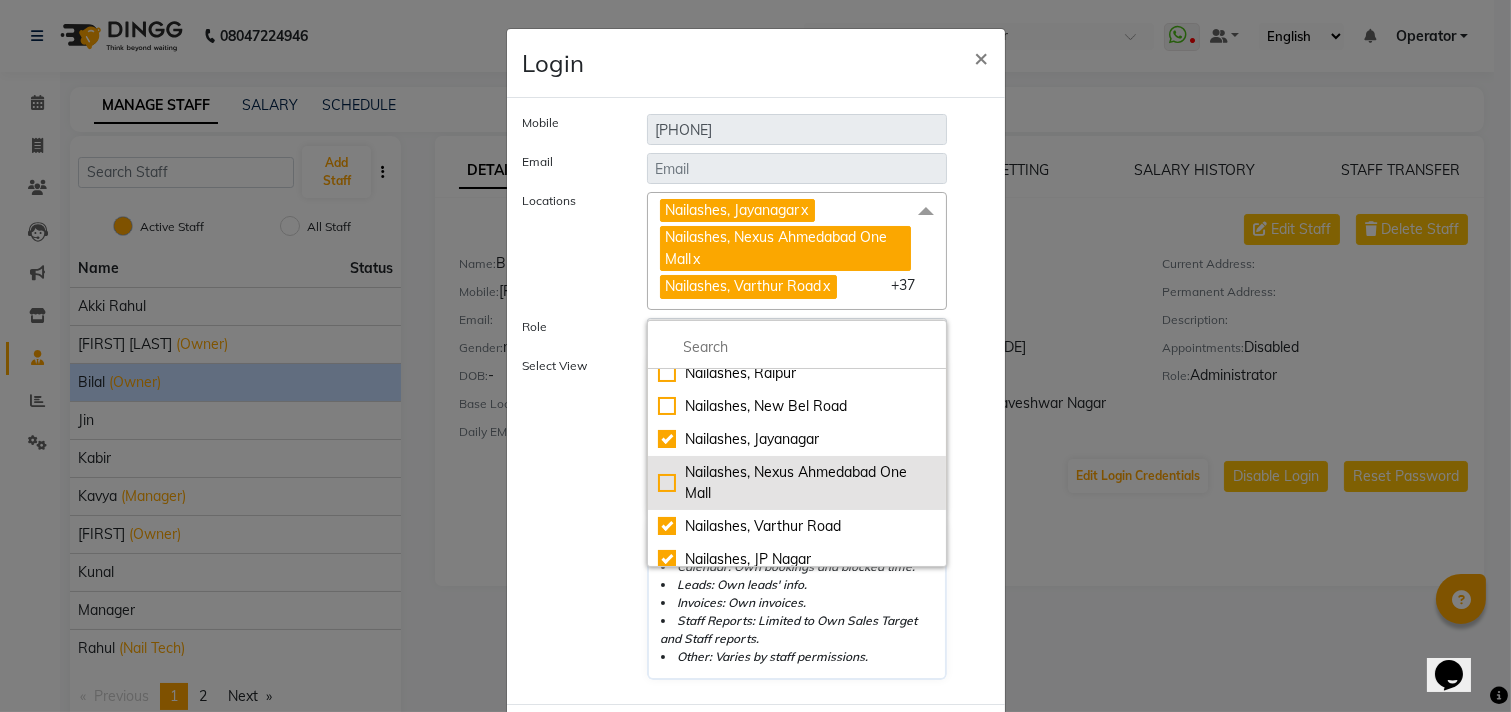checkbox on "false" 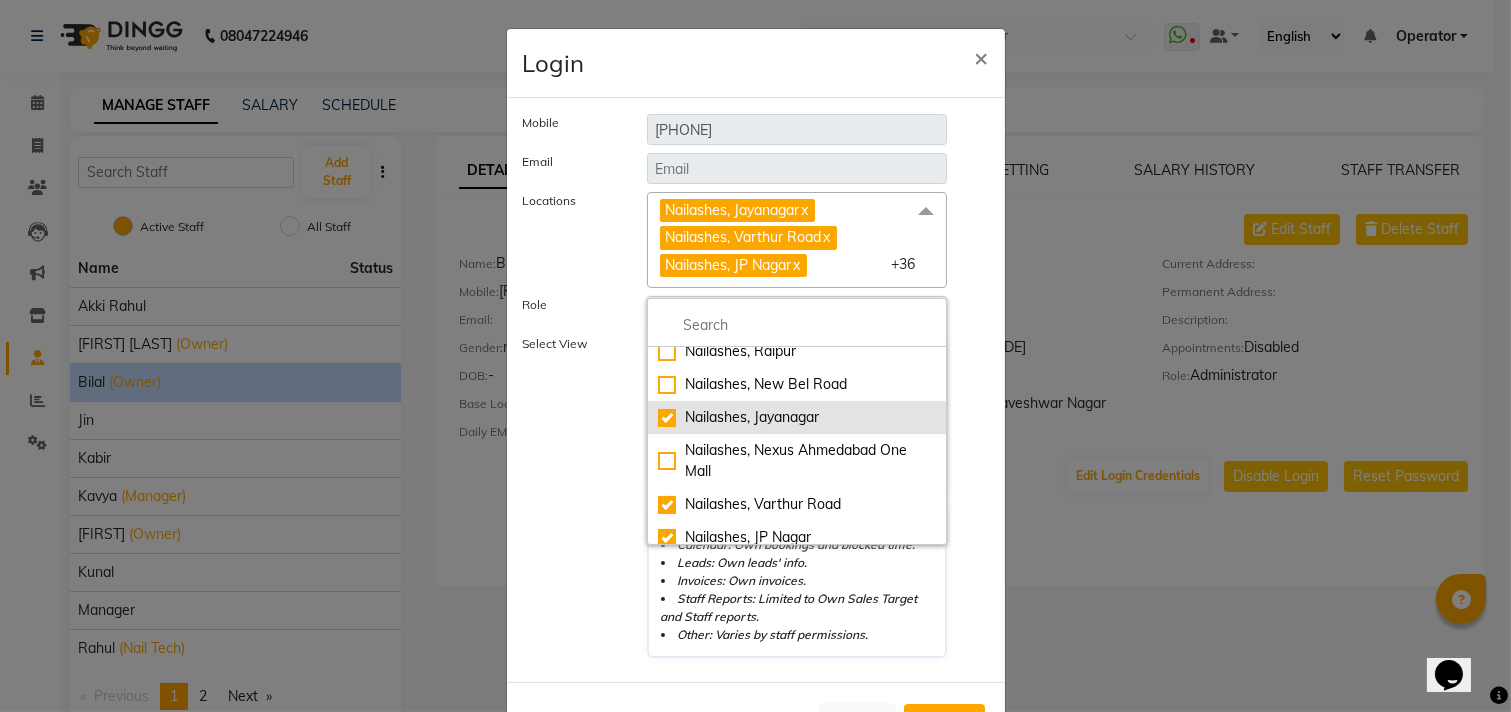click on "Nailashes, Jayanagar" 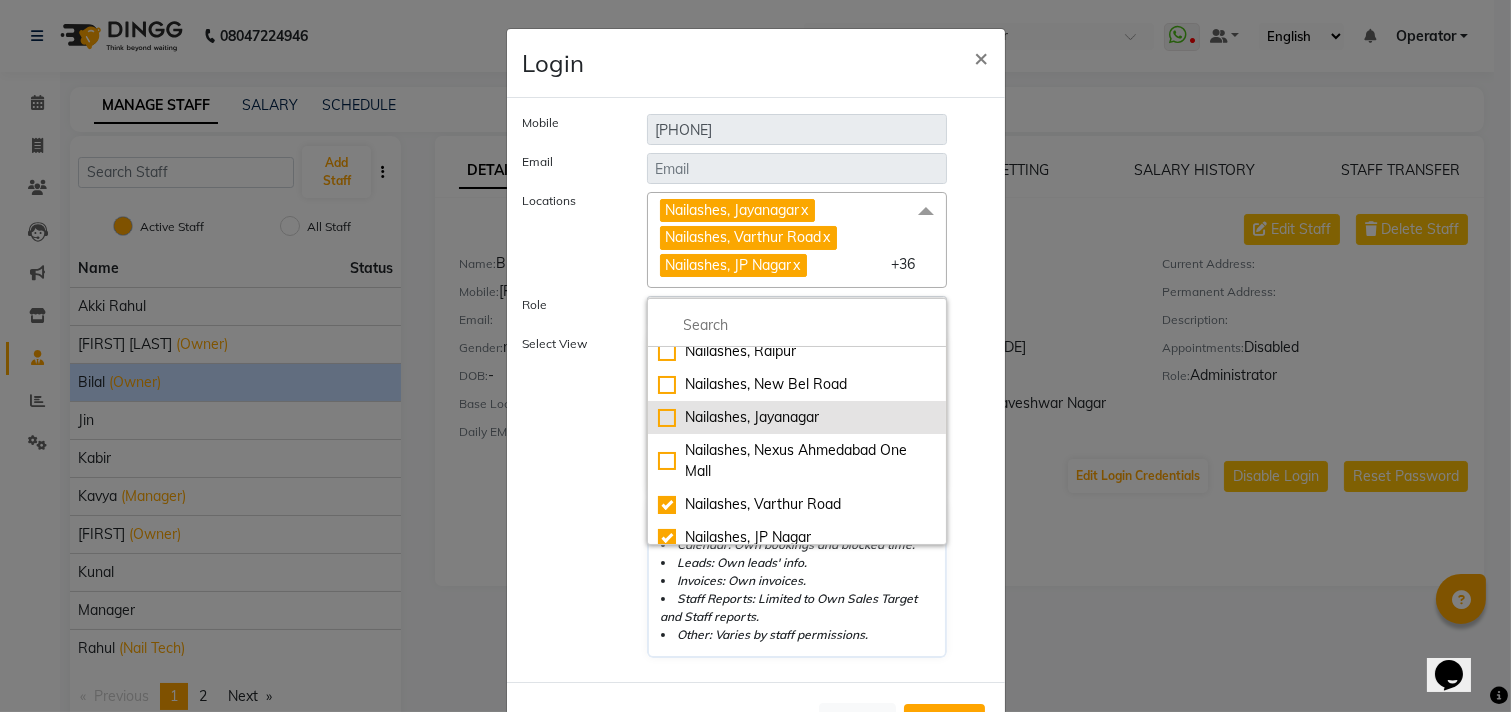 checkbox on "false" 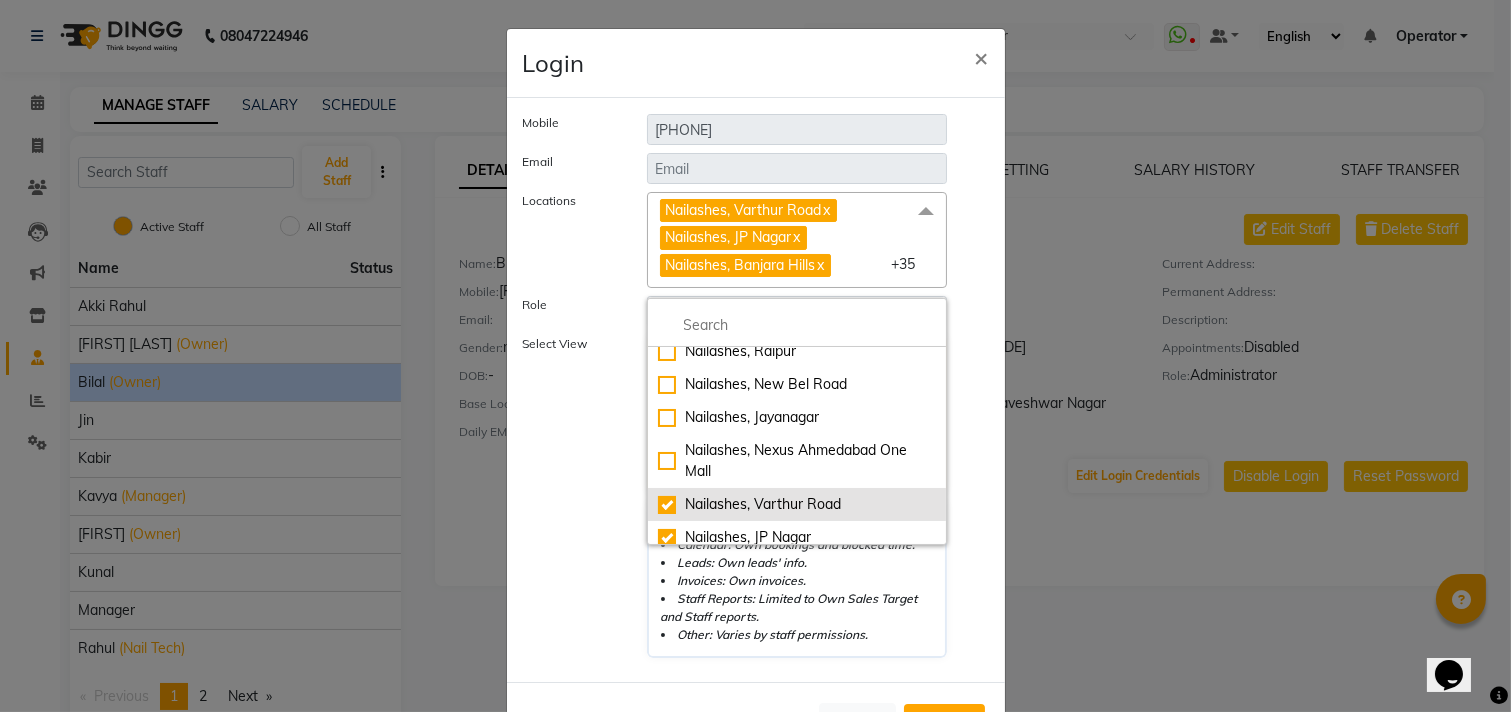 click on "Nailashes, Varthur Road" 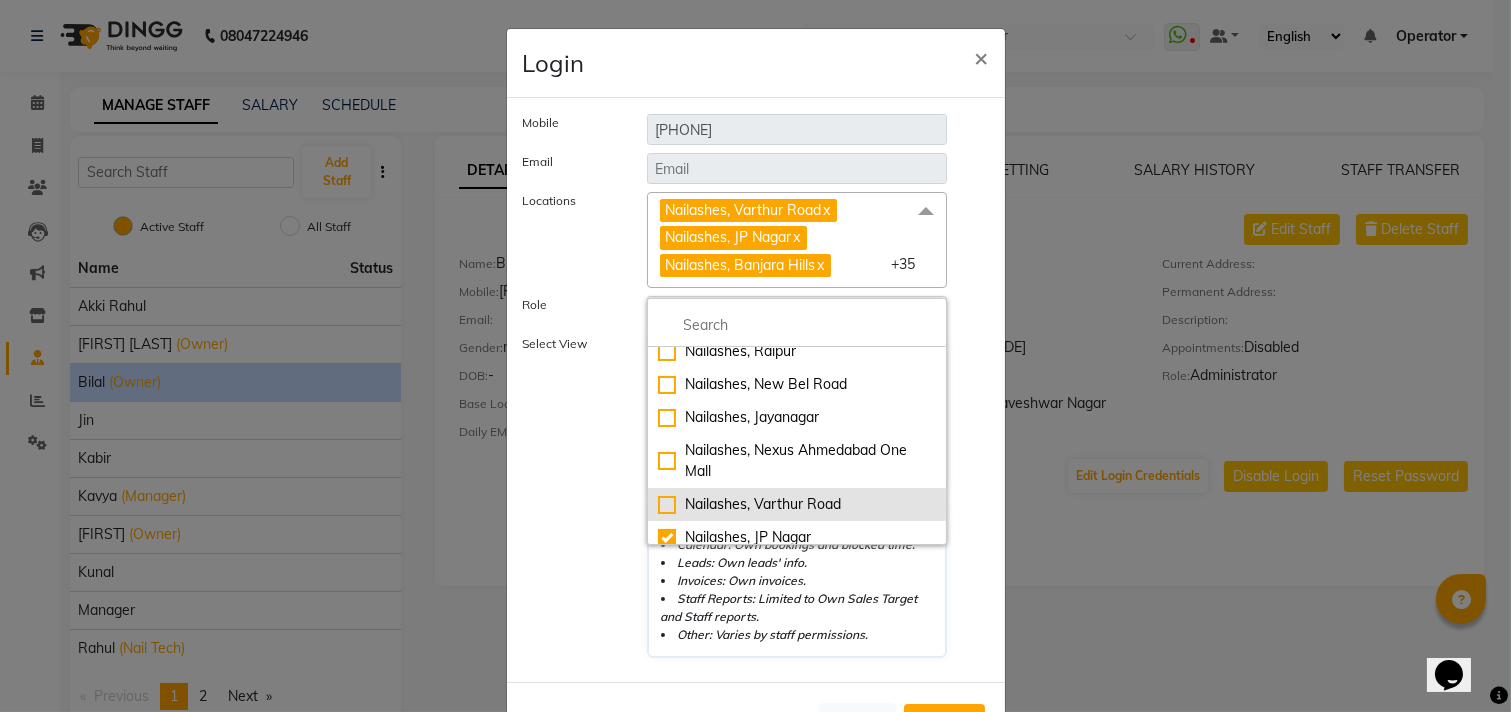 checkbox on "false" 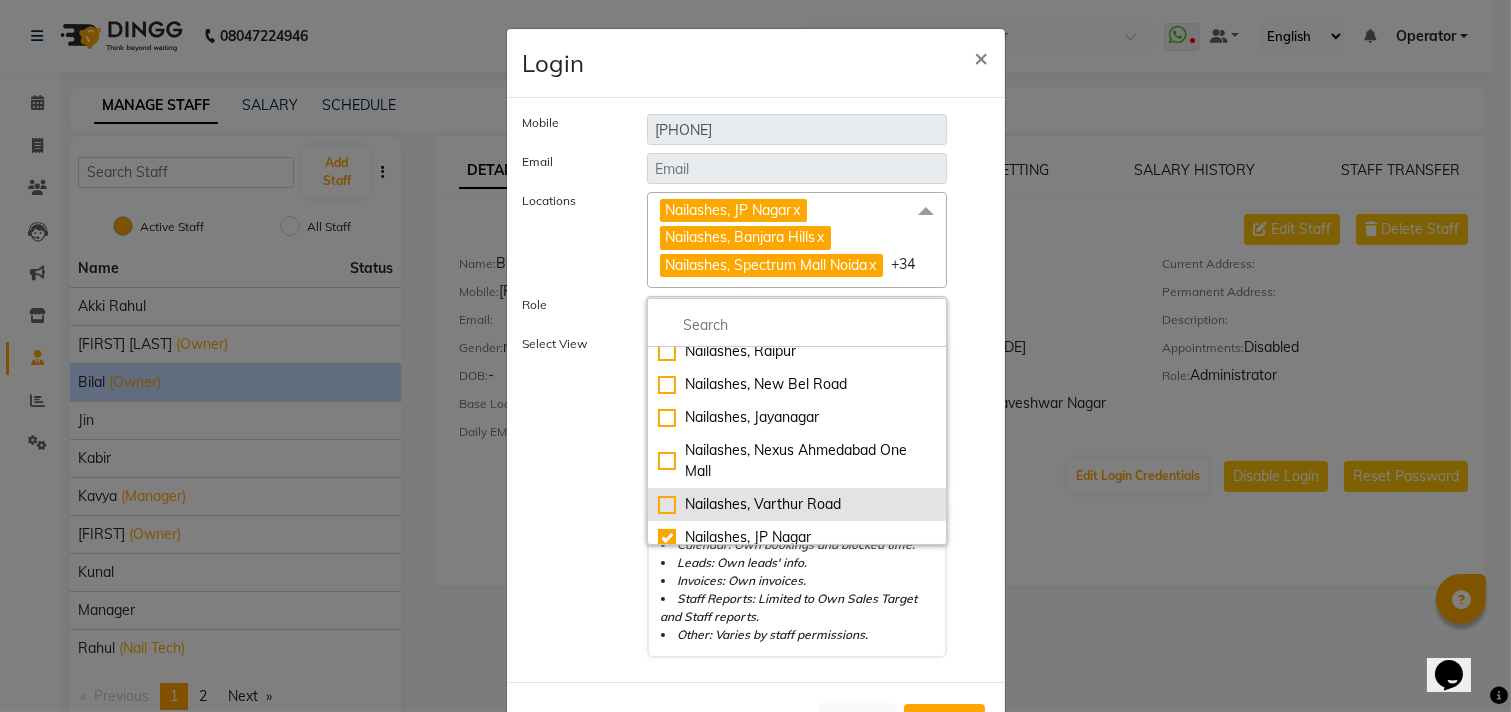 scroll, scrollTop: 222, scrollLeft: 0, axis: vertical 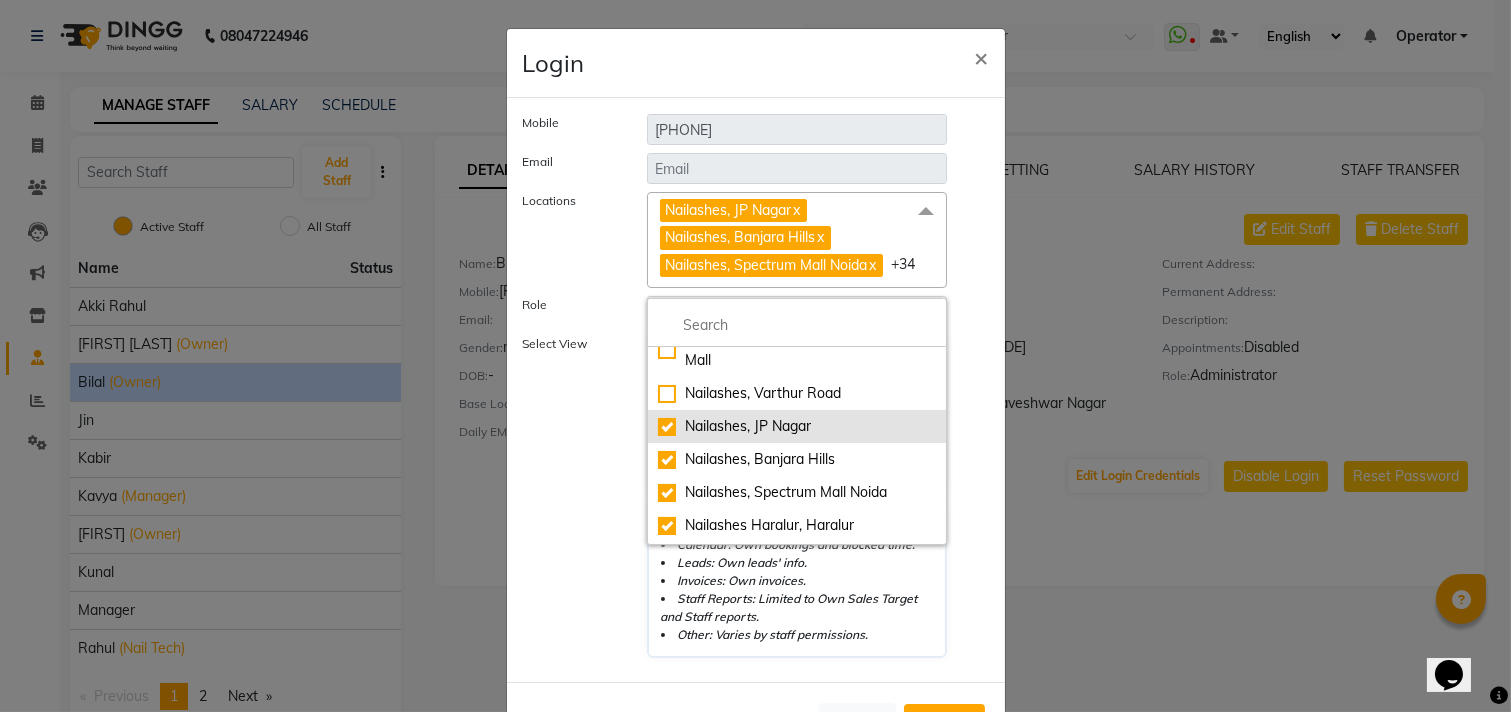 click on "Nailashes, JP Nagar" 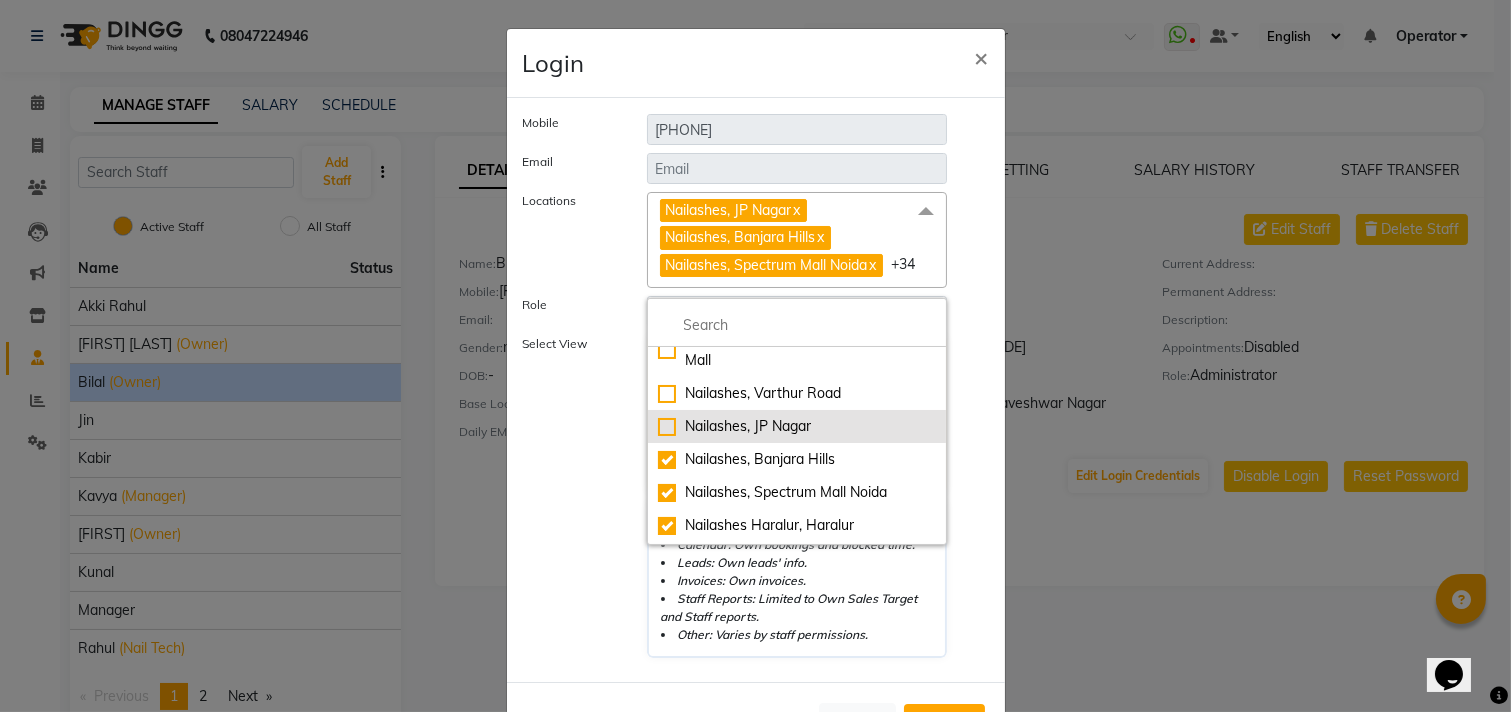checkbox on "false" 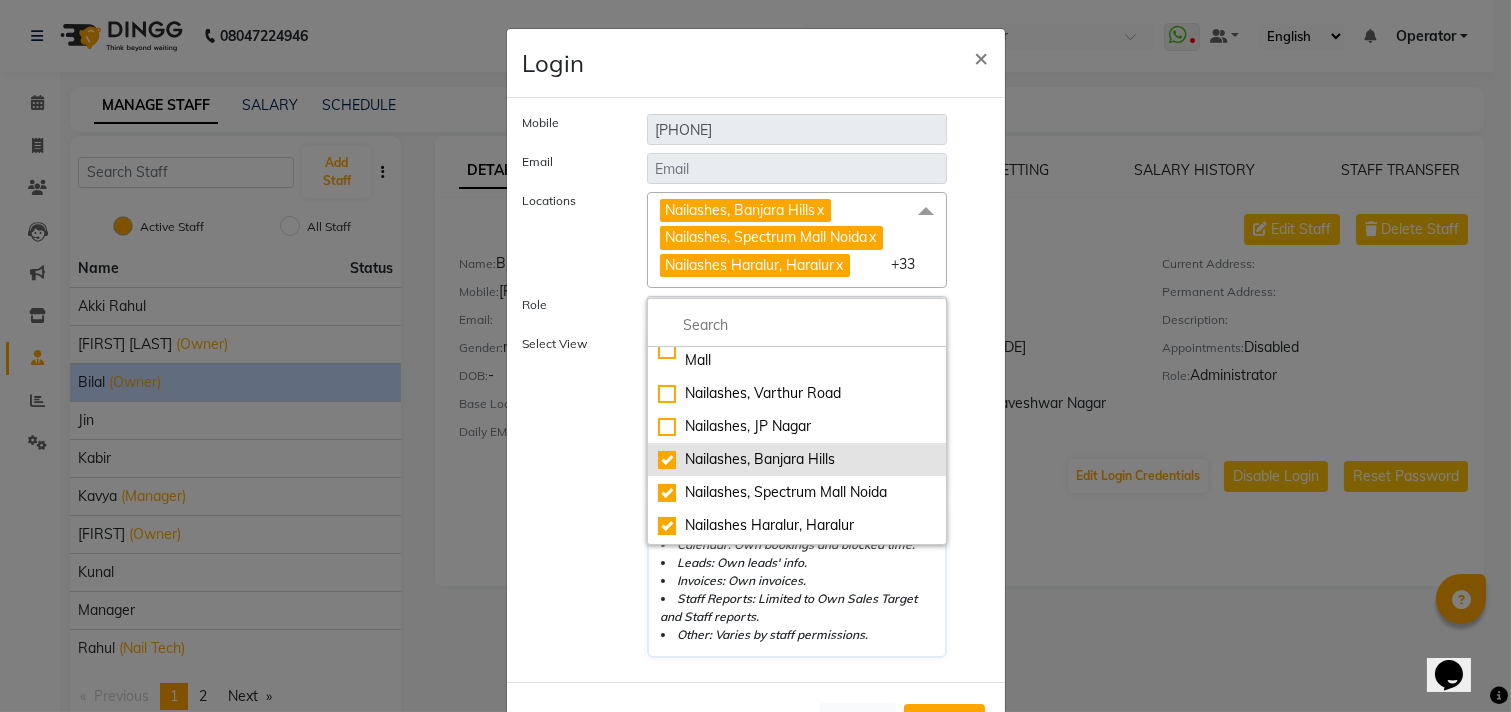 click on "Nailashes, Banjara Hills" 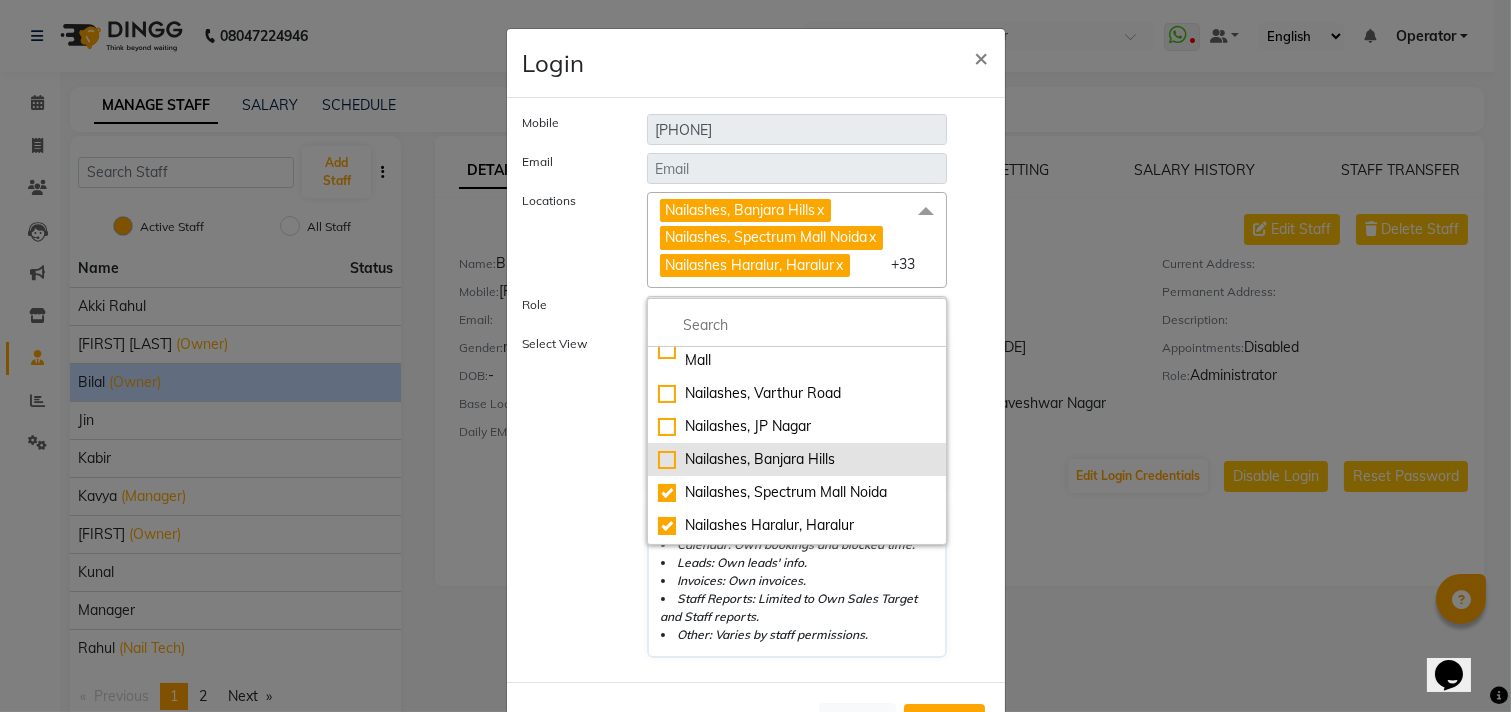 checkbox on "false" 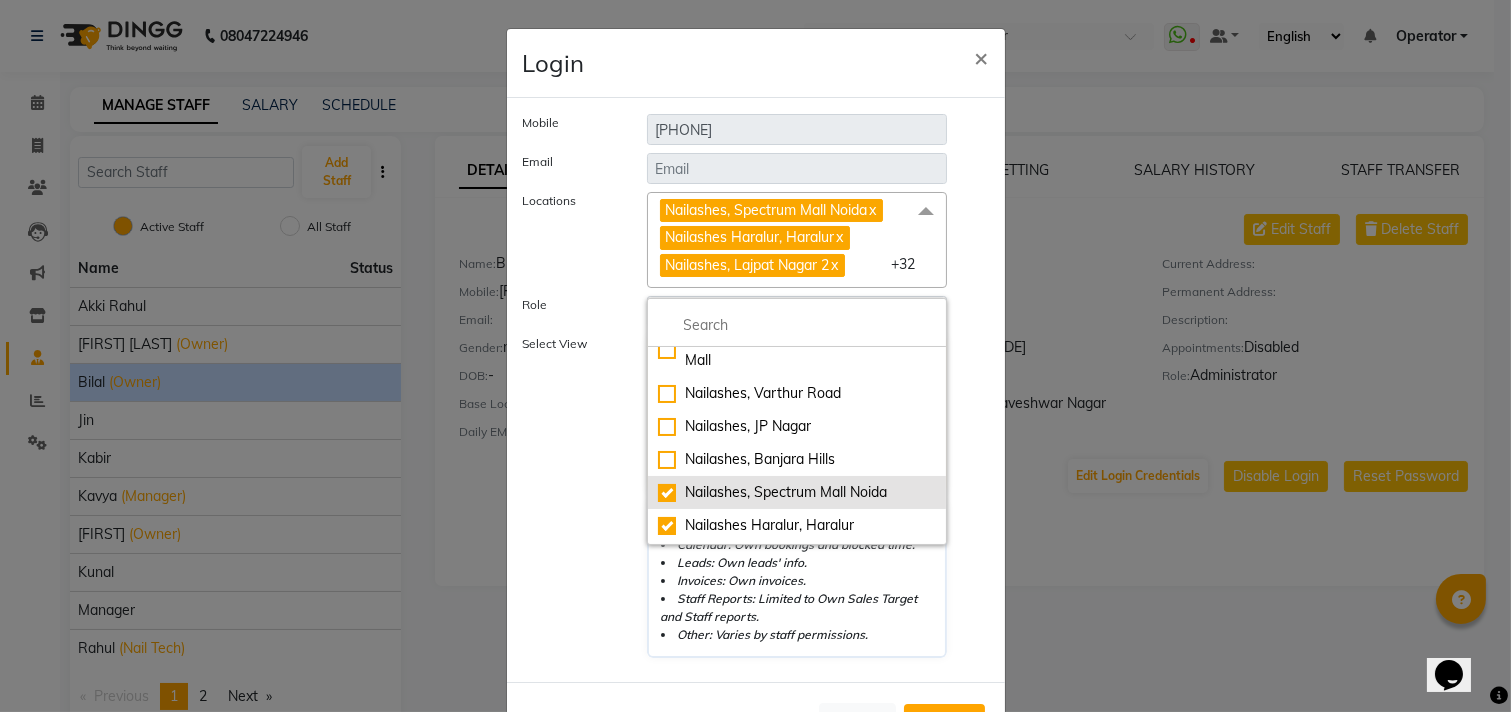 click on "Nailashes, Spectrum Mall Noida" 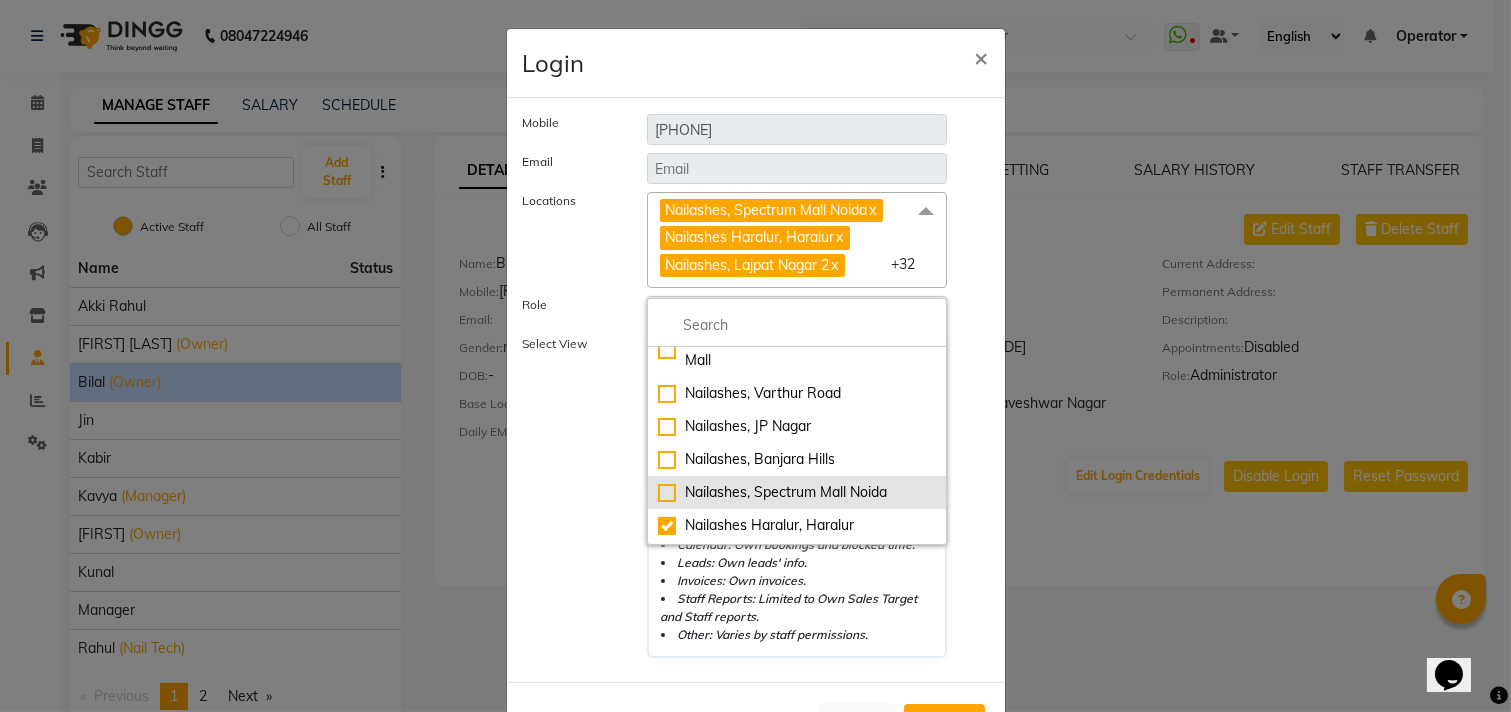 checkbox on "false" 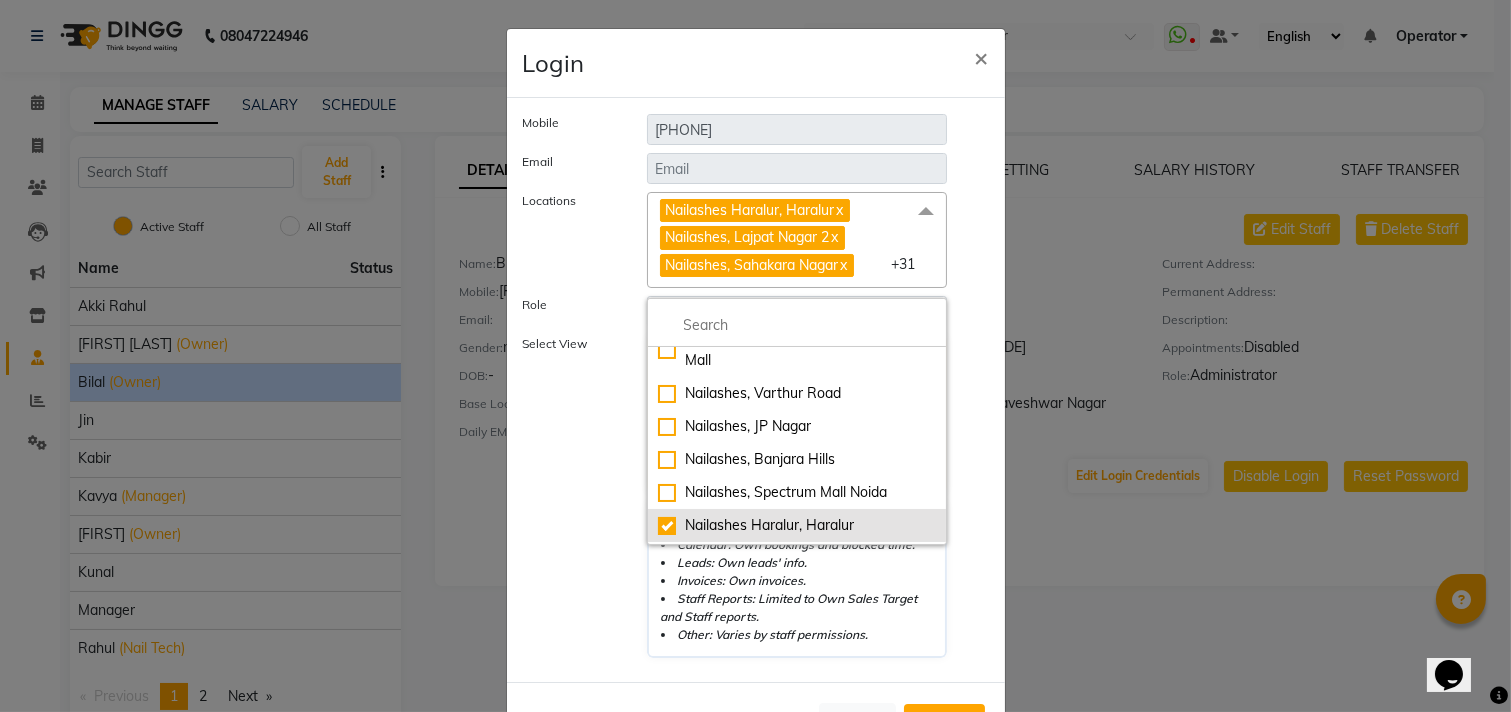 click on "Nailashes Haralur, Haralur" 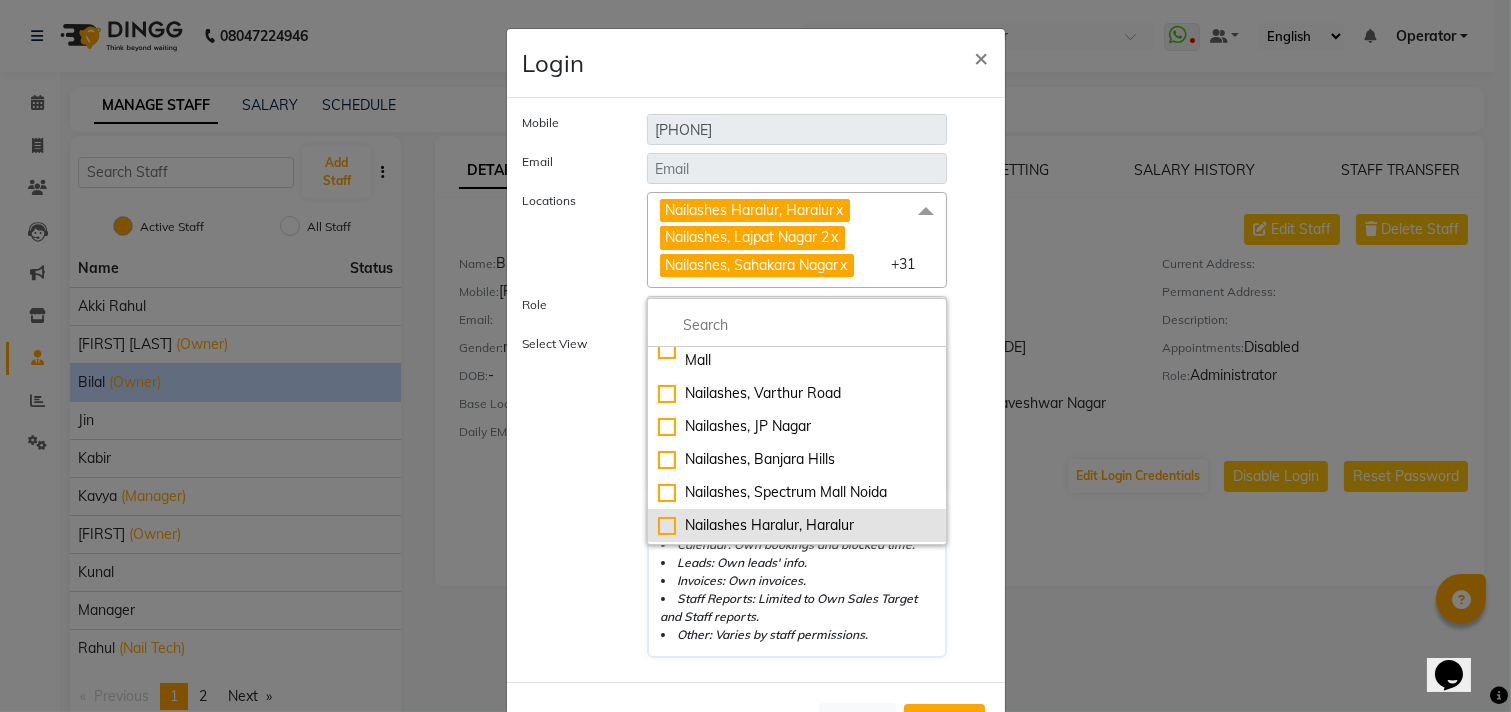 checkbox on "false" 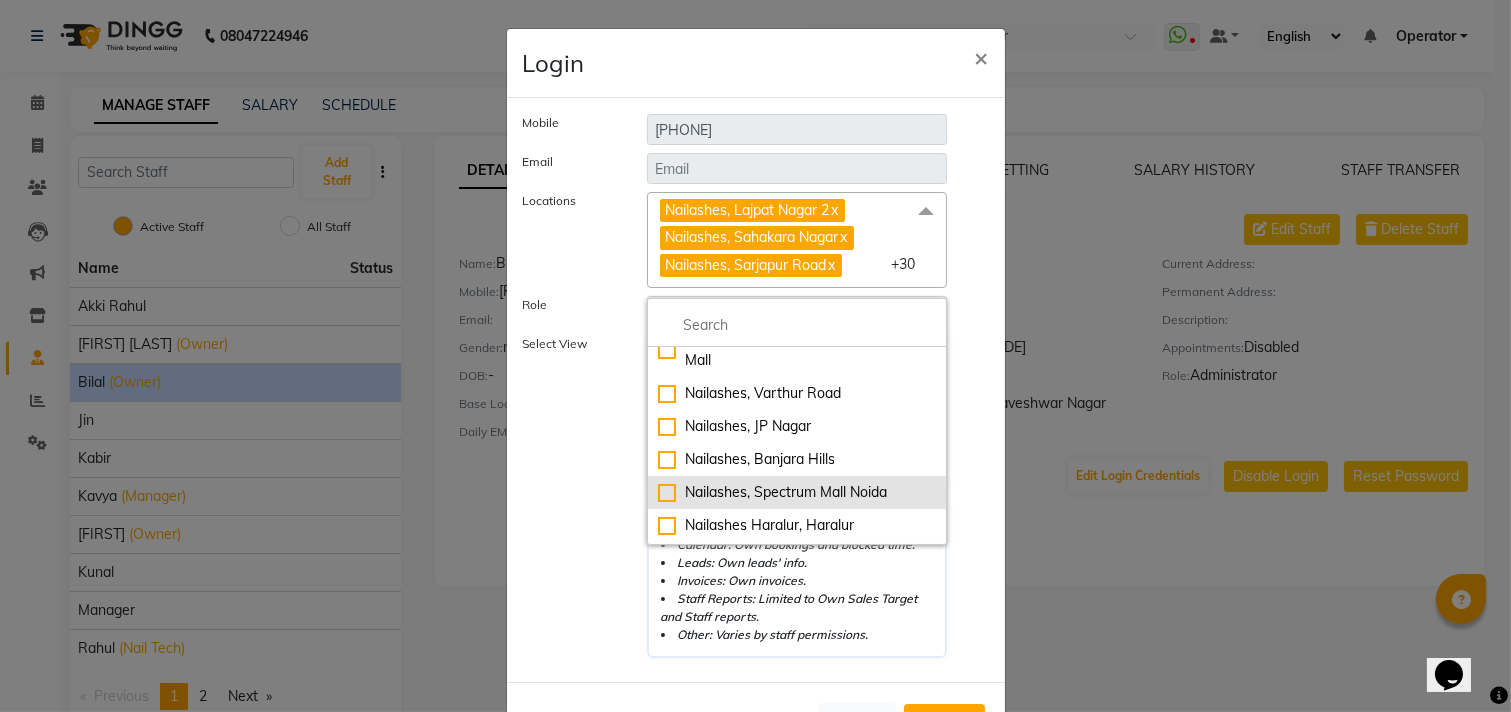 scroll, scrollTop: 333, scrollLeft: 0, axis: vertical 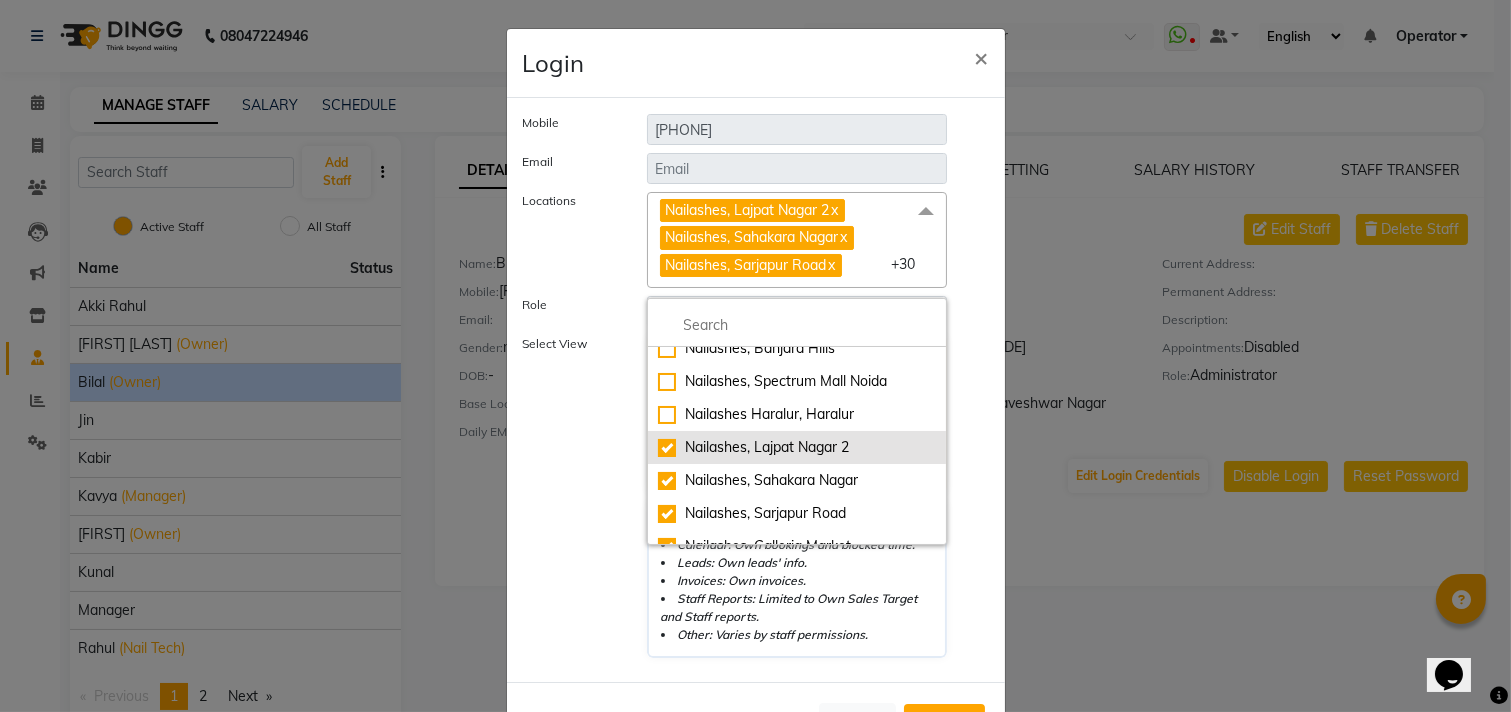 click on "Nailashes, Lajpat Nagar 2" 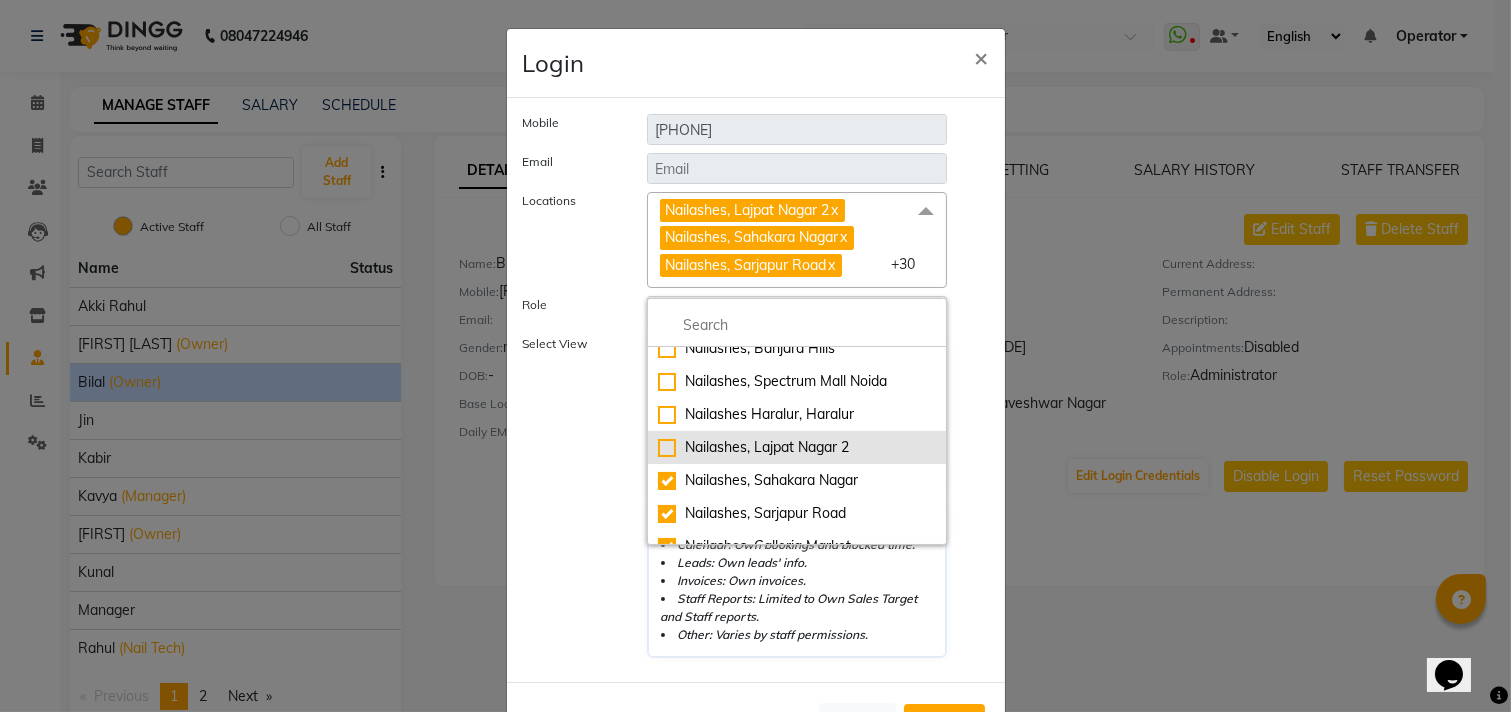 checkbox on "false" 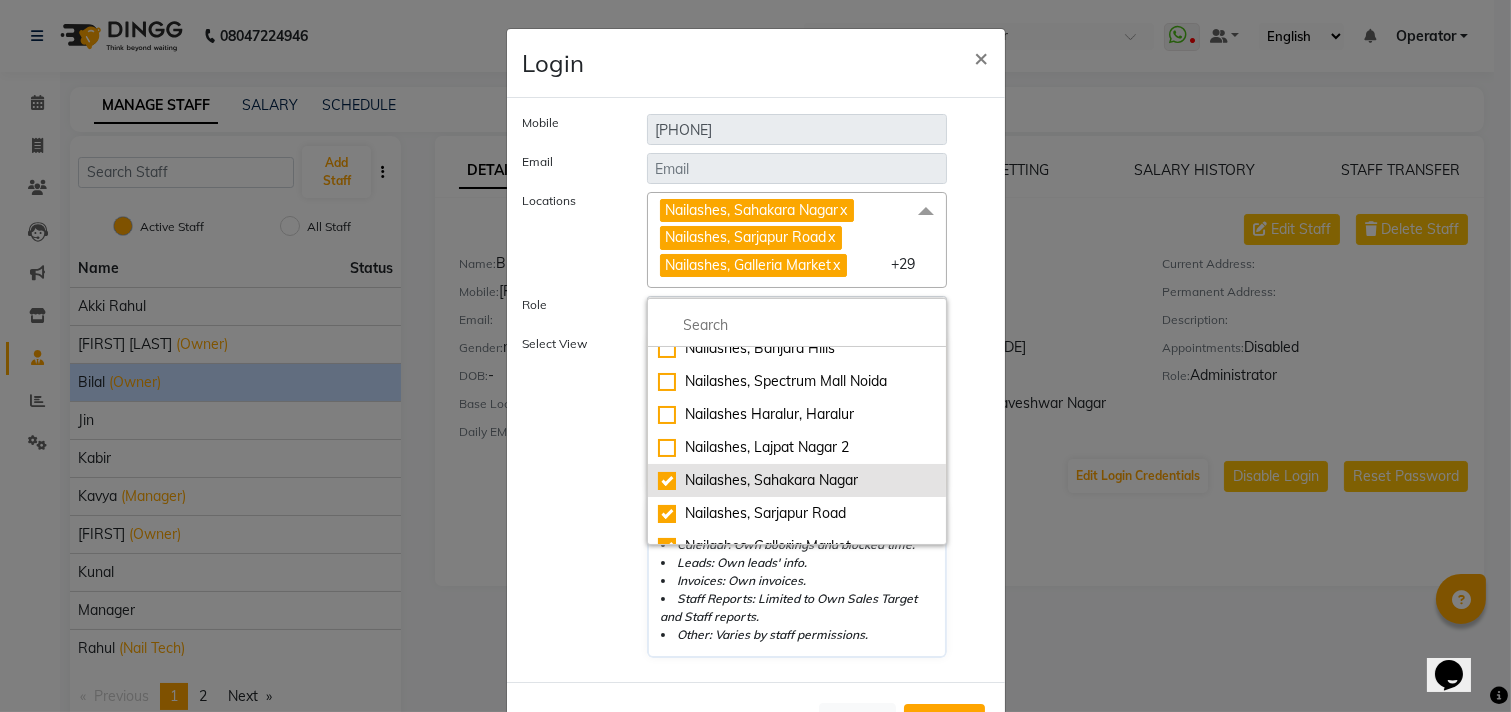 click on "Nailashes, Sahakara Nagar" 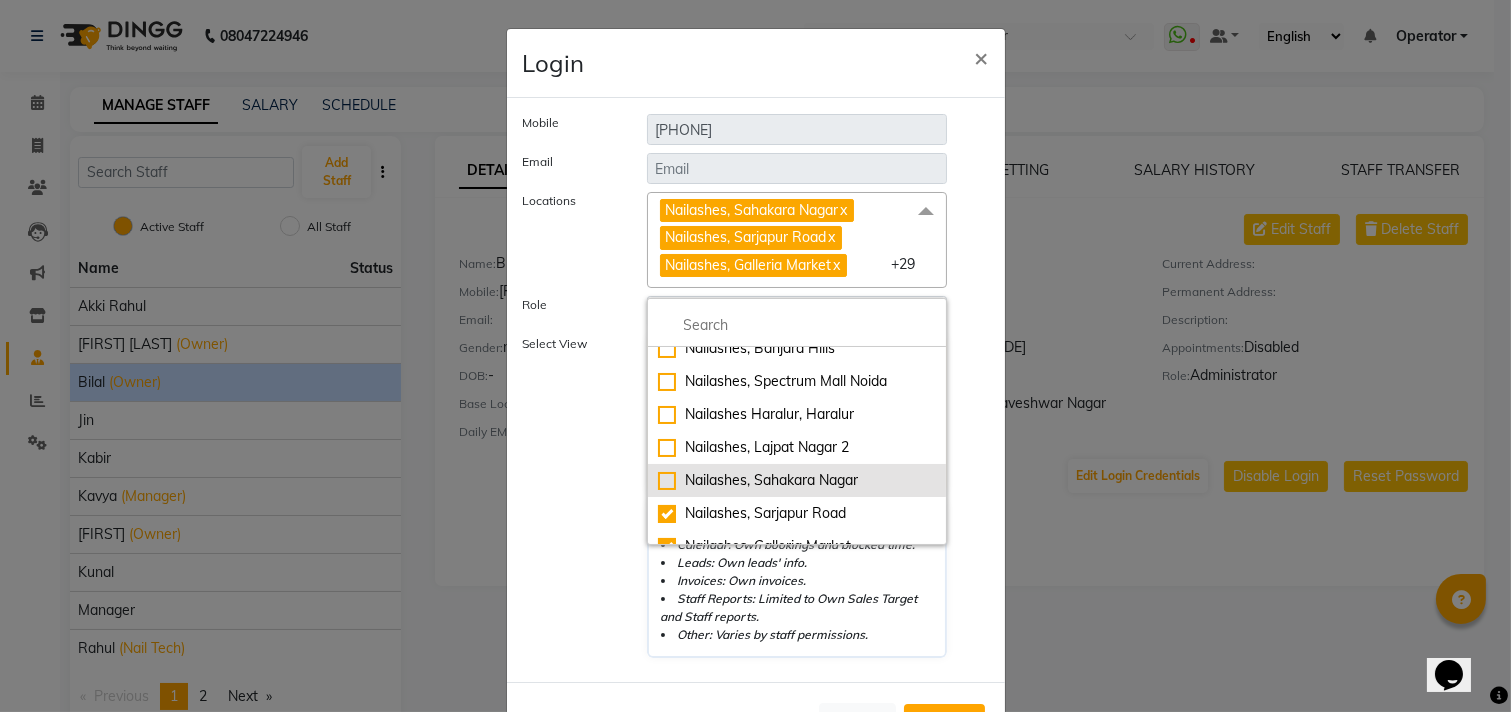 checkbox on "false" 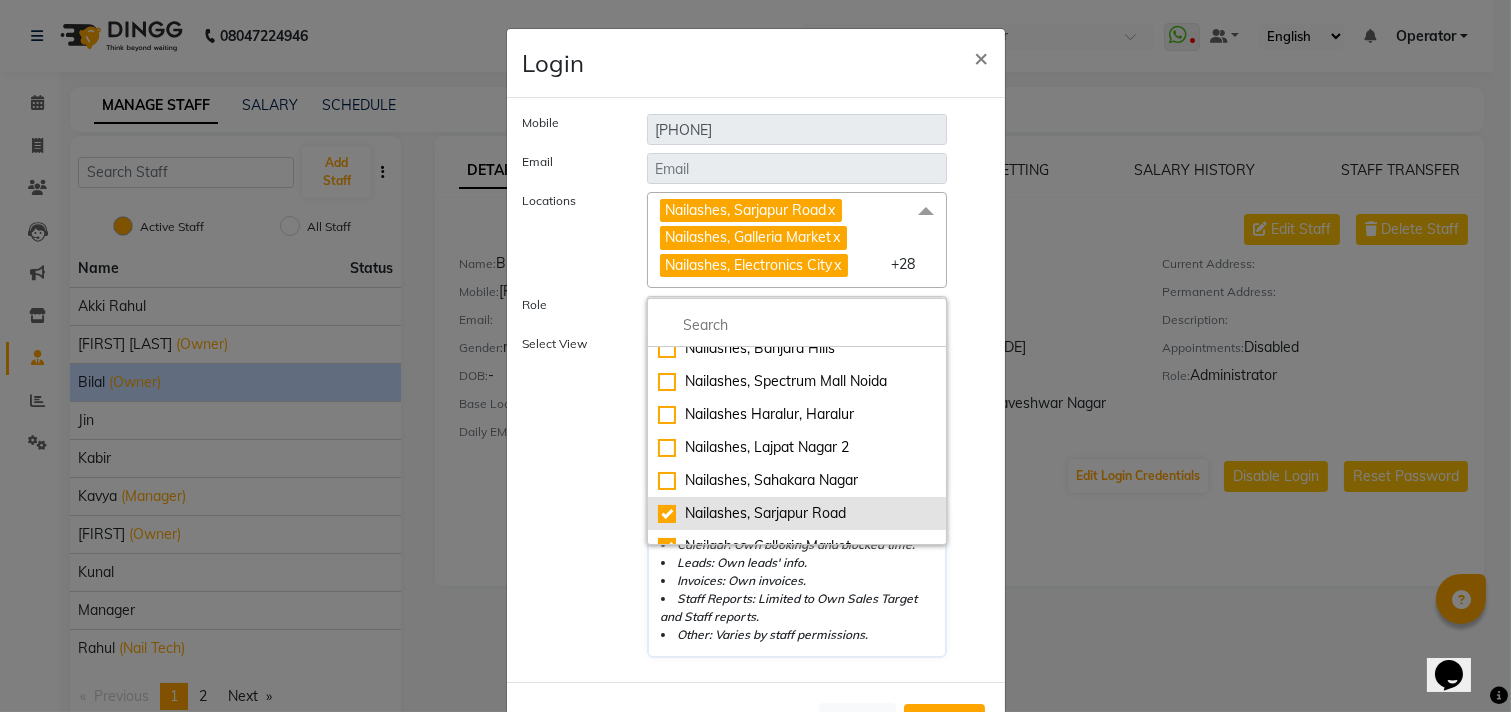 click on "Nailashes, Sarjapur Road" 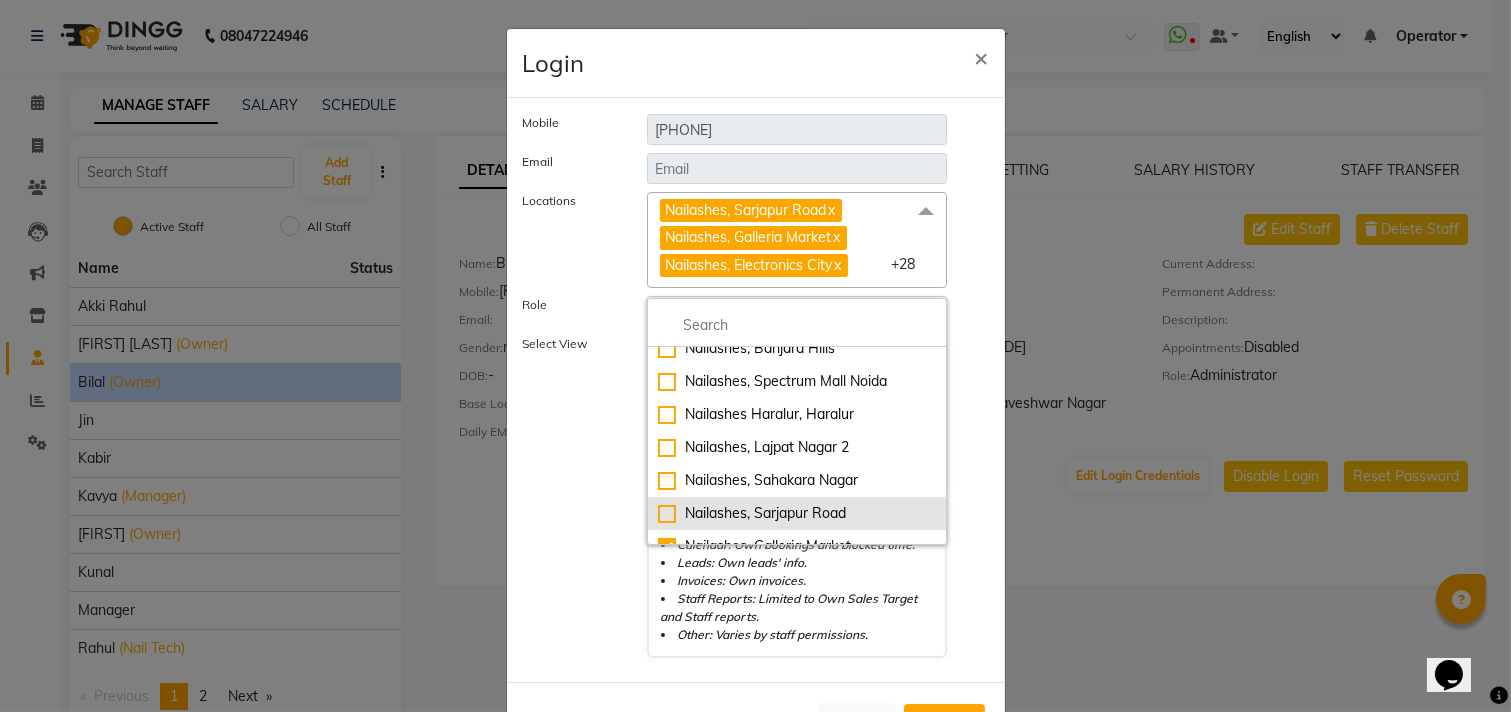 checkbox on "false" 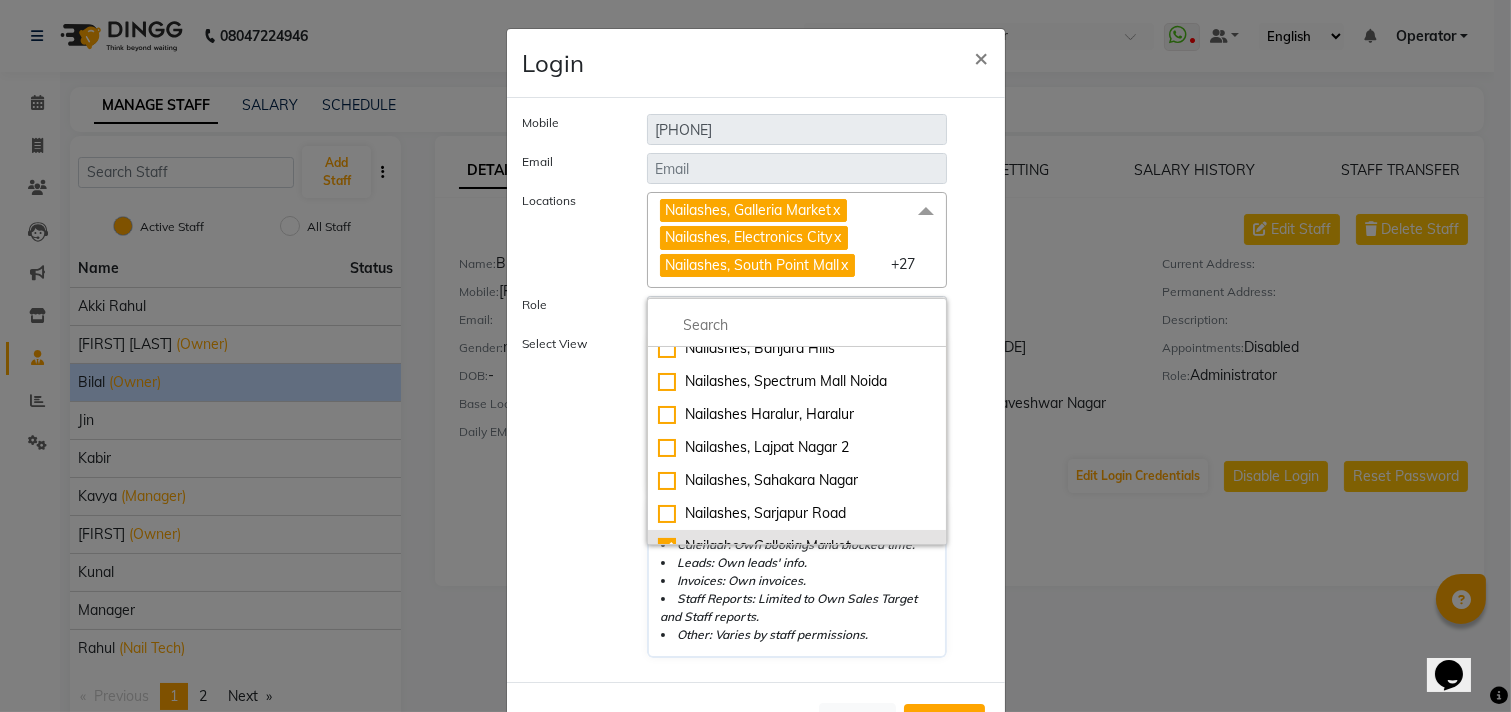 click on "Nailashes, Galleria Market" 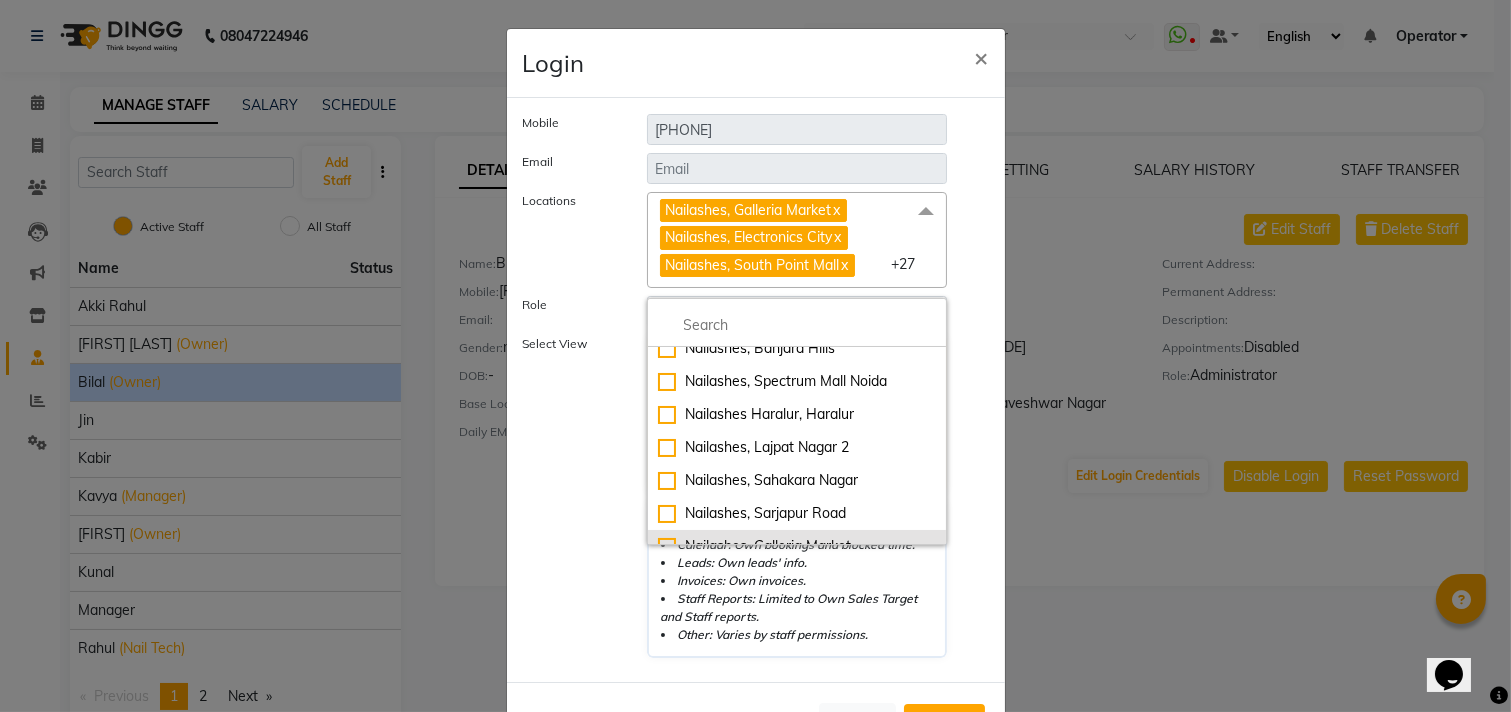 checkbox on "false" 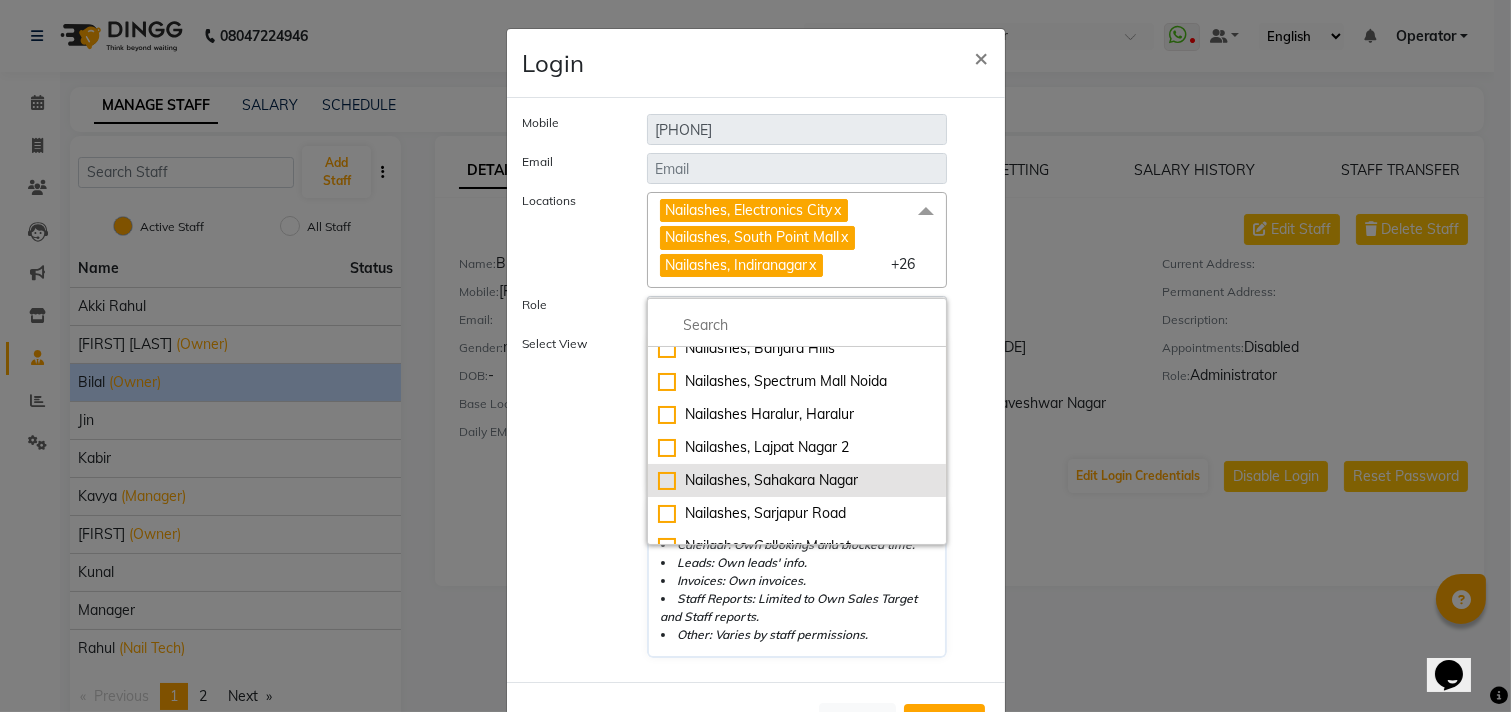 scroll, scrollTop: 444, scrollLeft: 0, axis: vertical 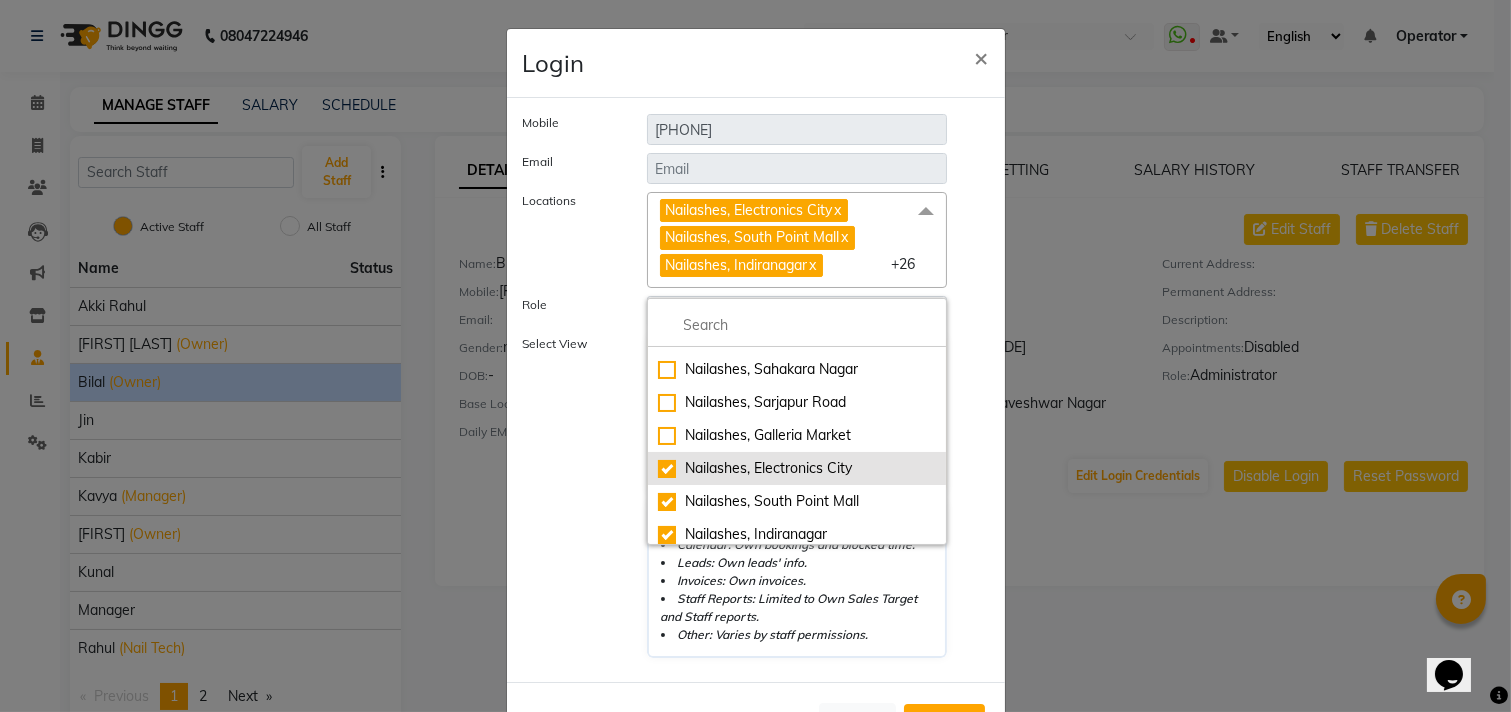 click on "Nailashes, Electronics City" 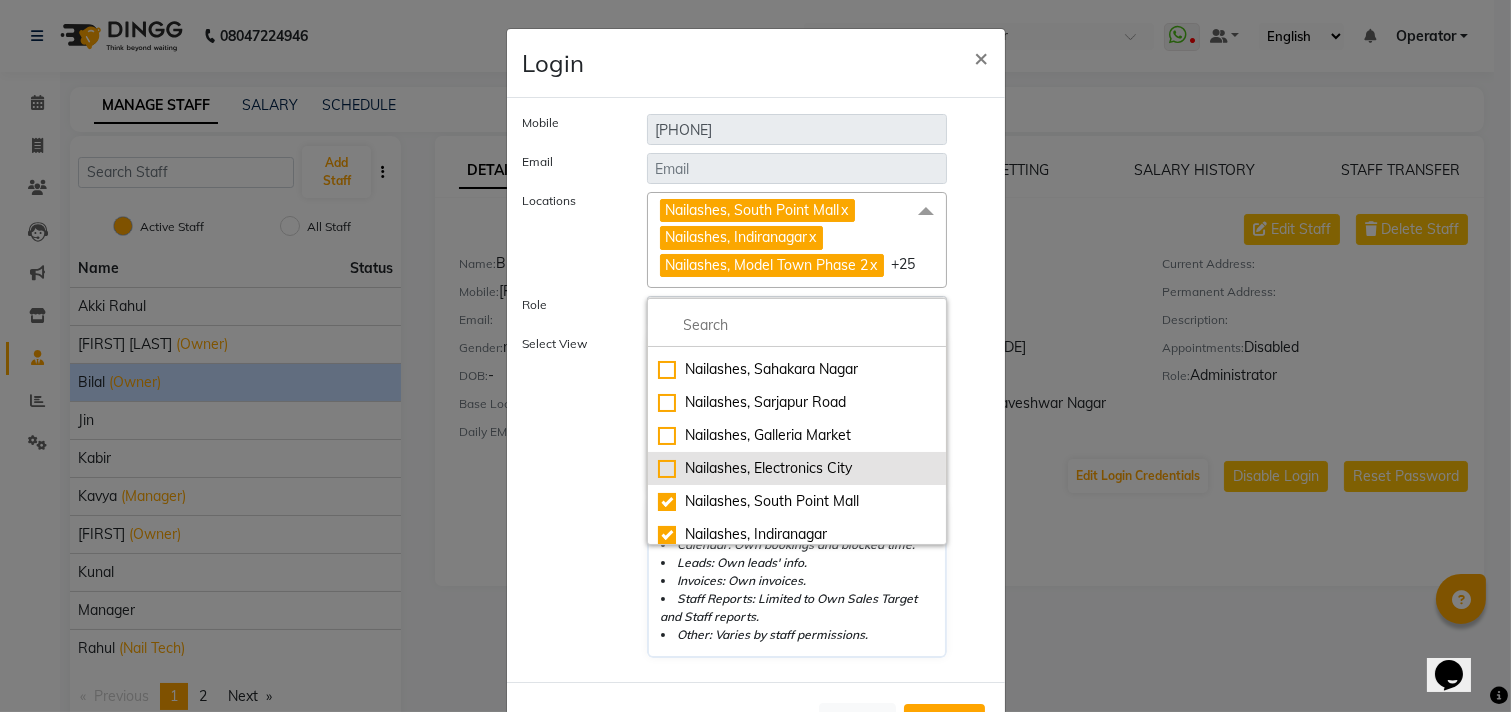 drag, startPoint x: 654, startPoint y: 495, endPoint x: 655, endPoint y: 524, distance: 29.017237 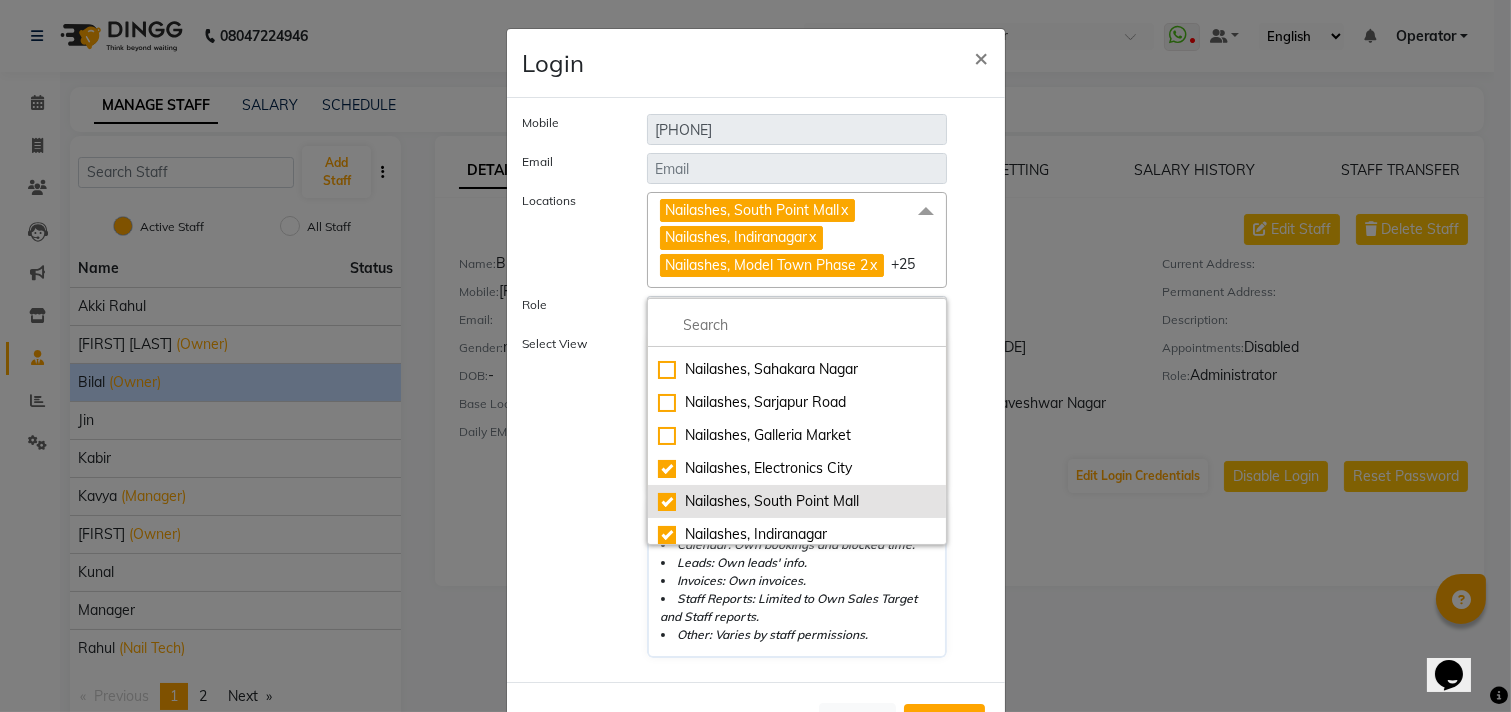 checkbox on "true" 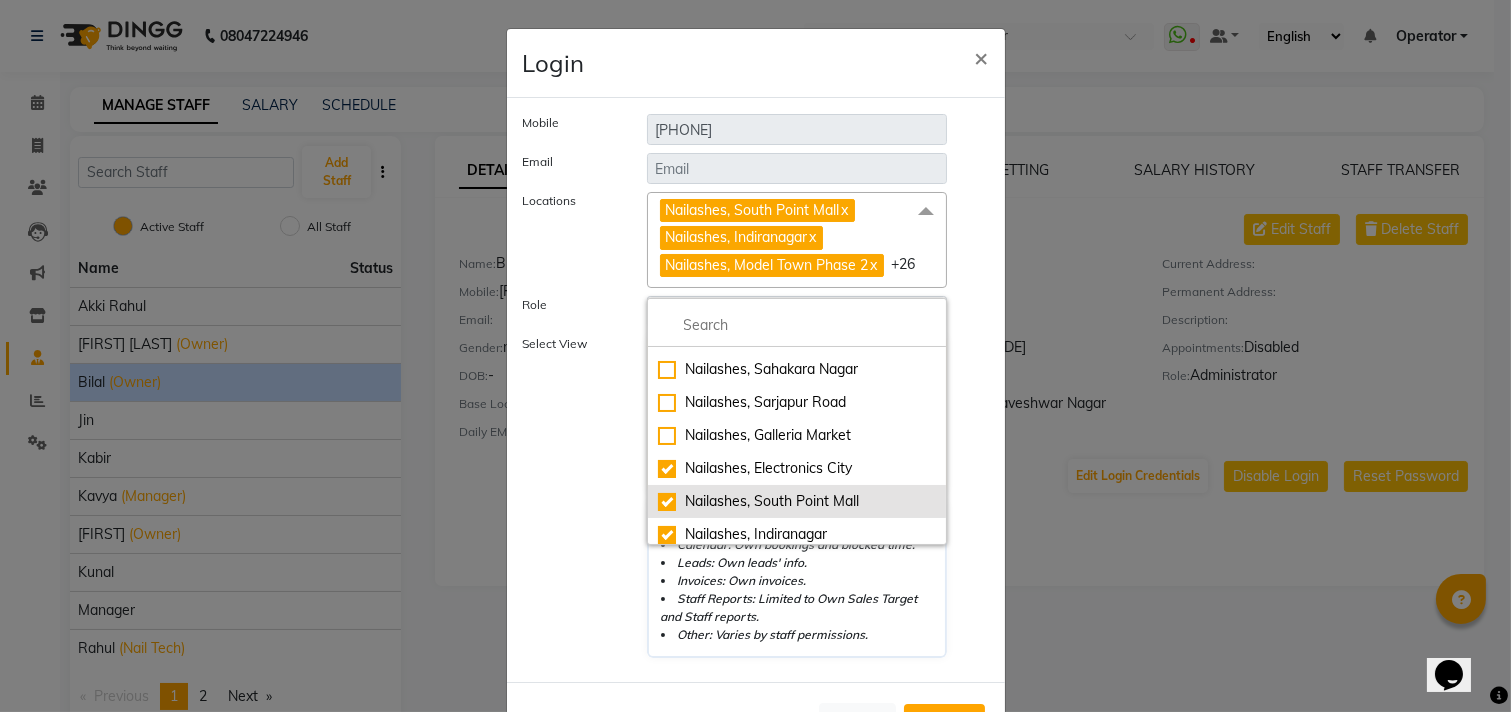 click on "Nailashes, South Point Mall" 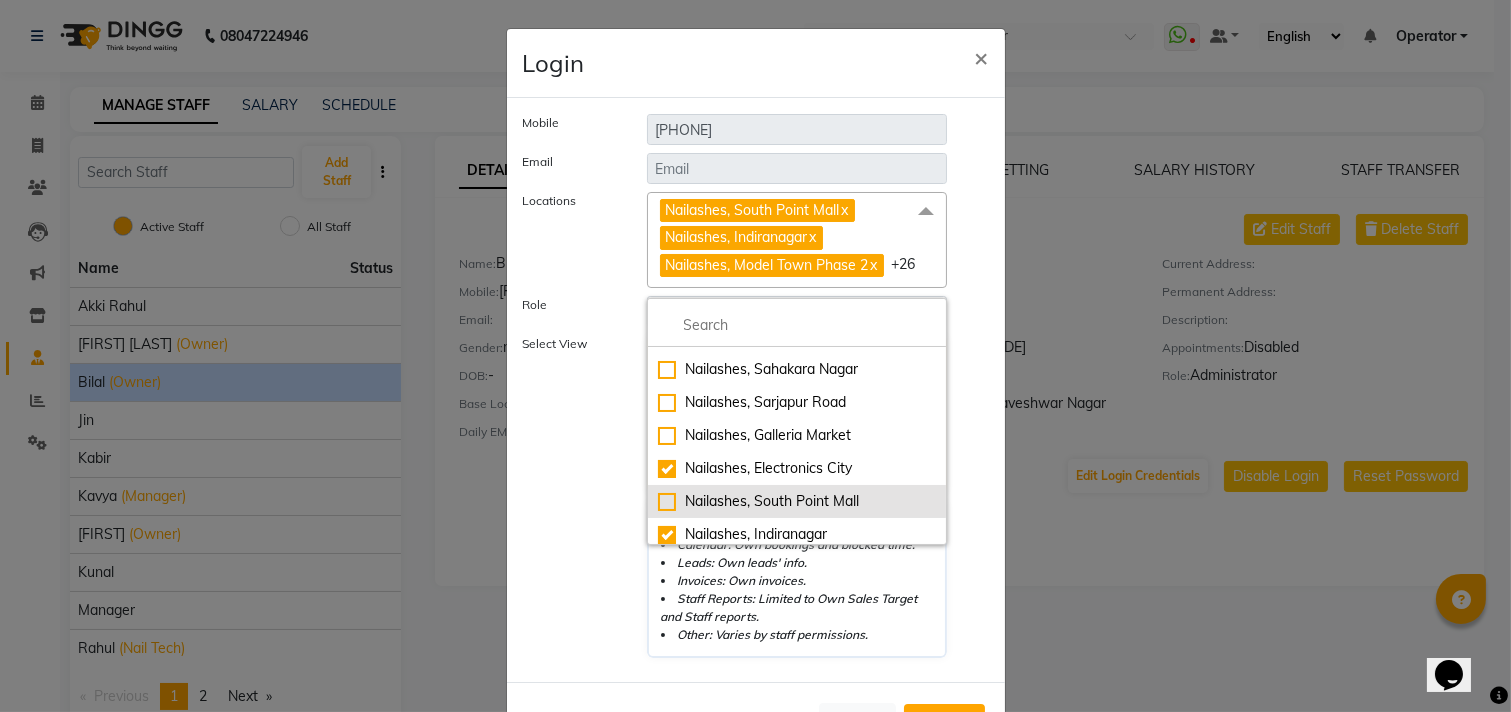 checkbox on "false" 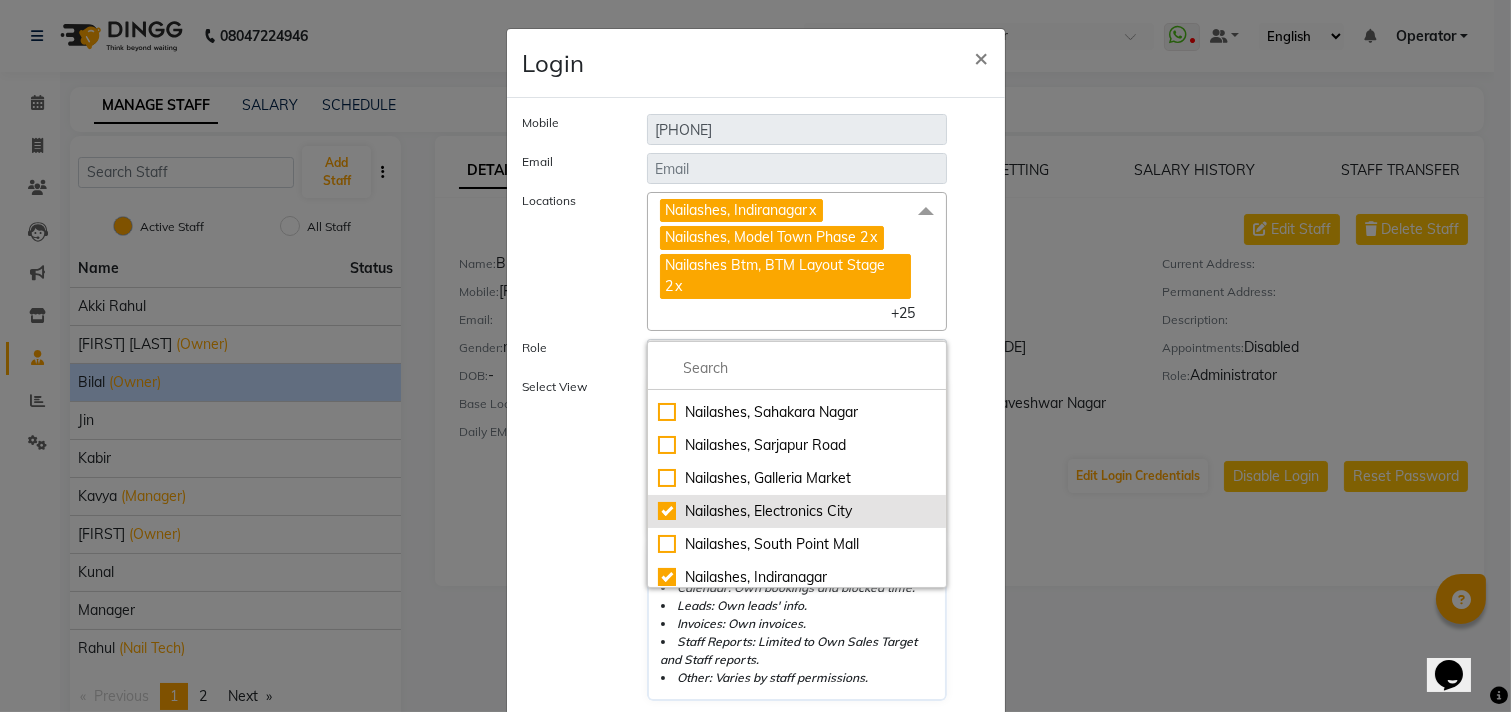 click on "Nailashes, Electronics City" 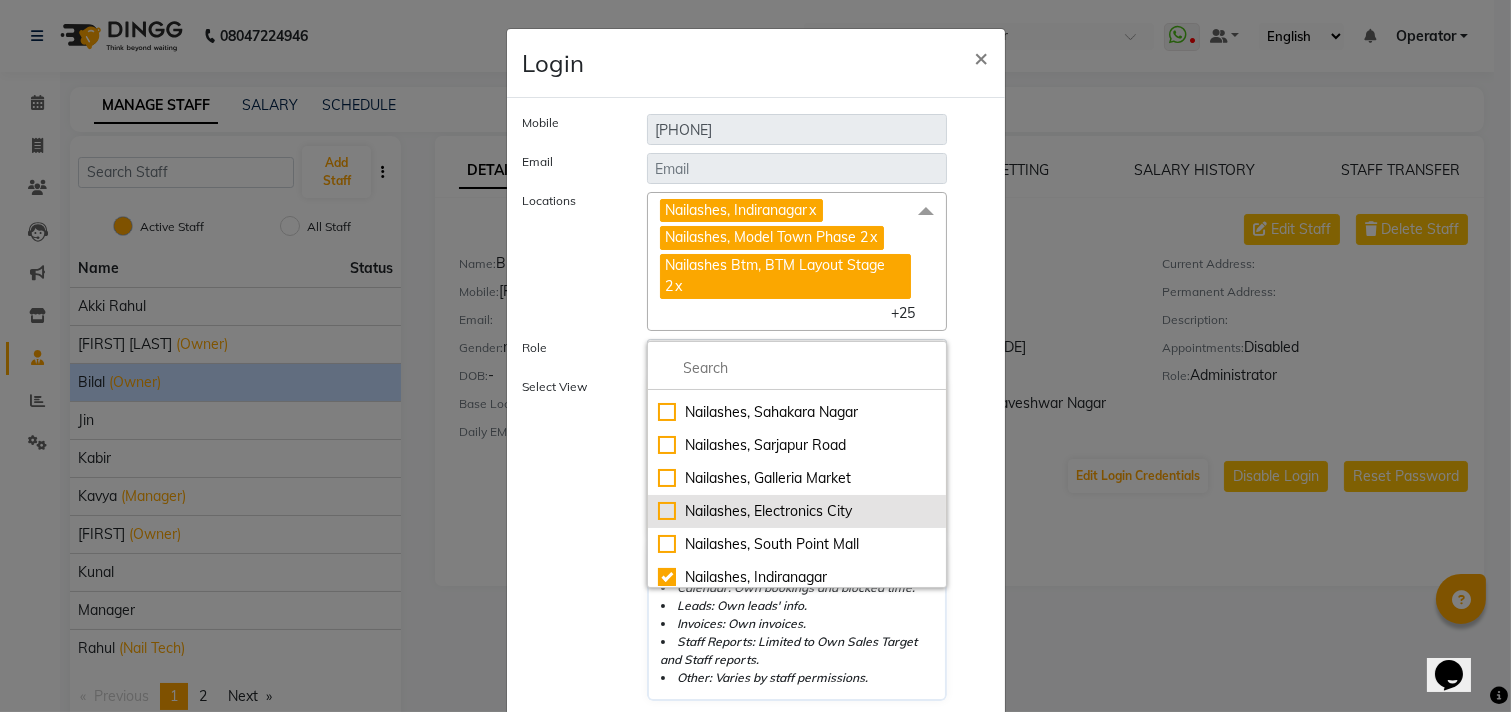 checkbox on "false" 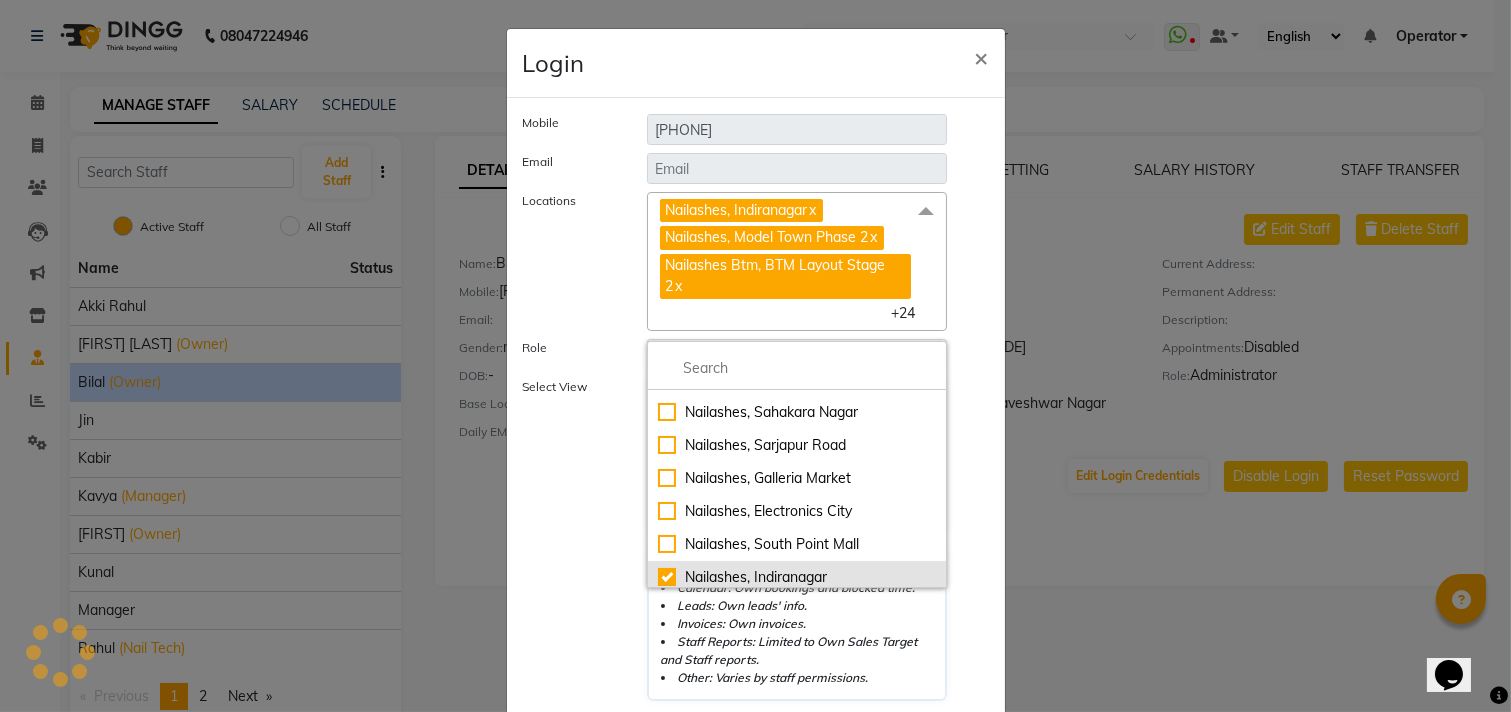 click on "Nailashes, Indiranagar" 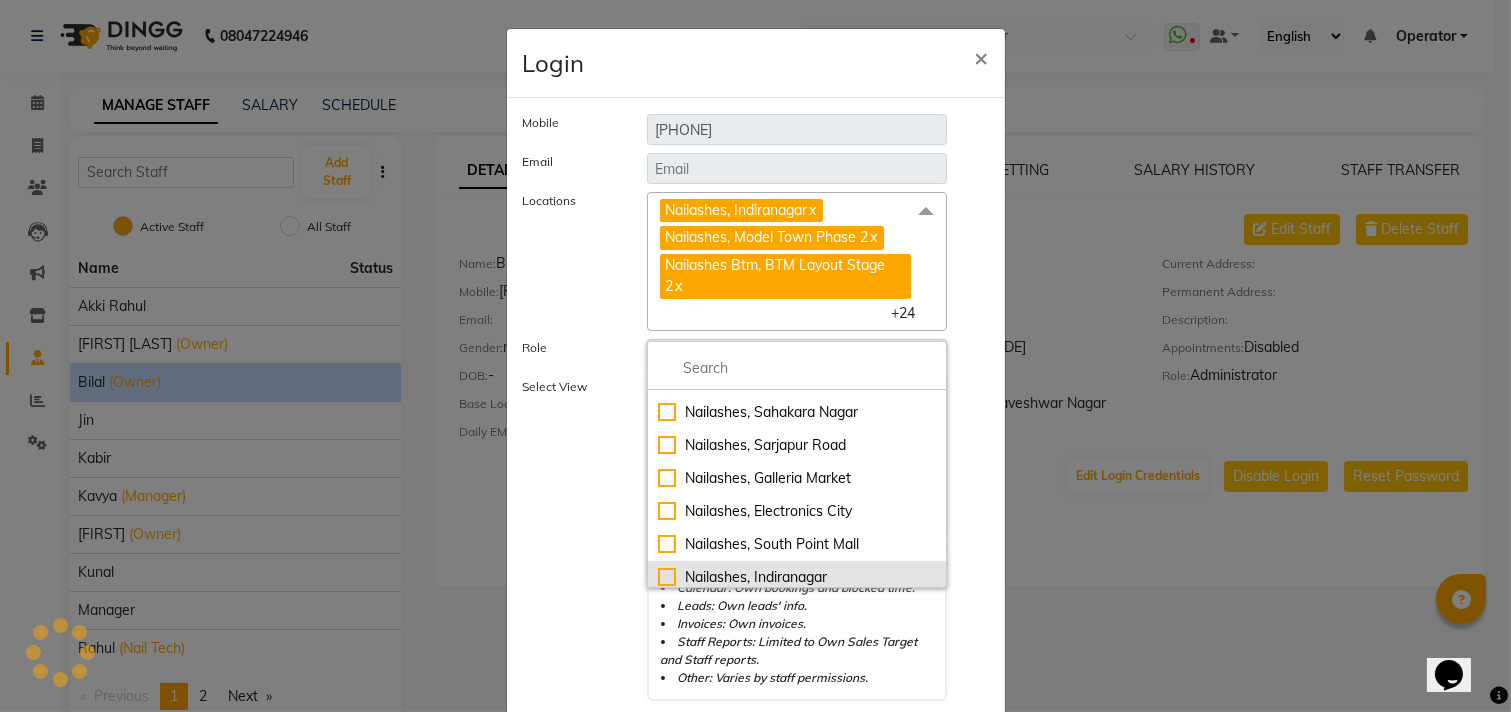 checkbox on "false" 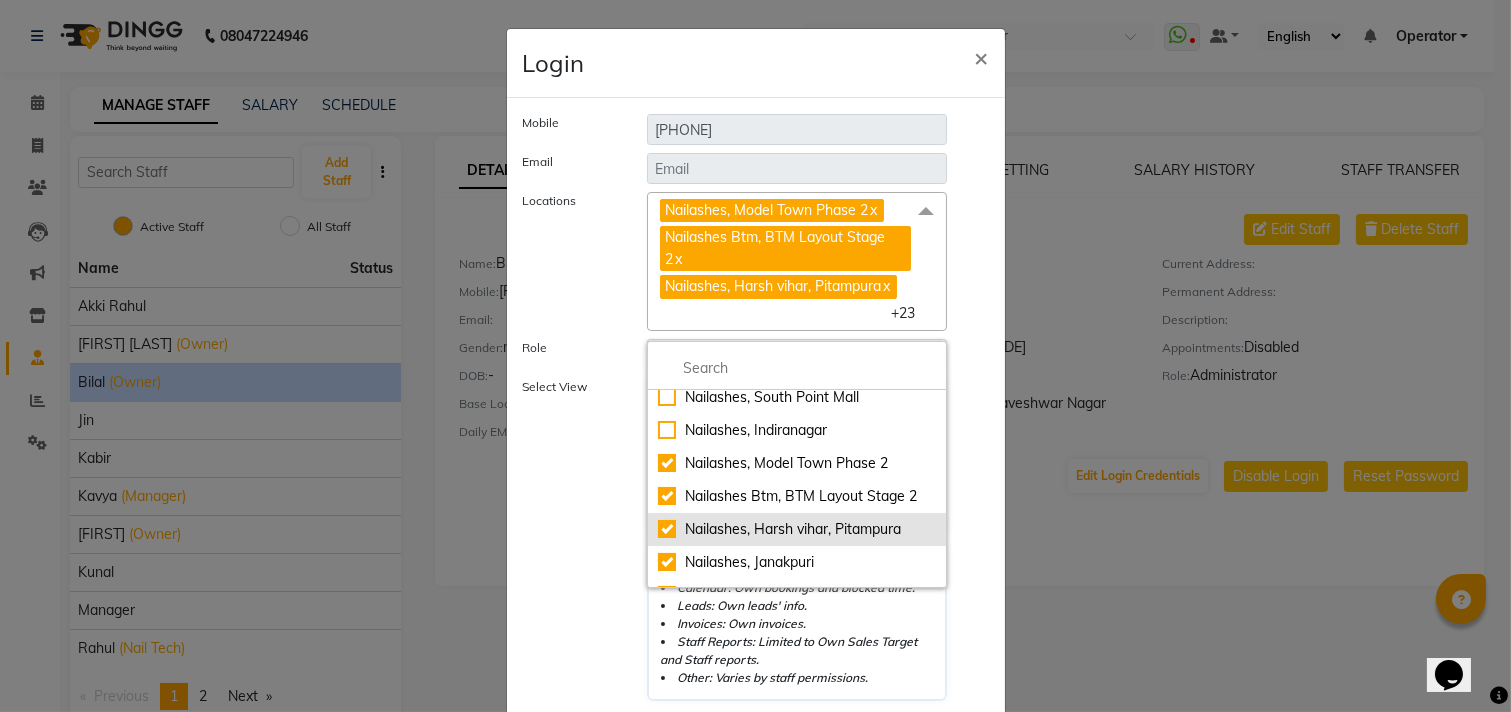 scroll, scrollTop: 555, scrollLeft: 0, axis: vertical 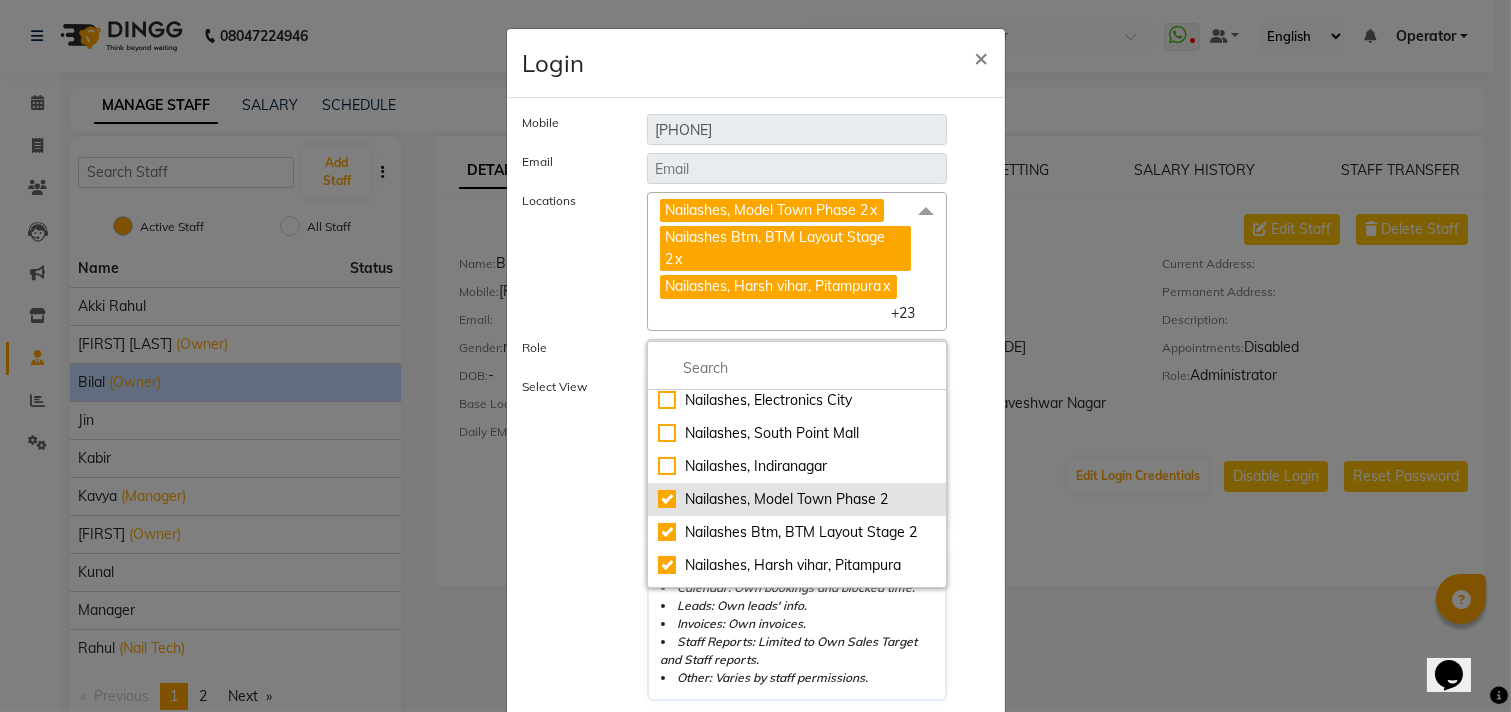 click on "Nailashes, Model Town Phase 2" 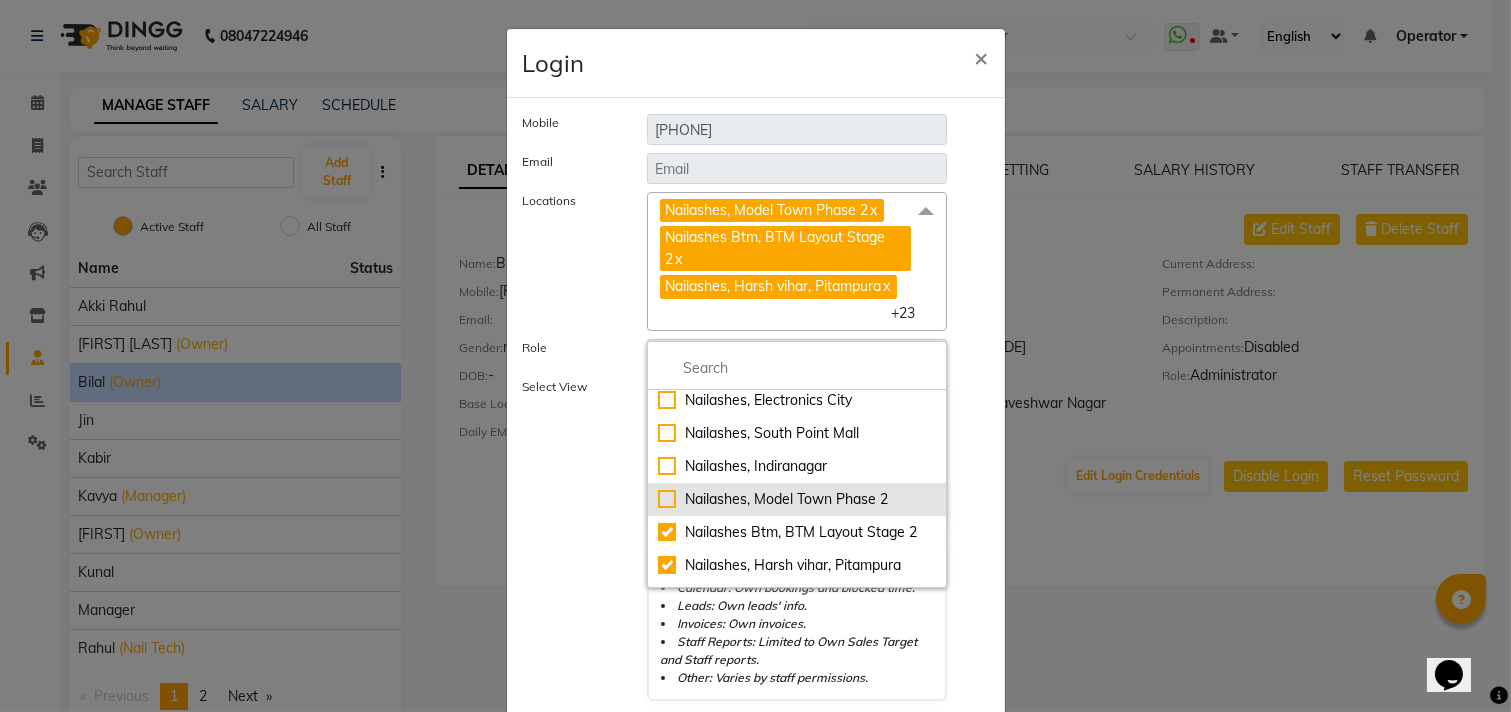 checkbox on "false" 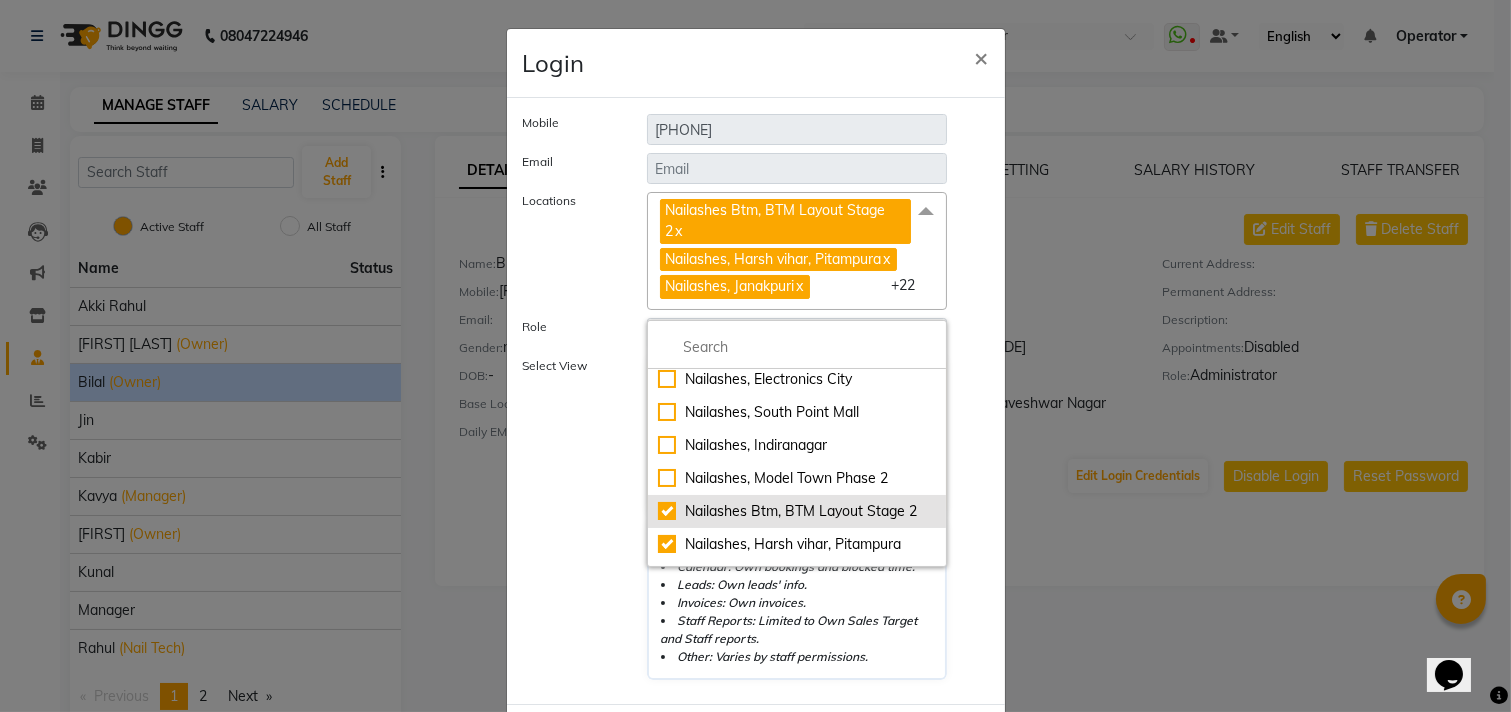 click on "Nailashes Btm,  BTM Layout Stage 2" 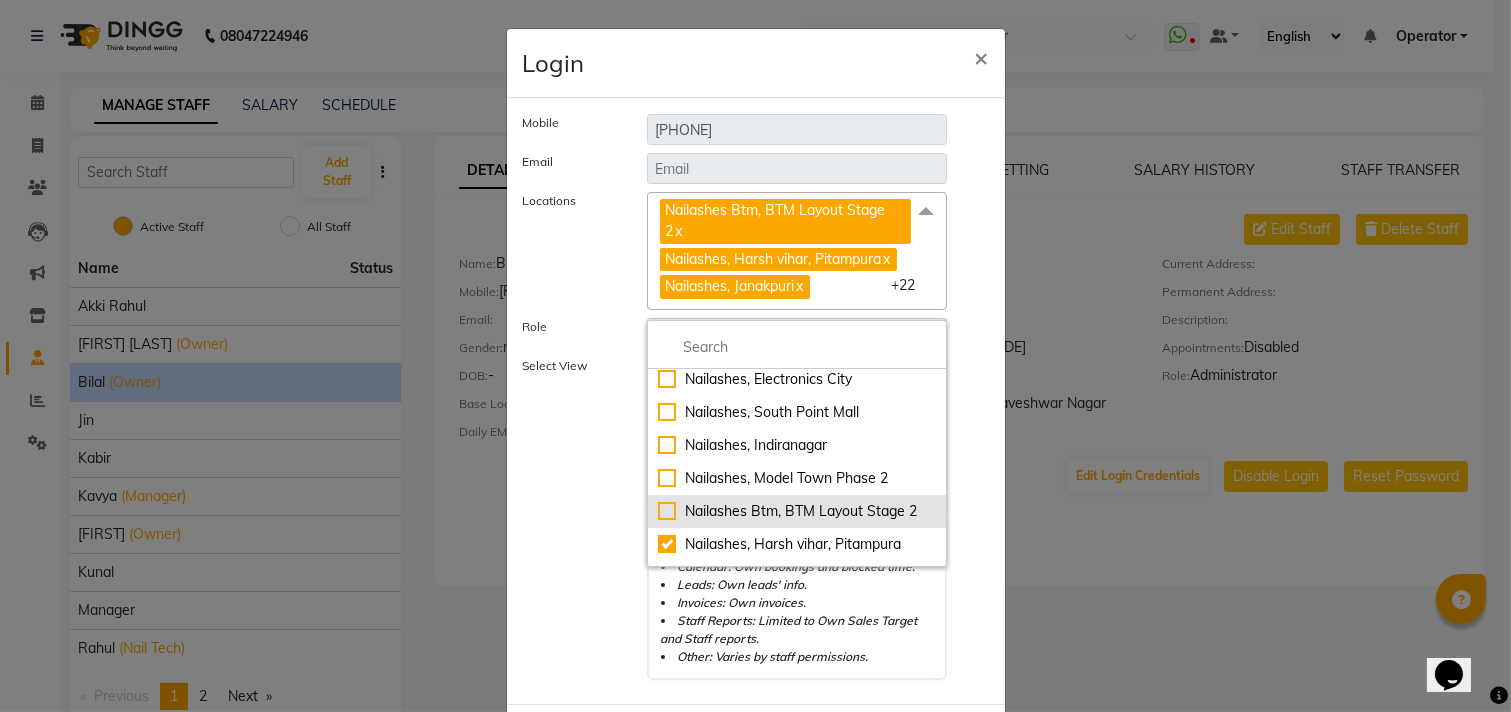 checkbox on "false" 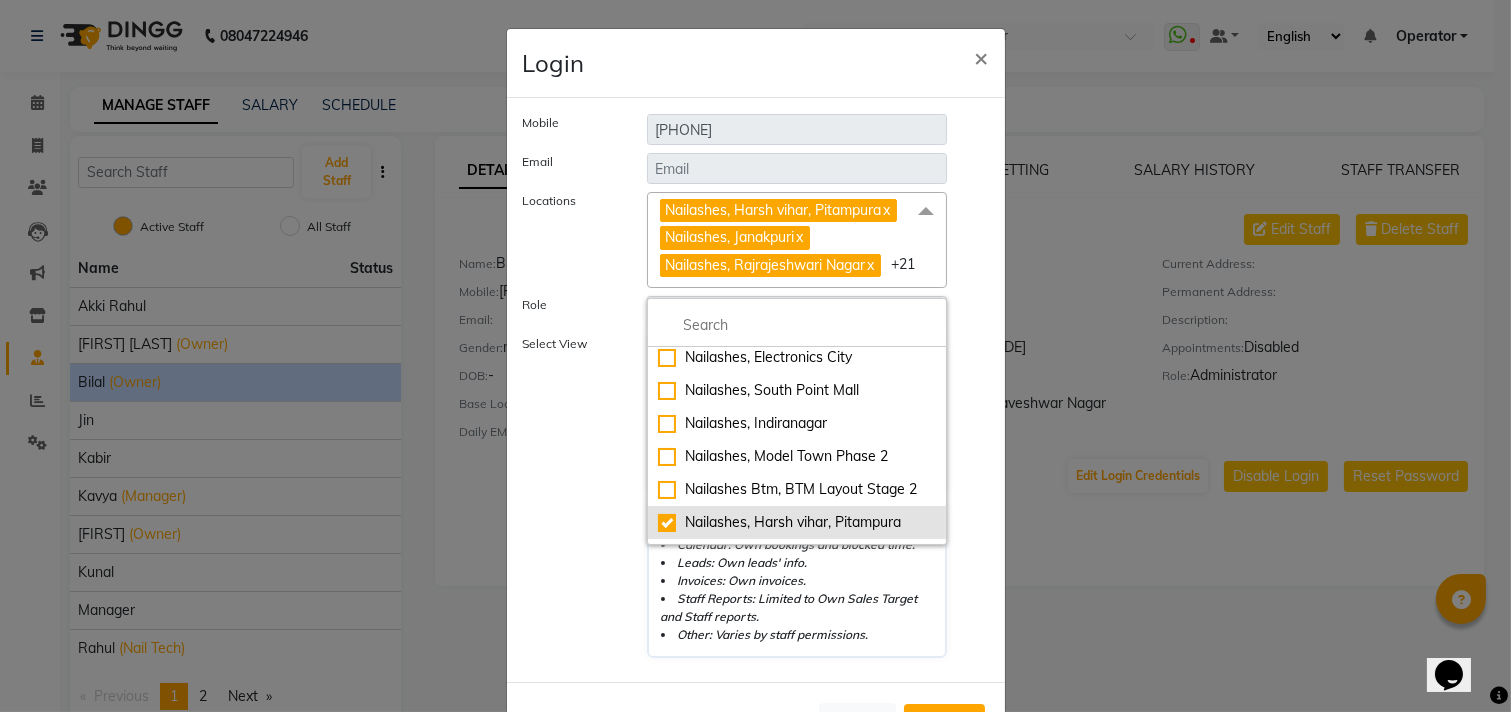 click on "Nailashes, Harsh vihar, Pitampura" 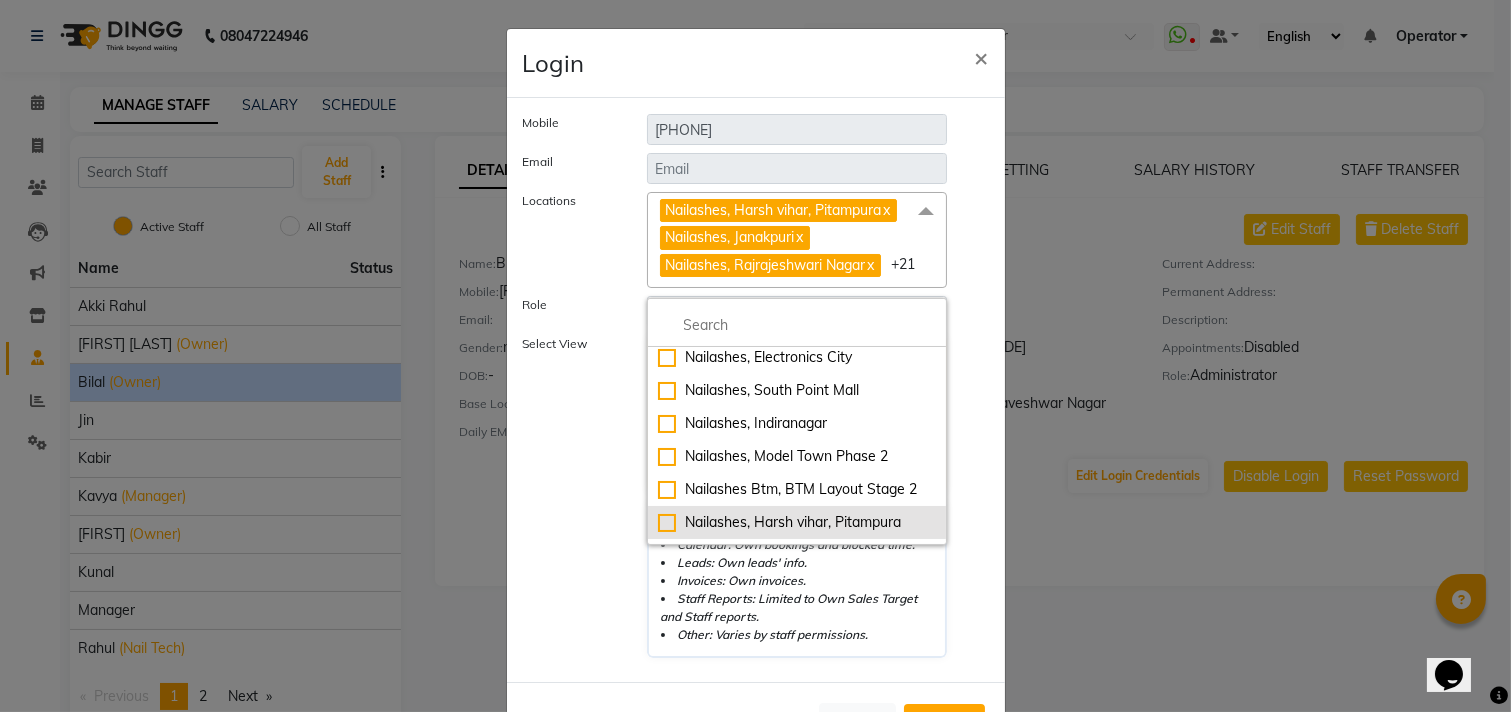 checkbox on "false" 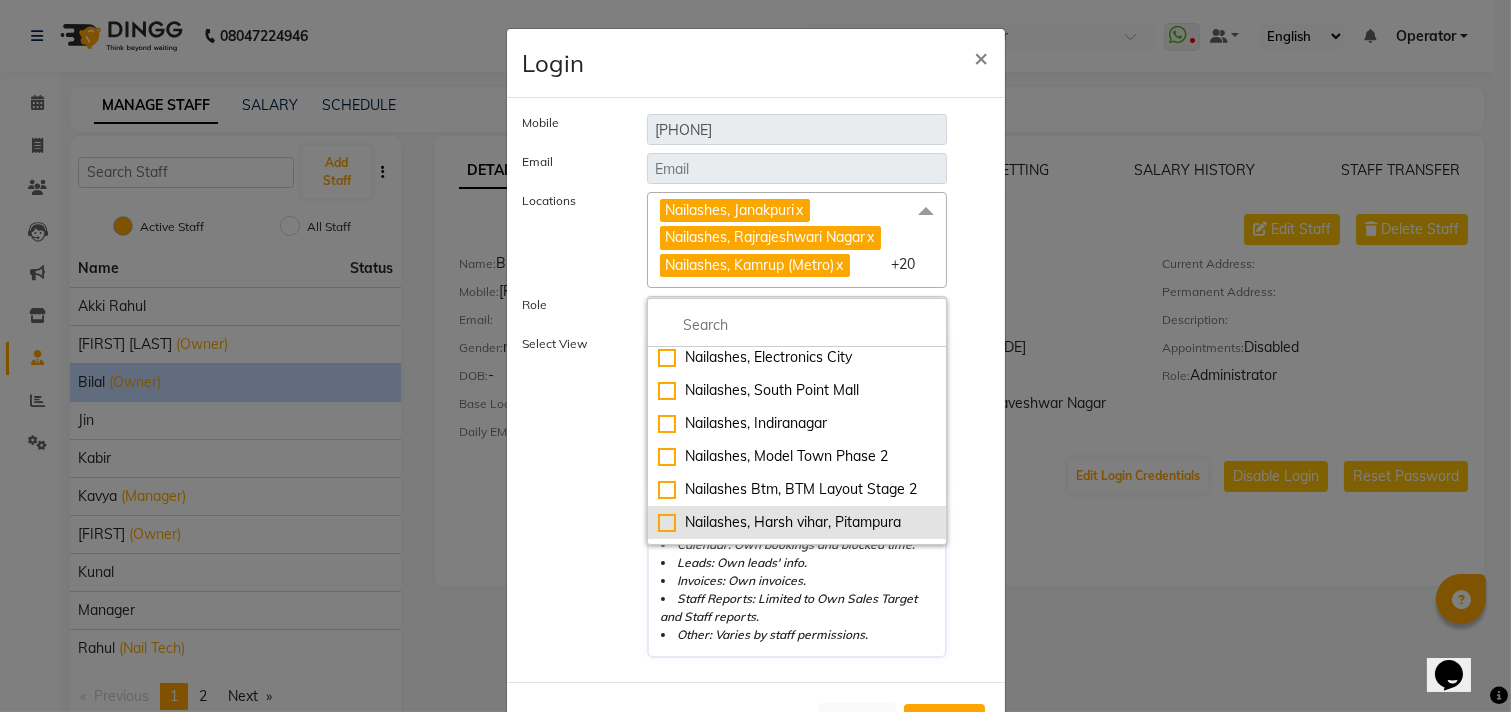 scroll, scrollTop: 666, scrollLeft: 0, axis: vertical 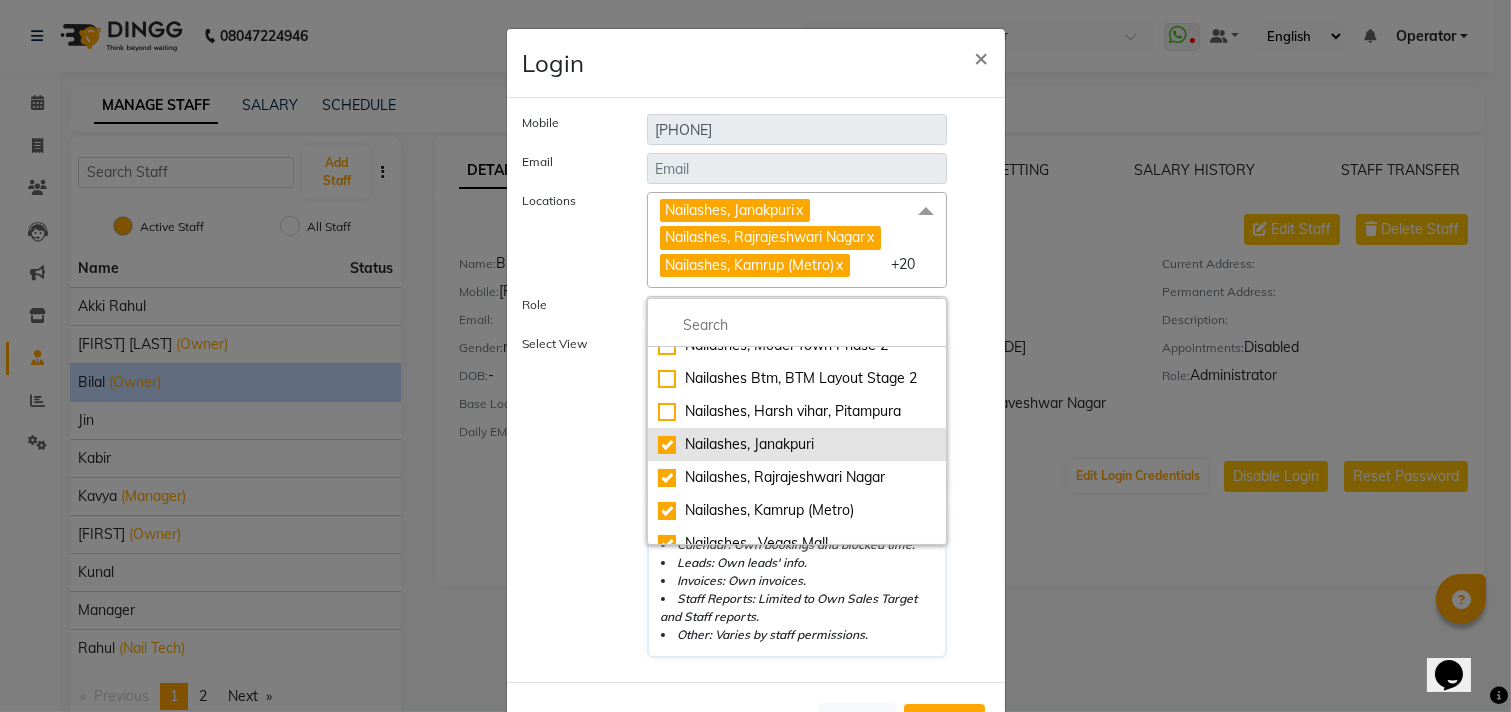 click on "Nailashes, Janakpuri" 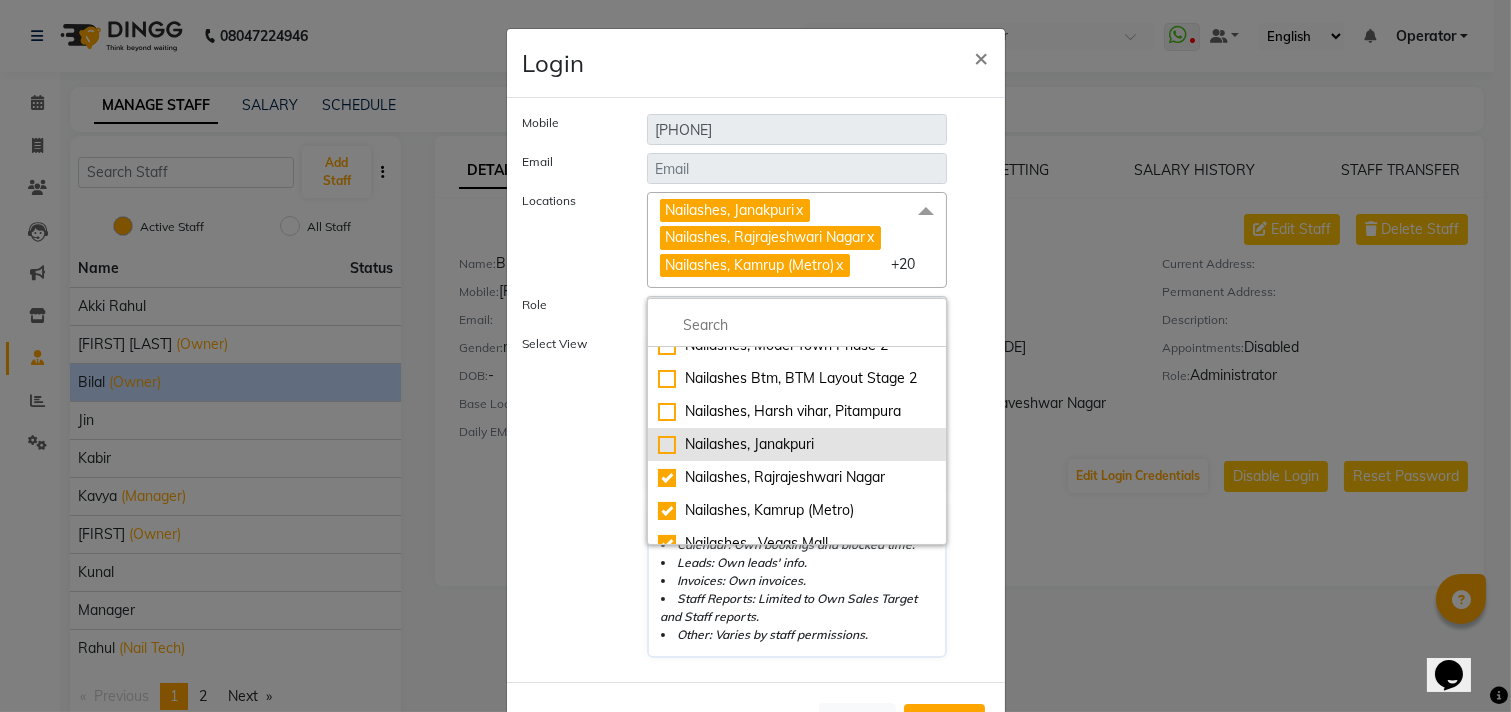 checkbox on "false" 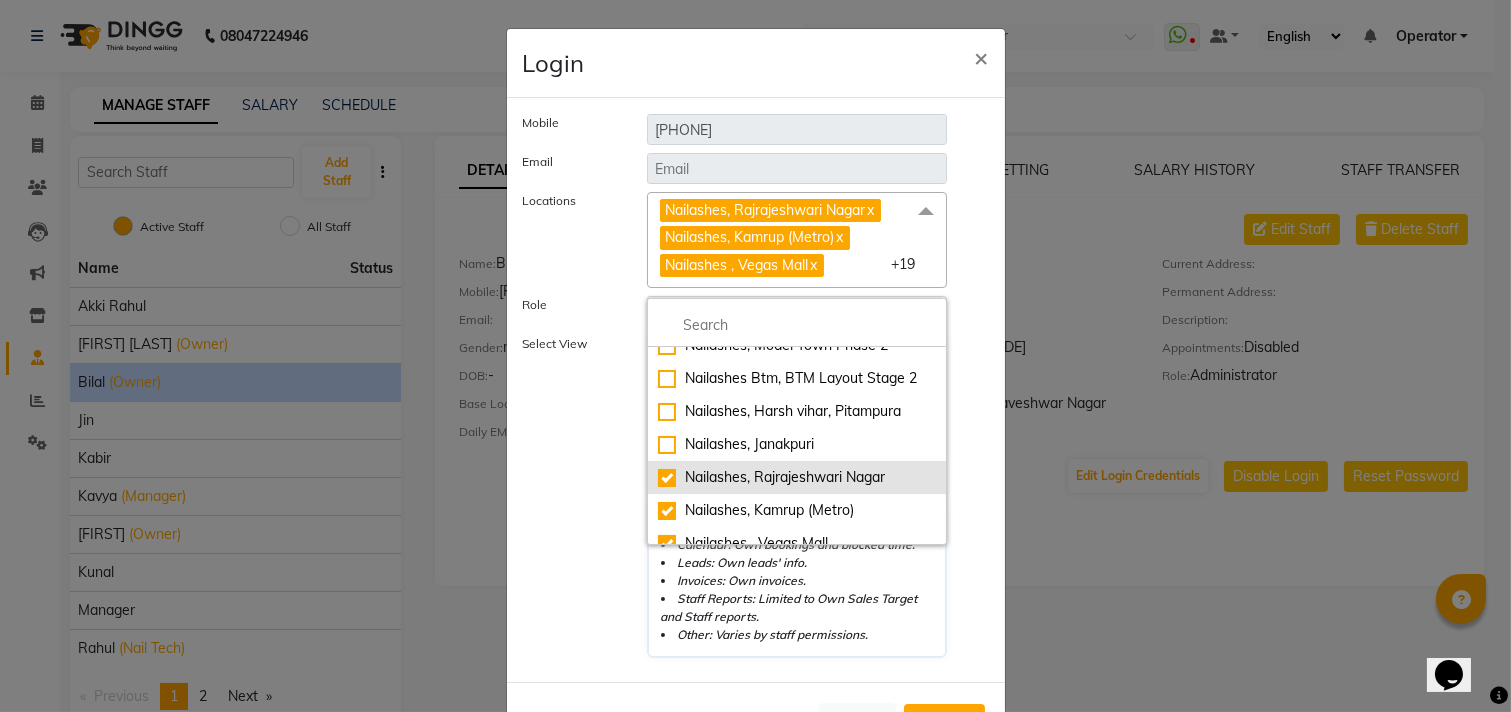 click on "Nailashes, Rajrajeshwari Nagar" 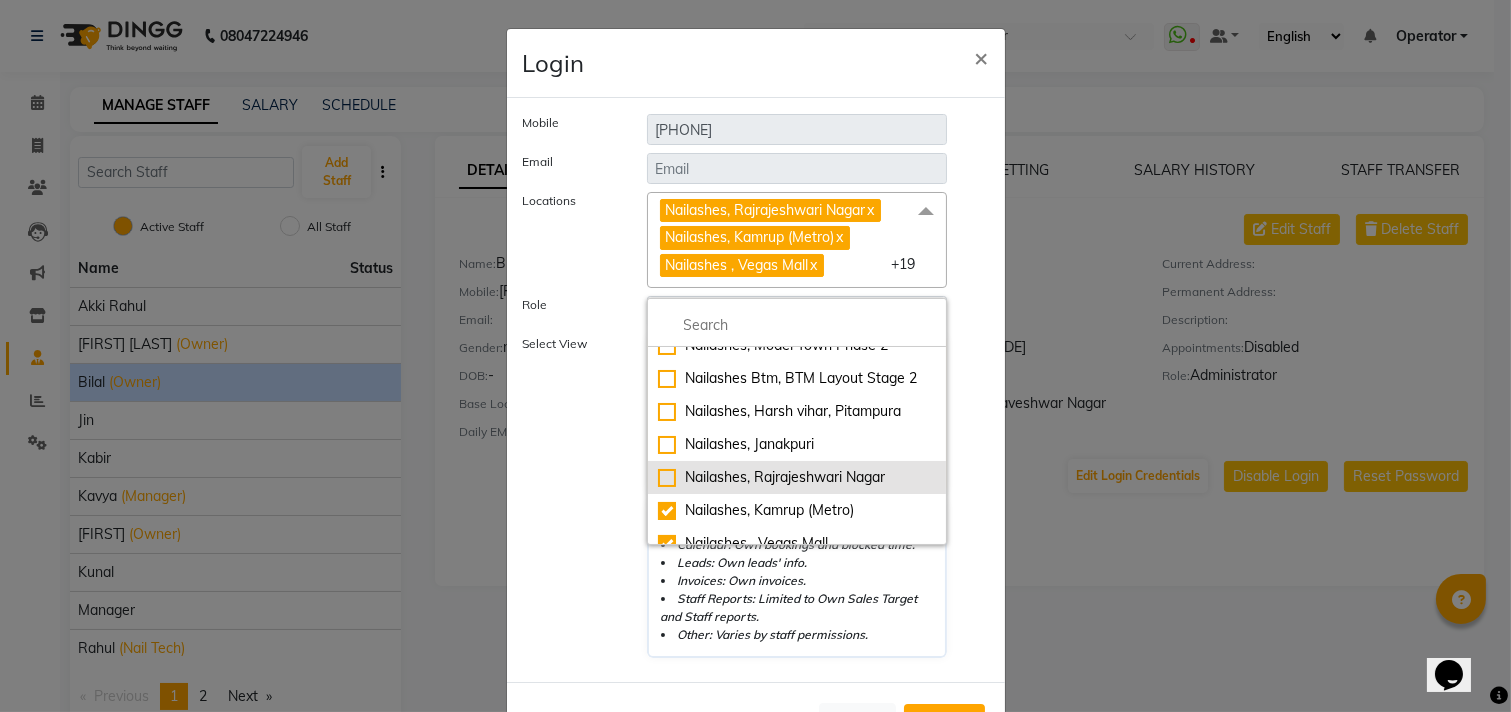 checkbox on "false" 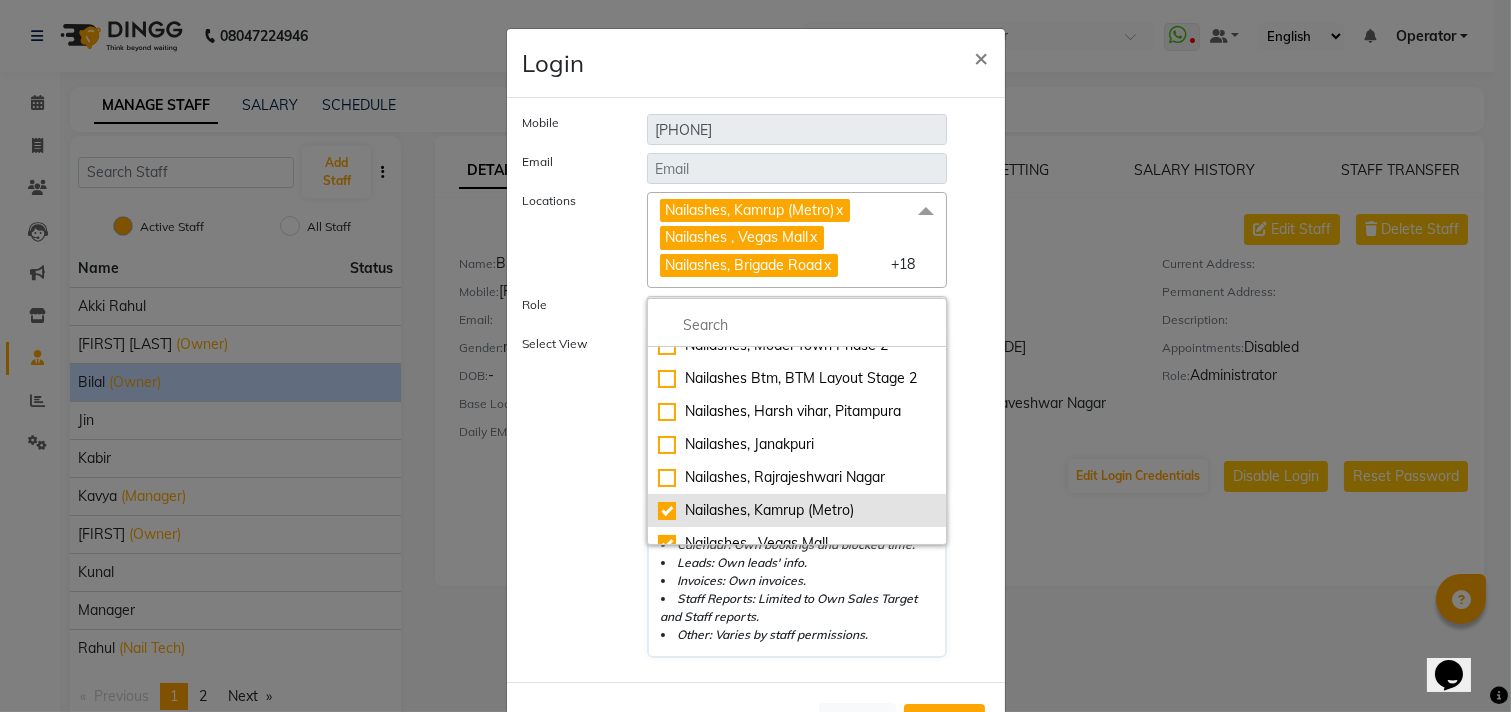 click on "Nailashes, Kamrup (Metro)" 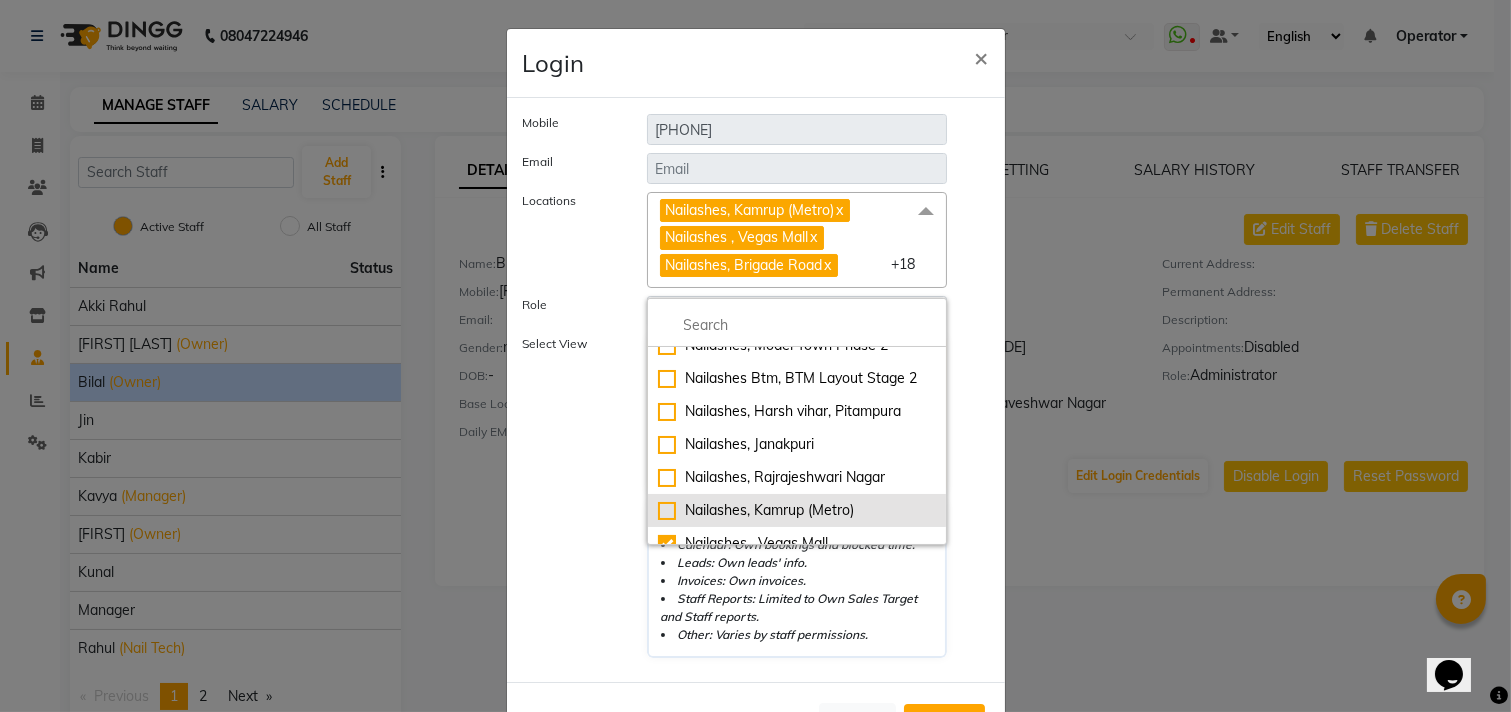 checkbox on "false" 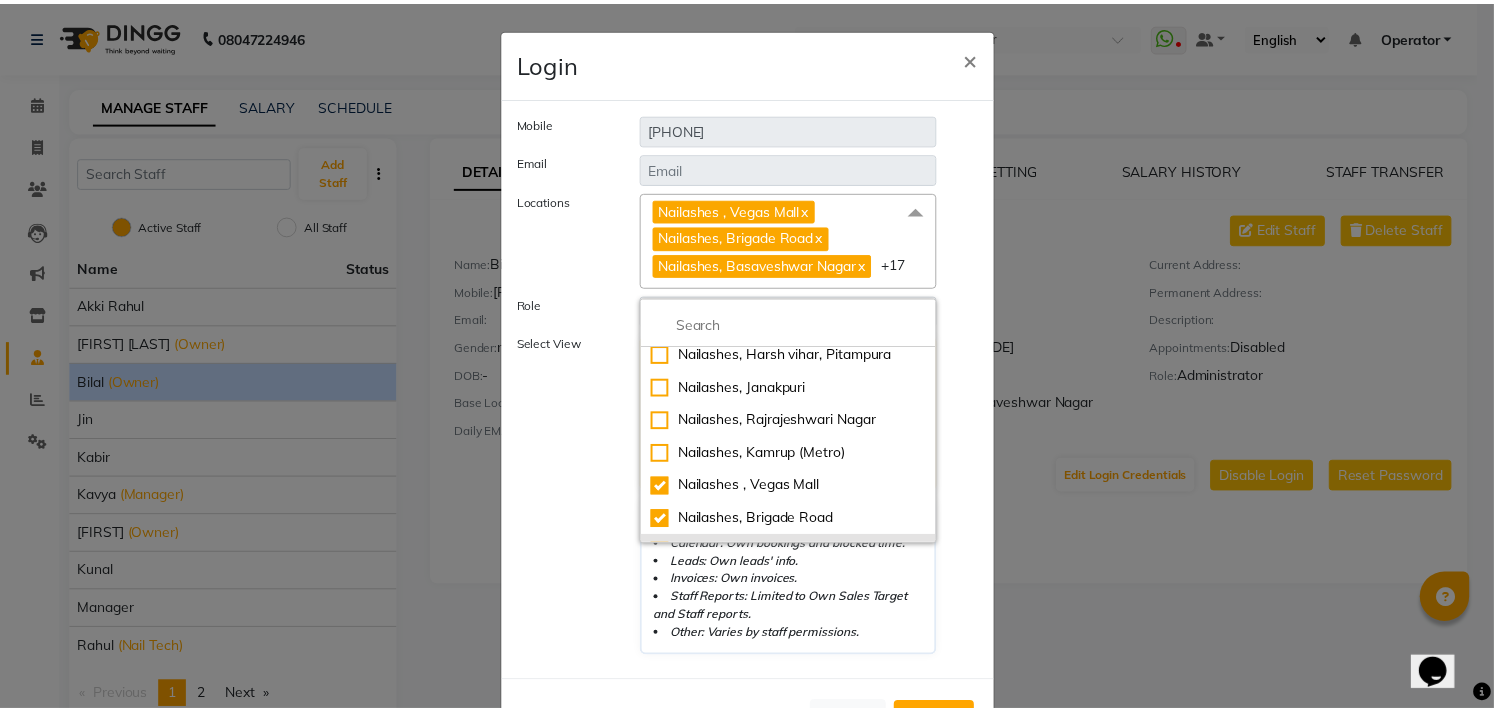 scroll, scrollTop: 777, scrollLeft: 0, axis: vertical 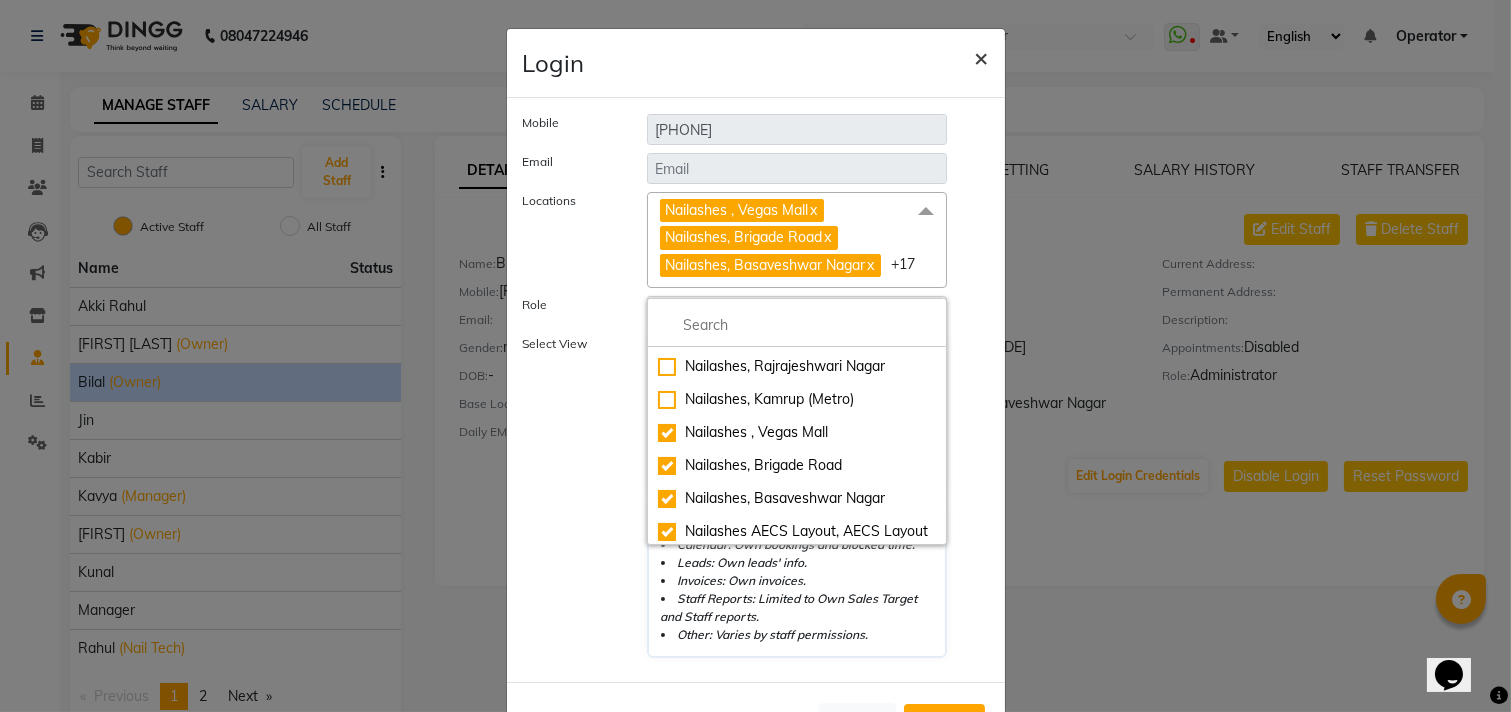 click on "×" 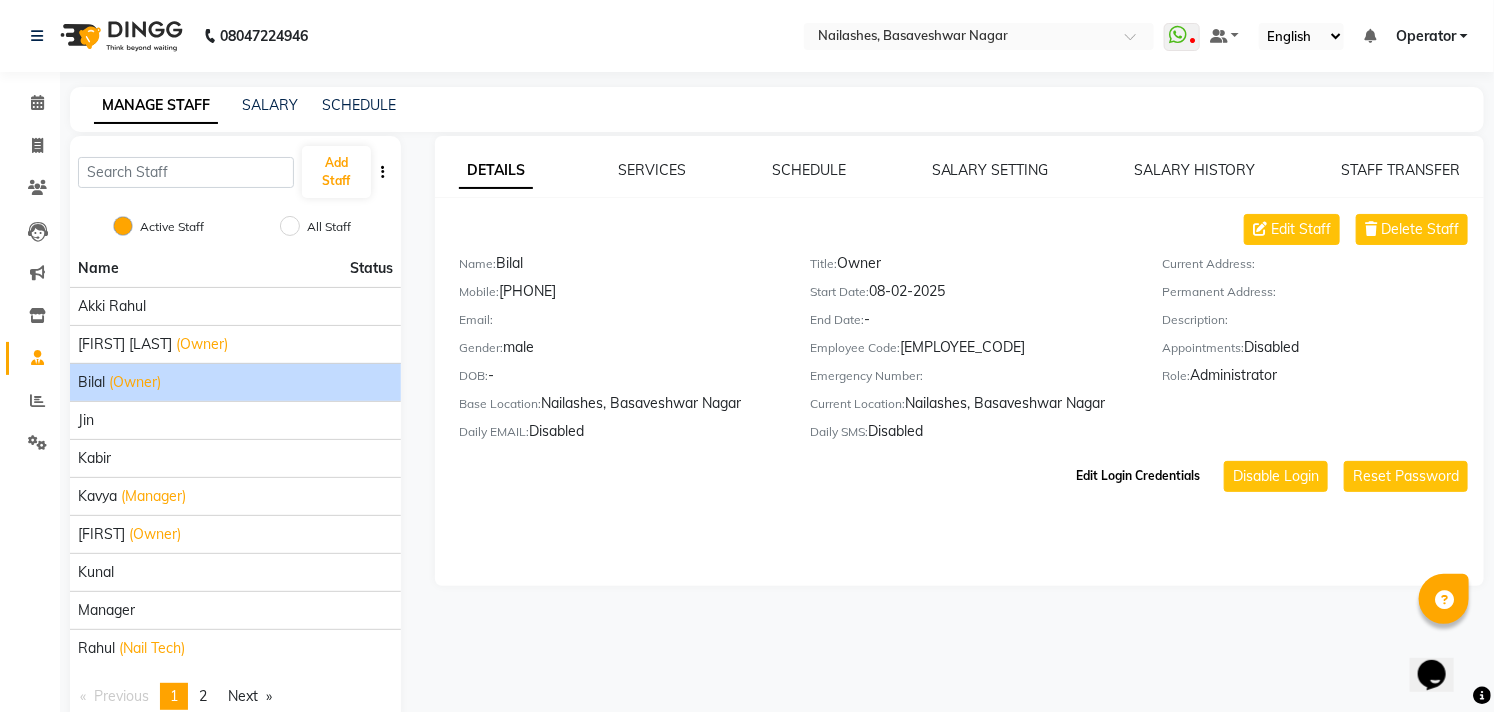 click on "Edit Login Credentials" 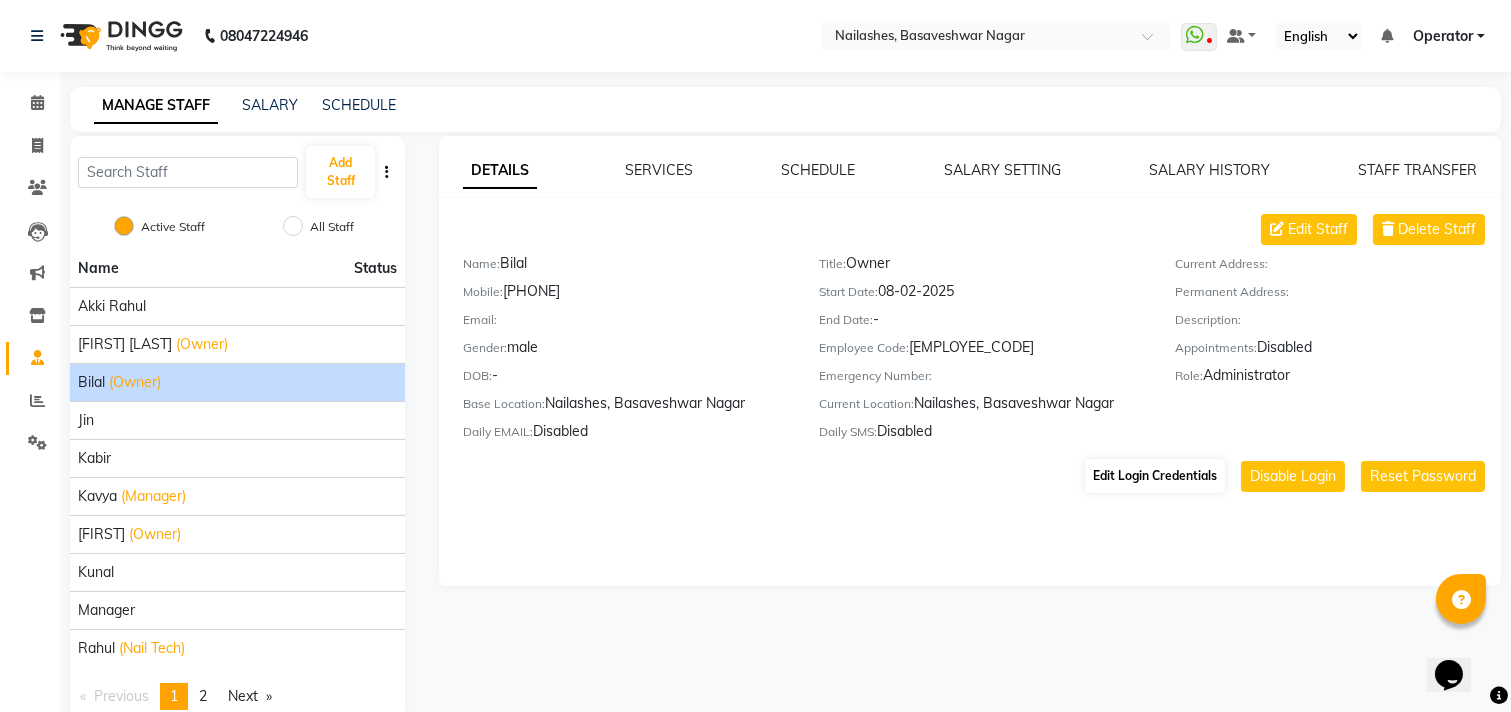 select on "52" 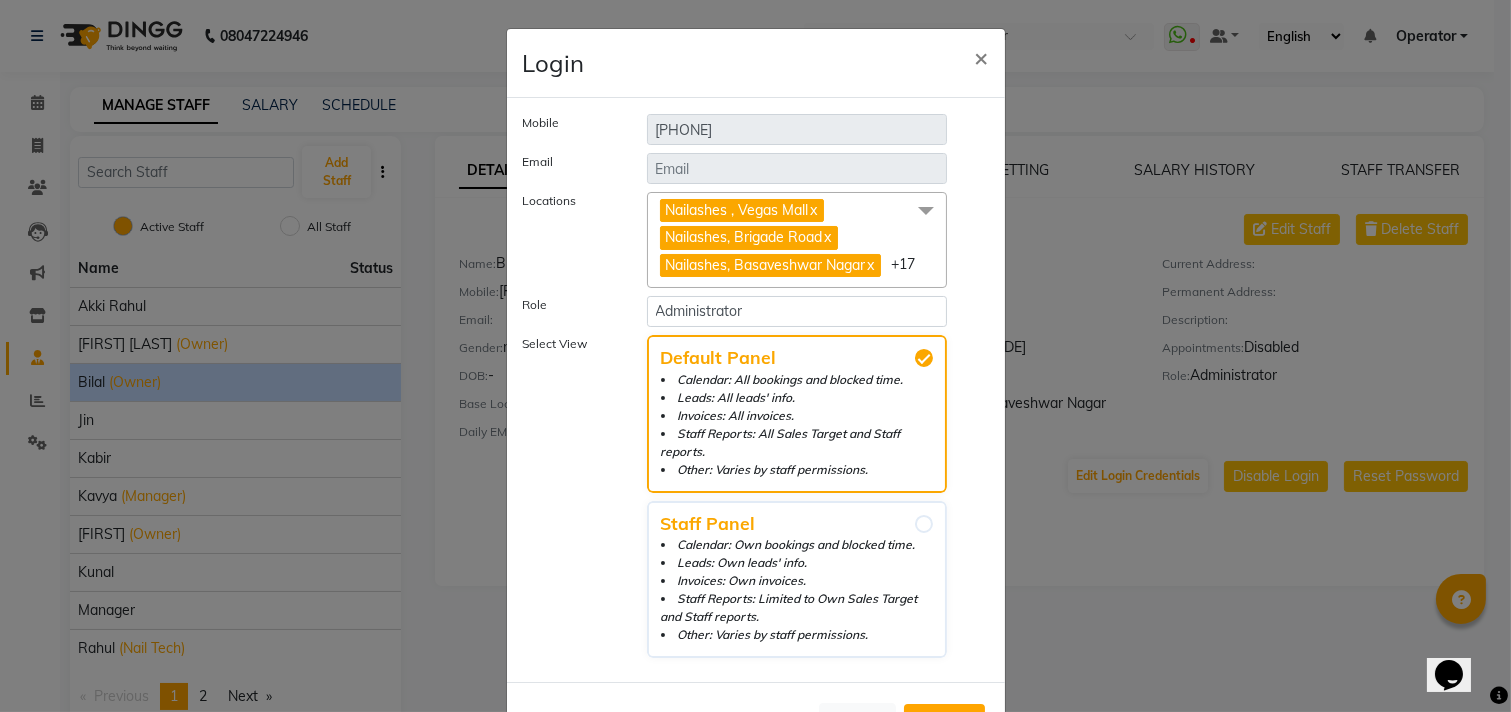 click 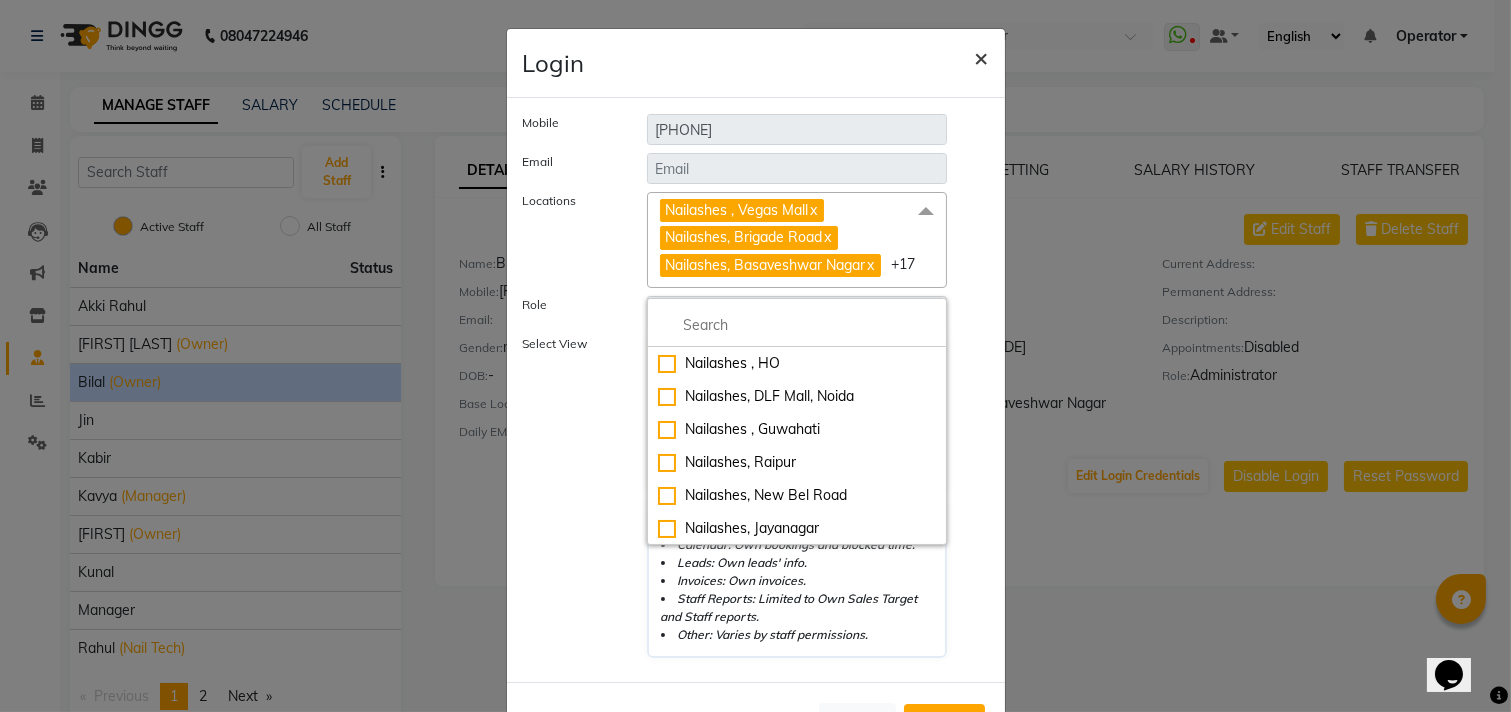 click on "×" 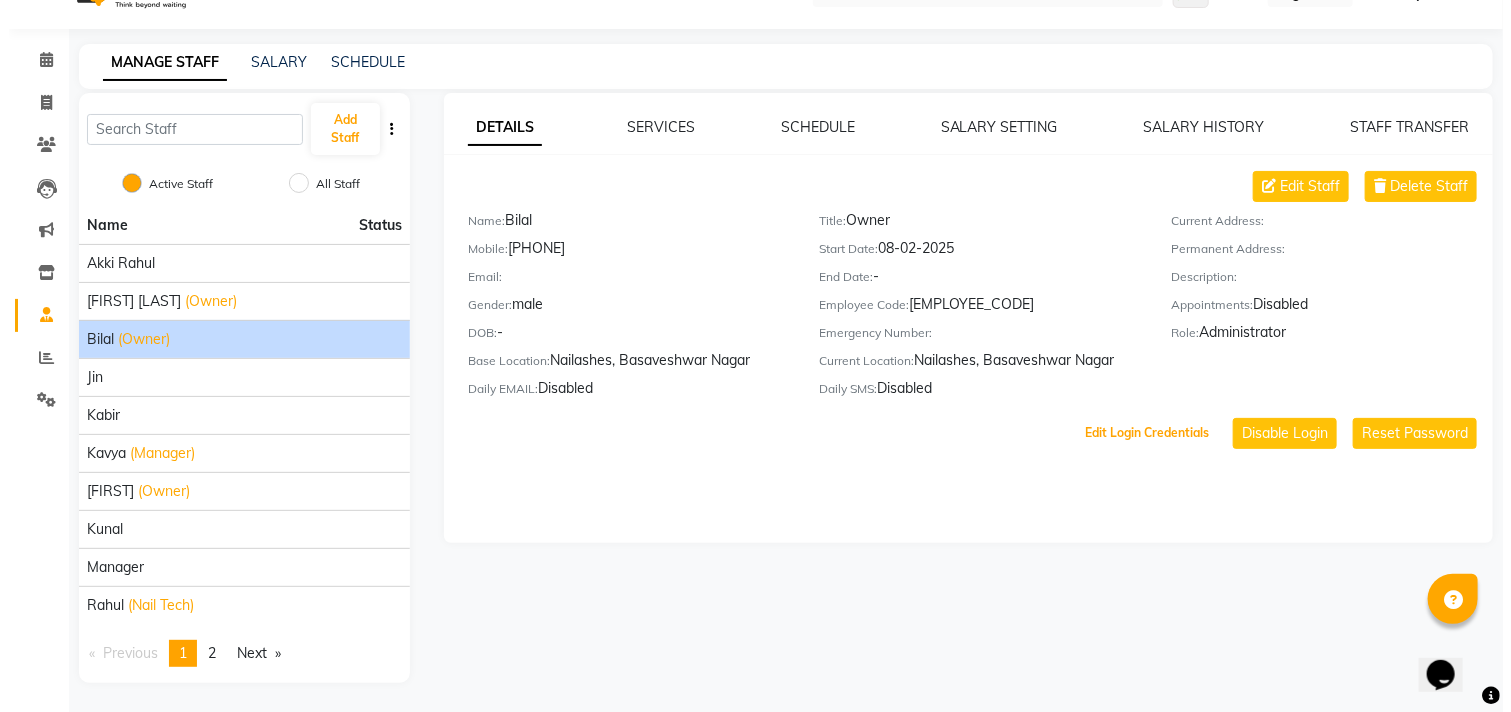 scroll, scrollTop: 44, scrollLeft: 0, axis: vertical 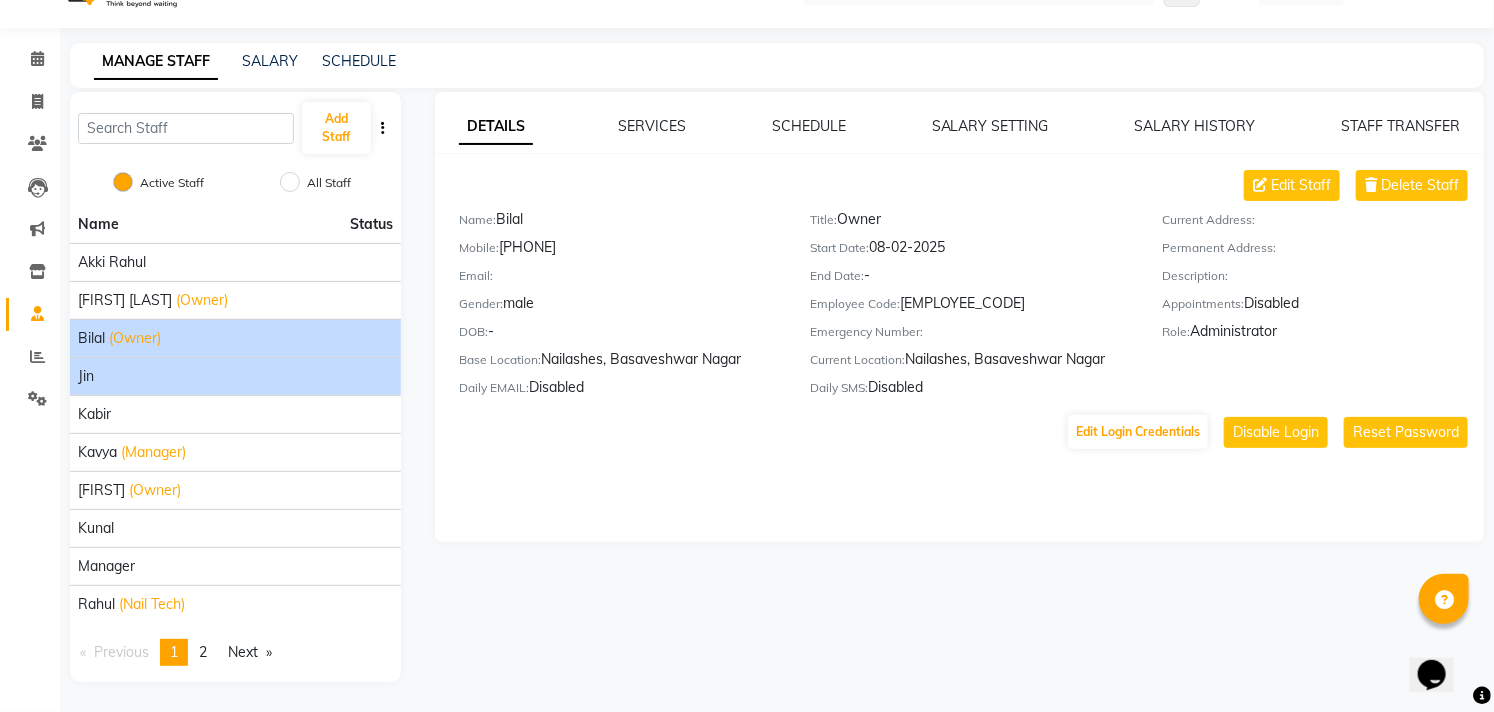 click on "jin" 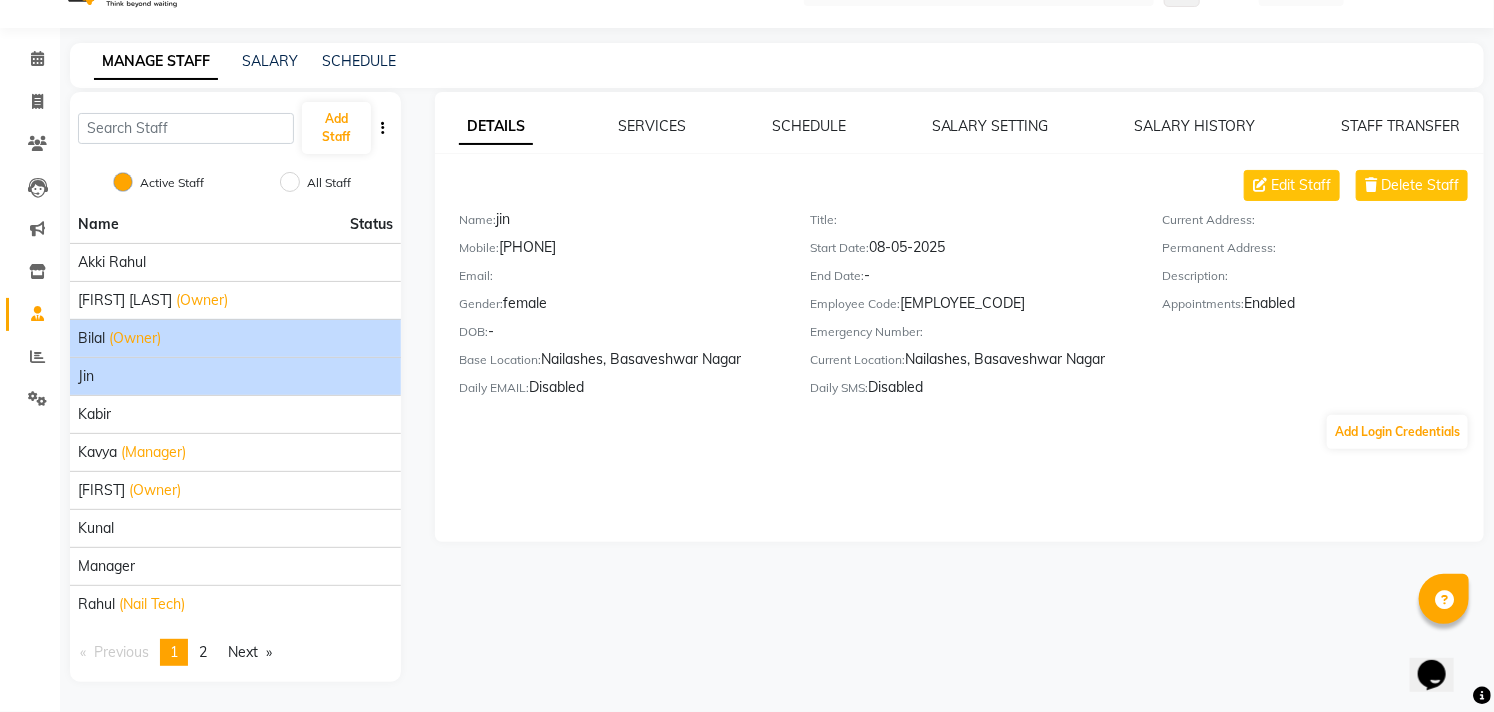 click on "(Owner)" 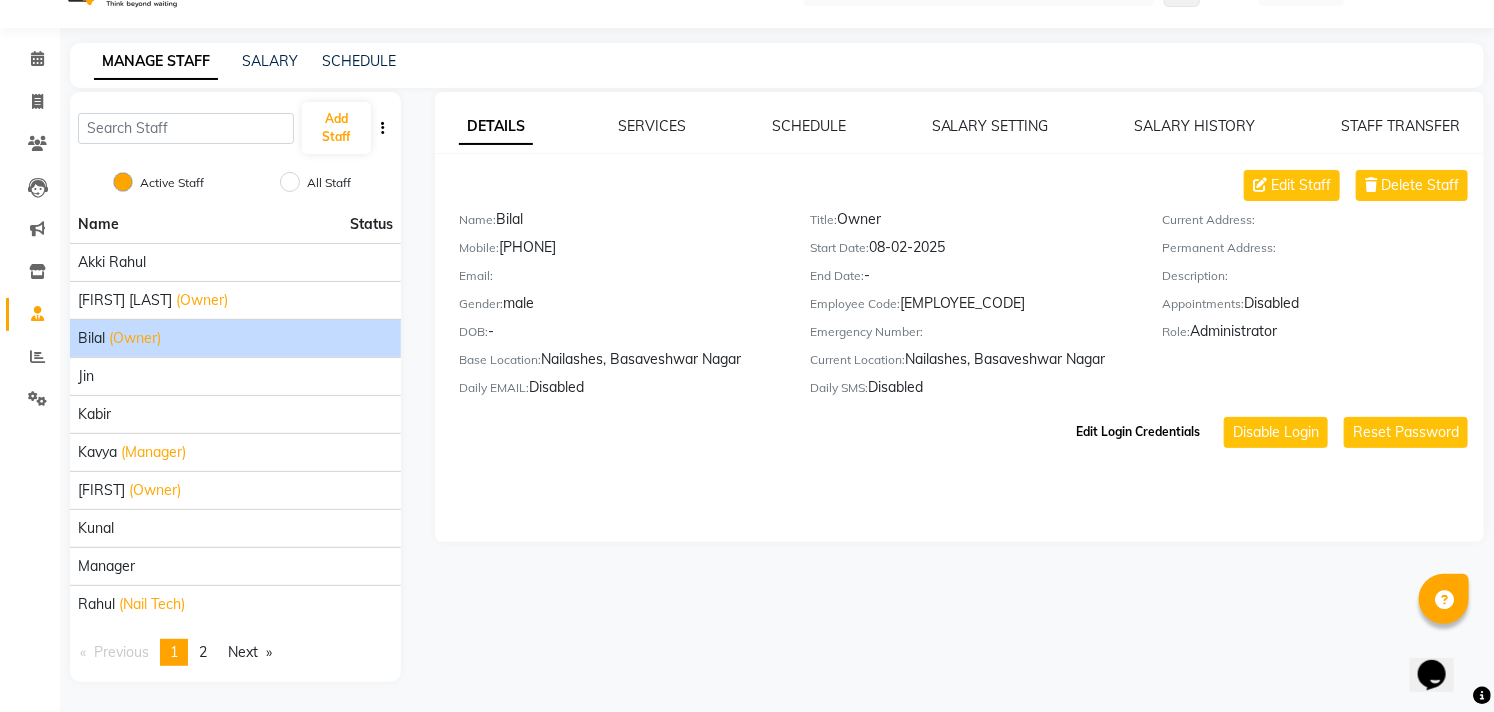 click on "Edit Login Credentials" 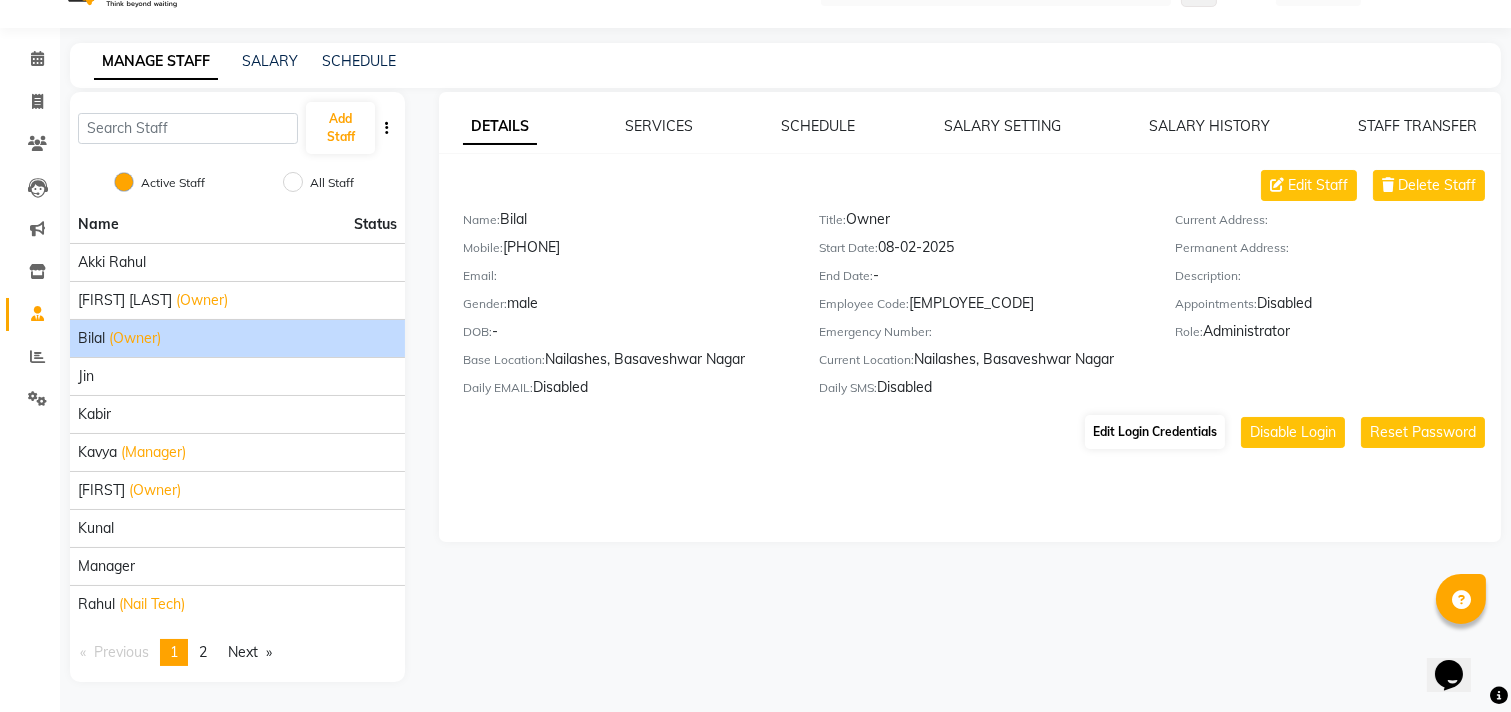 select on "52" 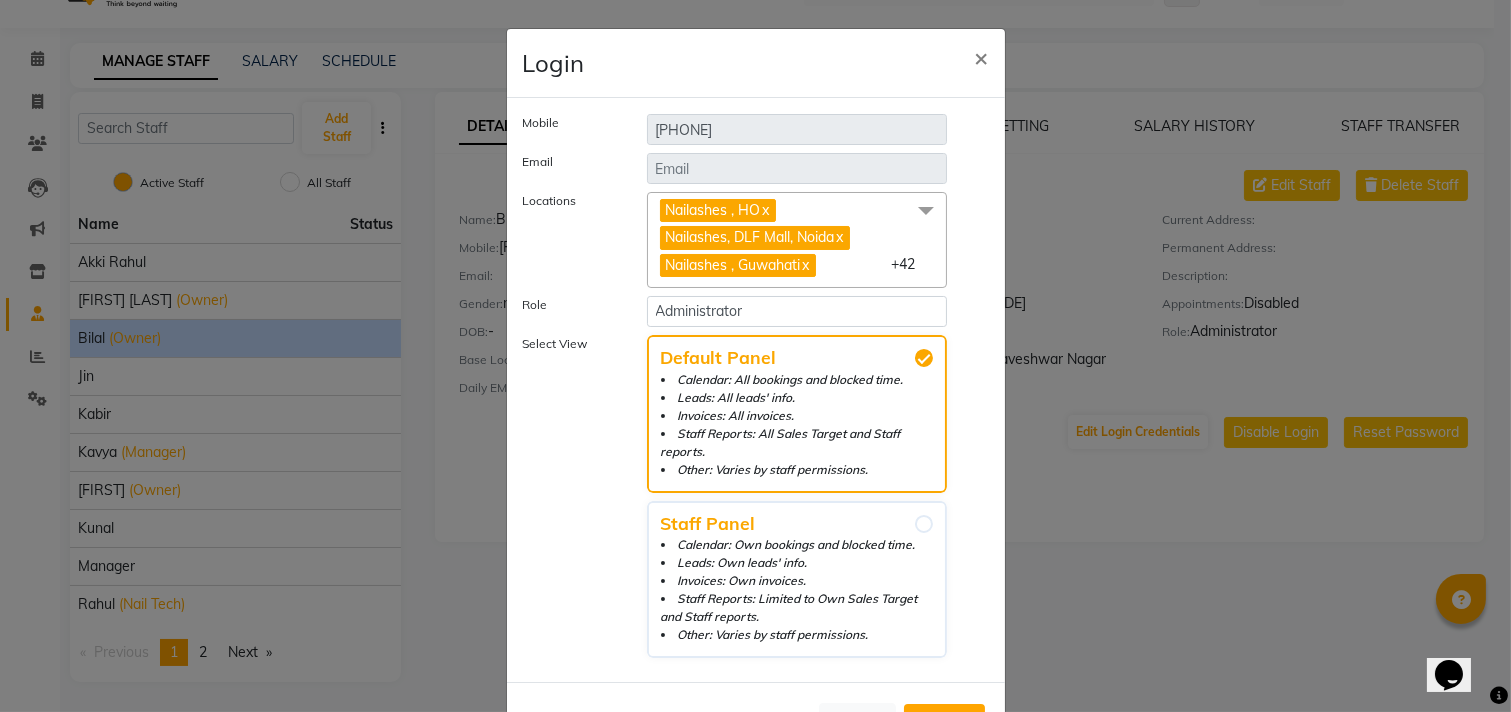 click 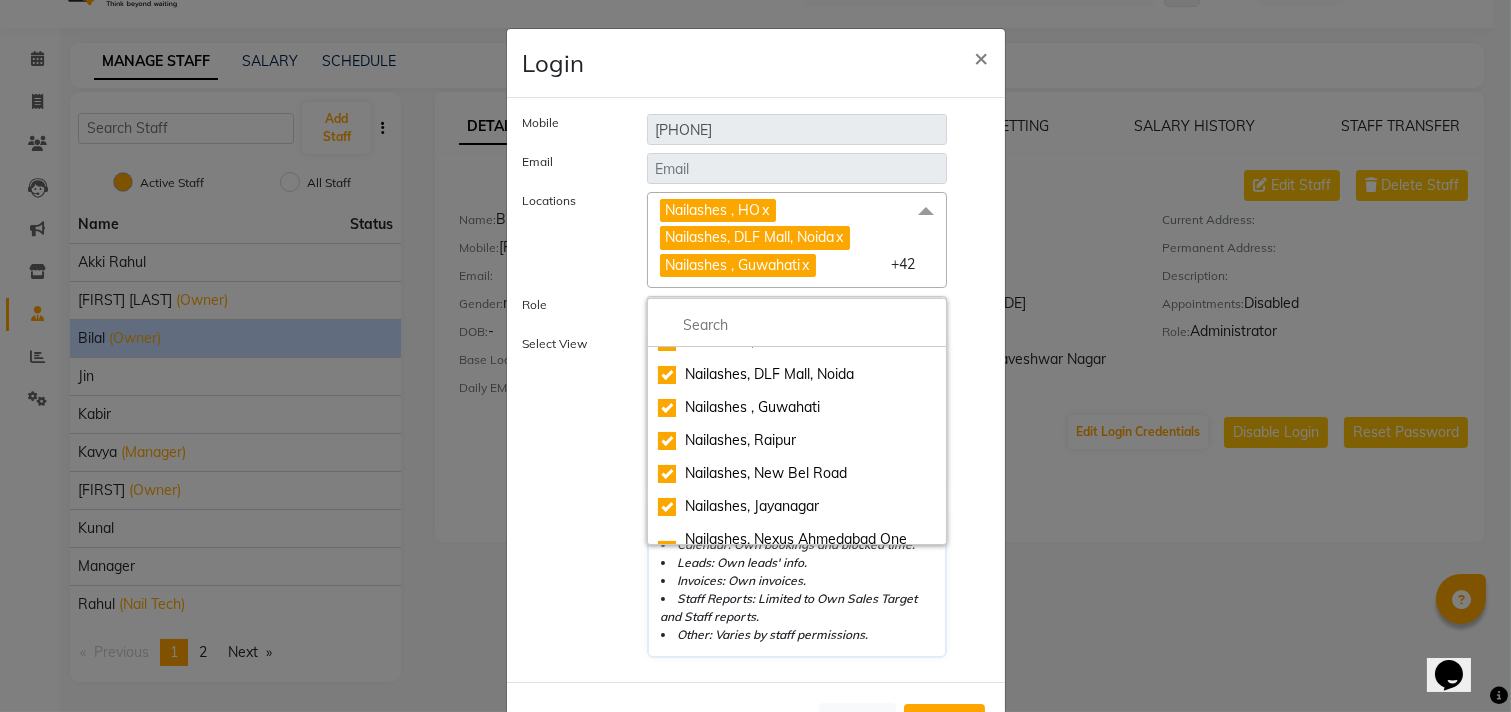 scroll, scrollTop: 0, scrollLeft: 0, axis: both 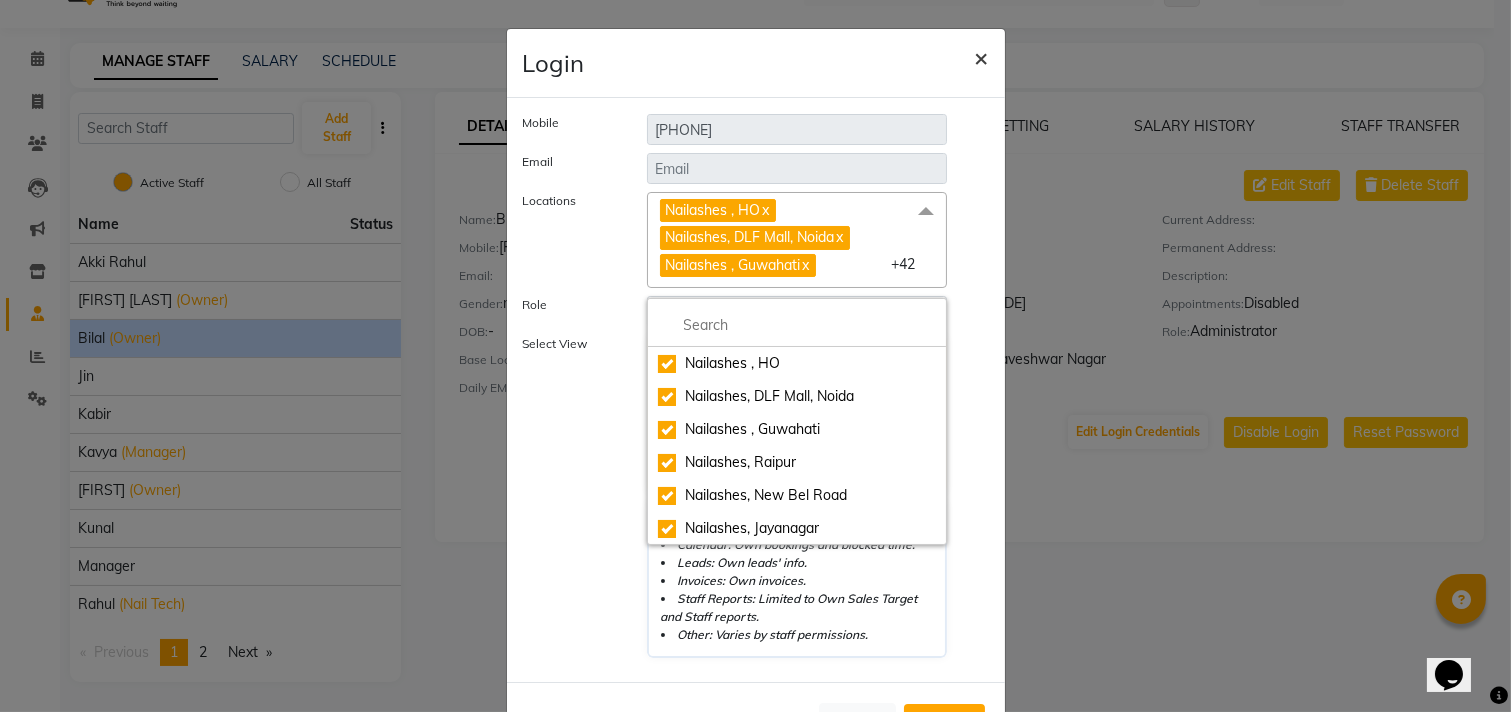 click on "×" 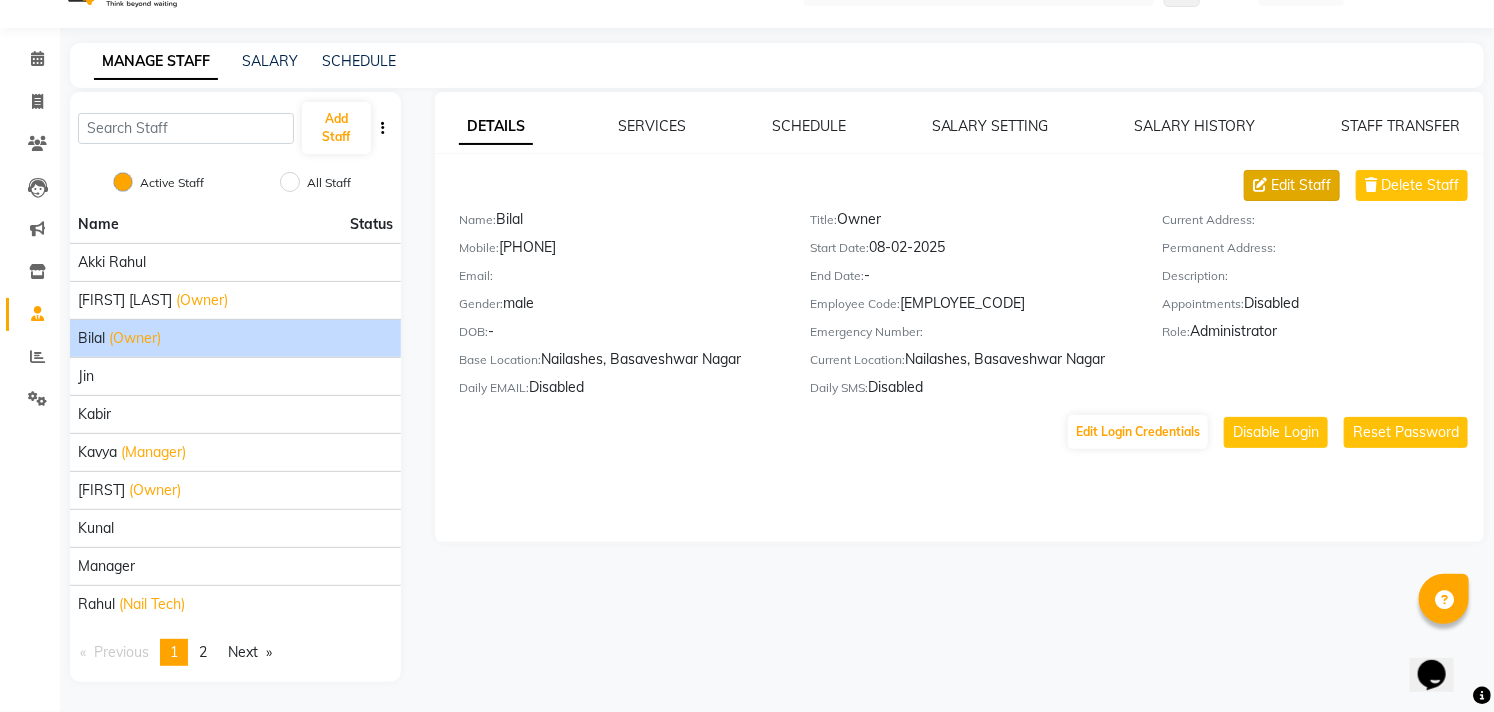 click on "Edit Staff" 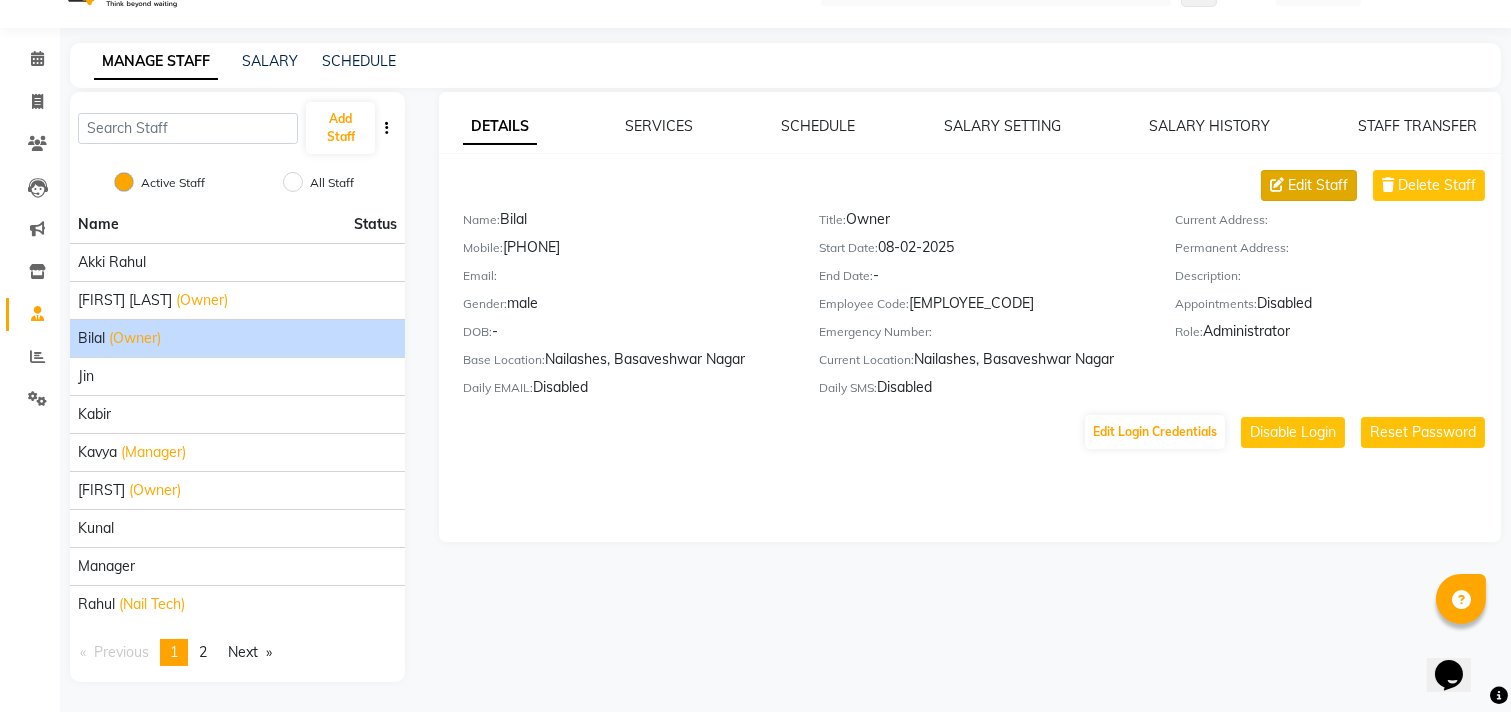 select on "male" 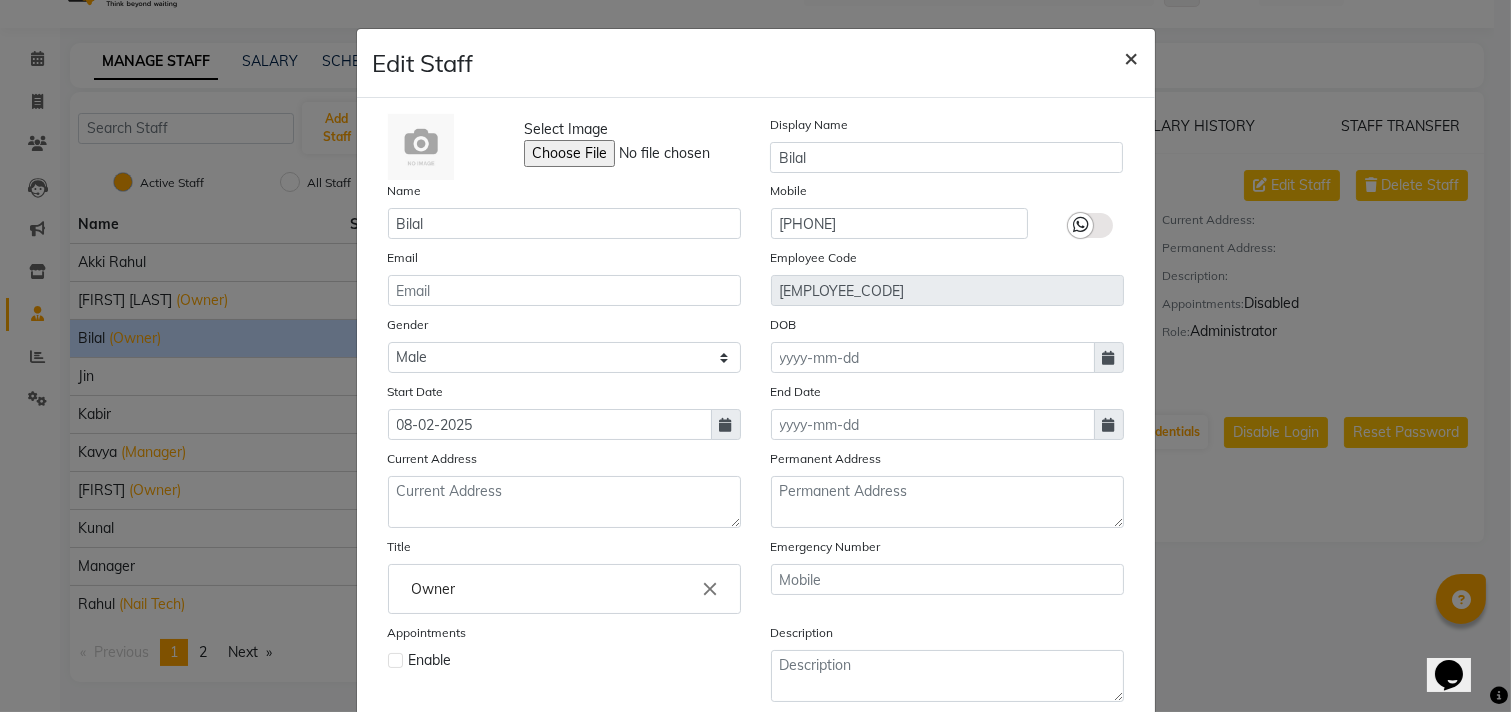 click on "×" 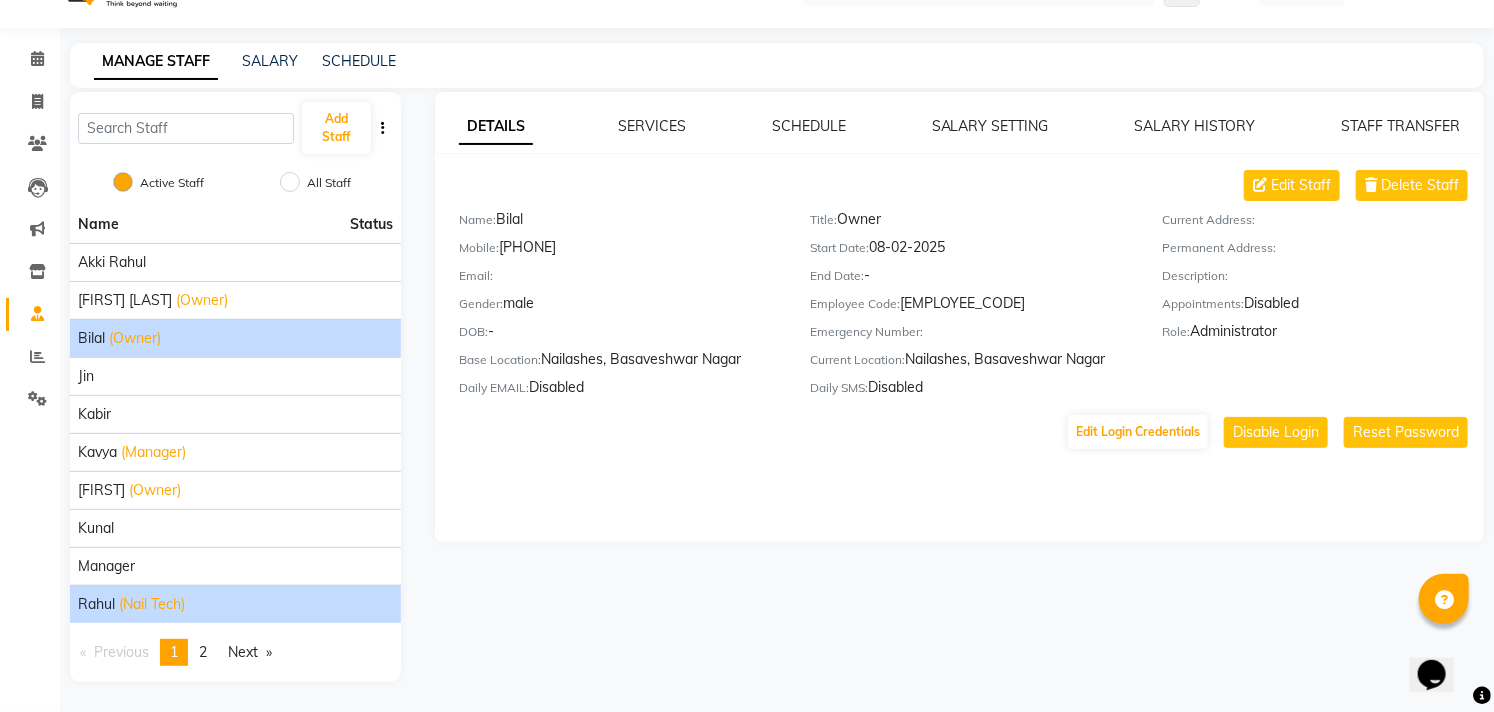 click on "[FIRST] (Nail Tech)" 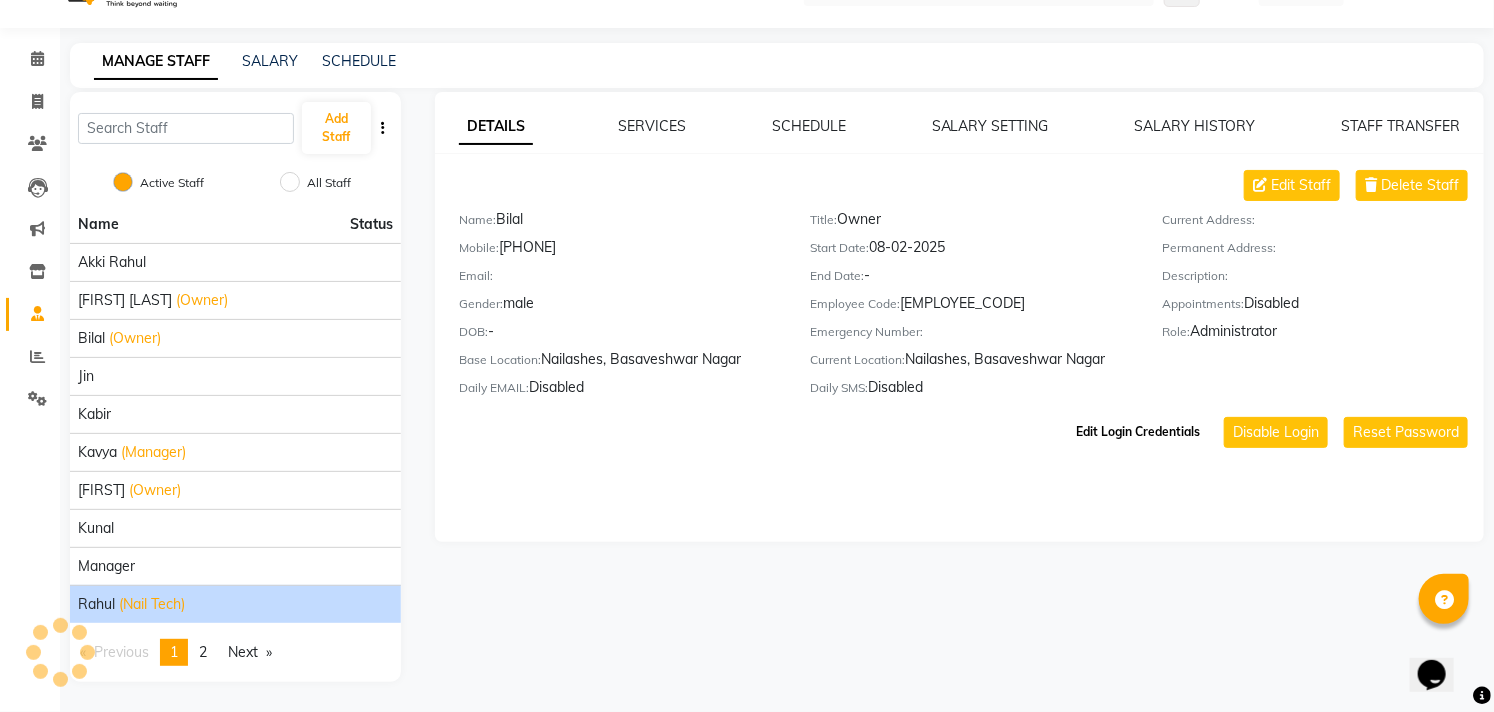 click on "Edit Login Credentials" 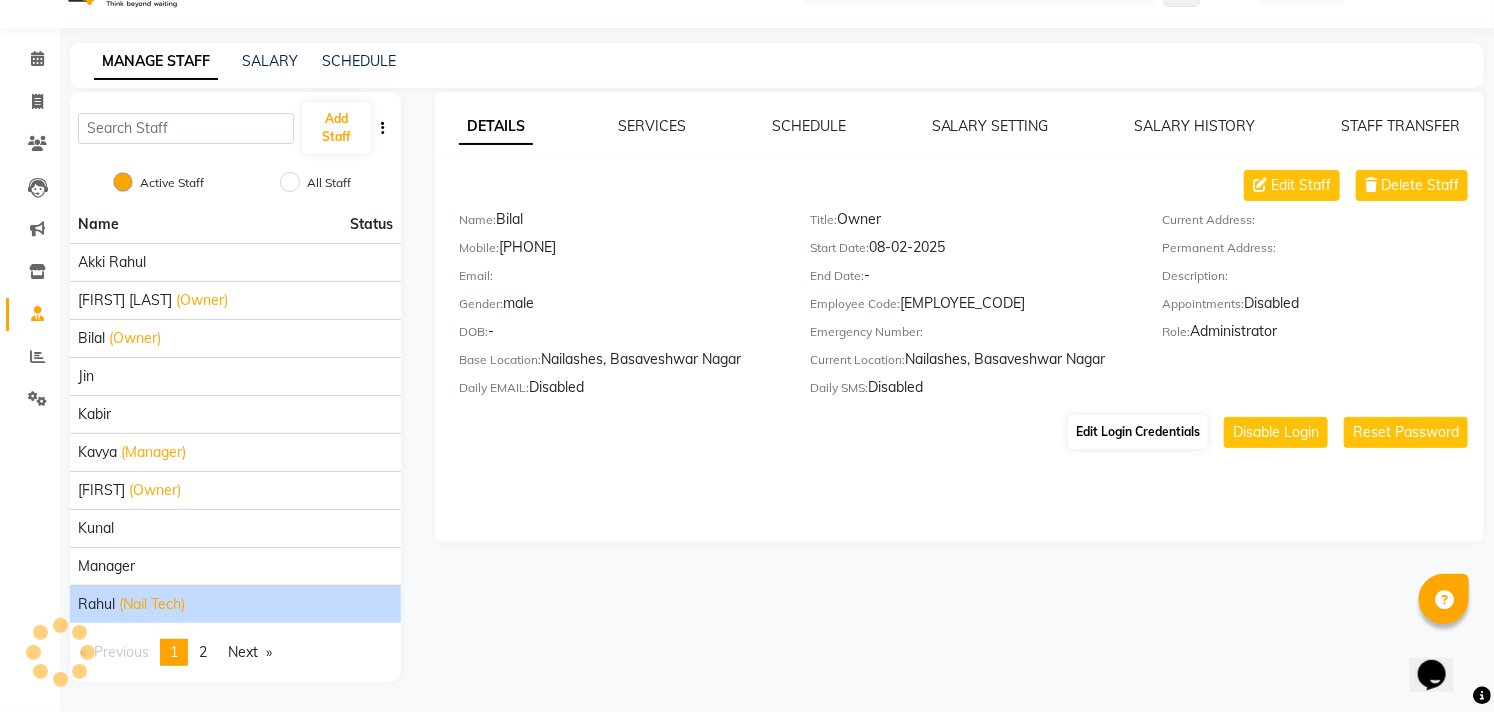 select on "52" 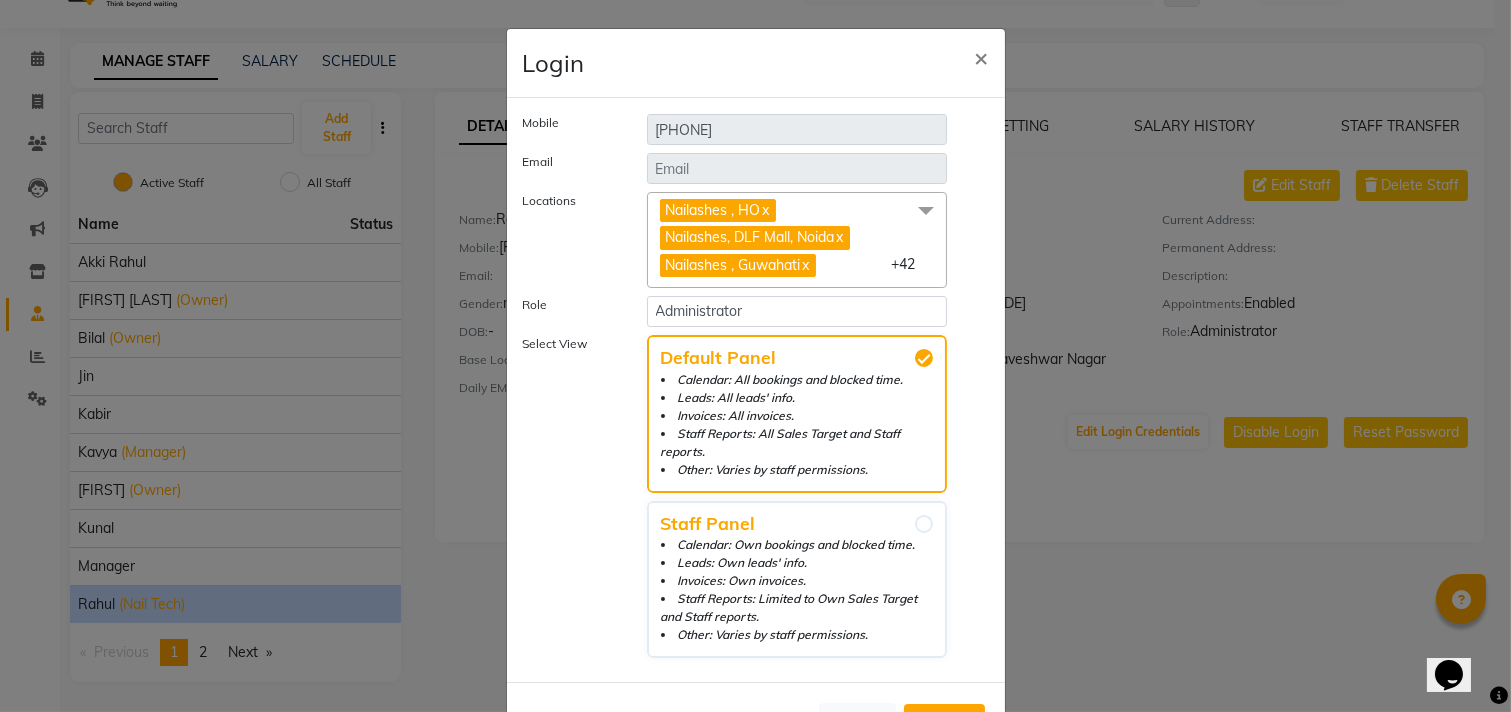 click 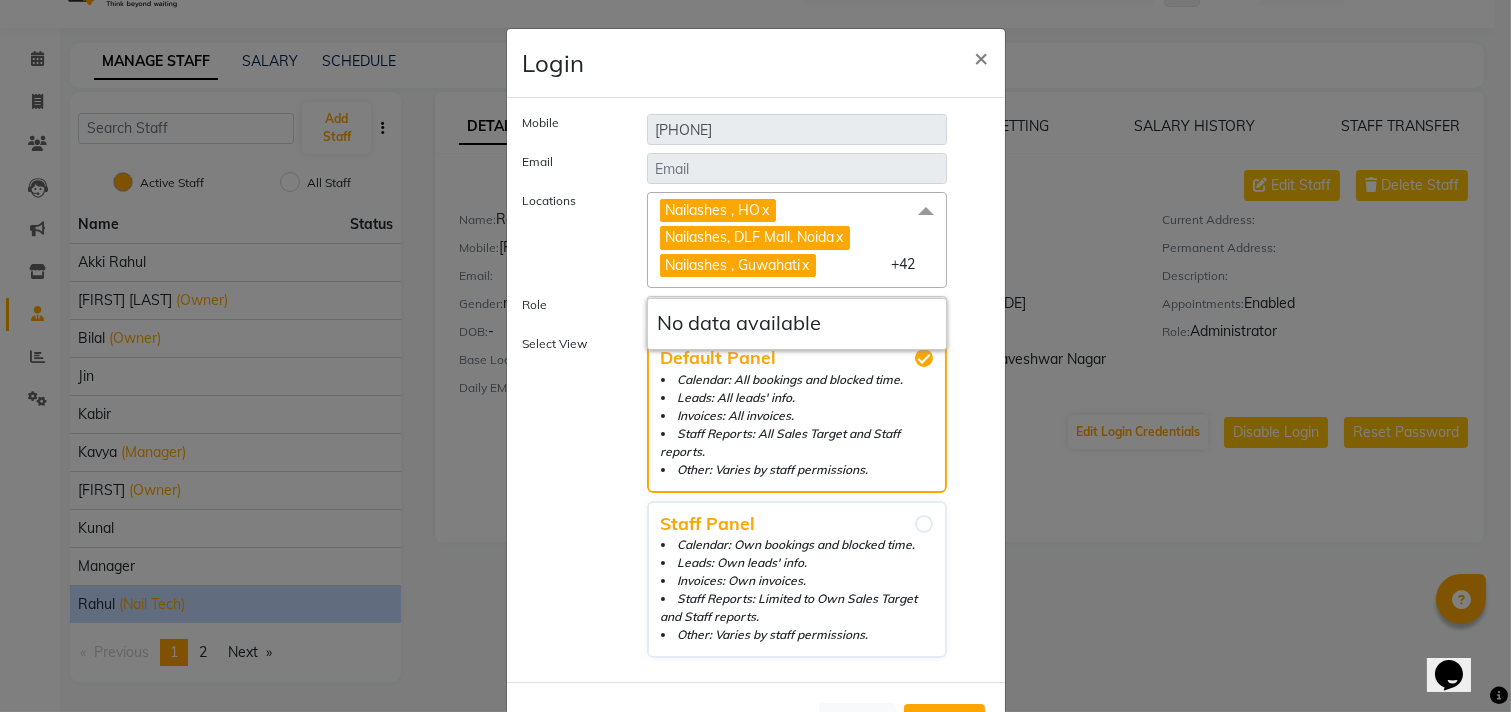 click 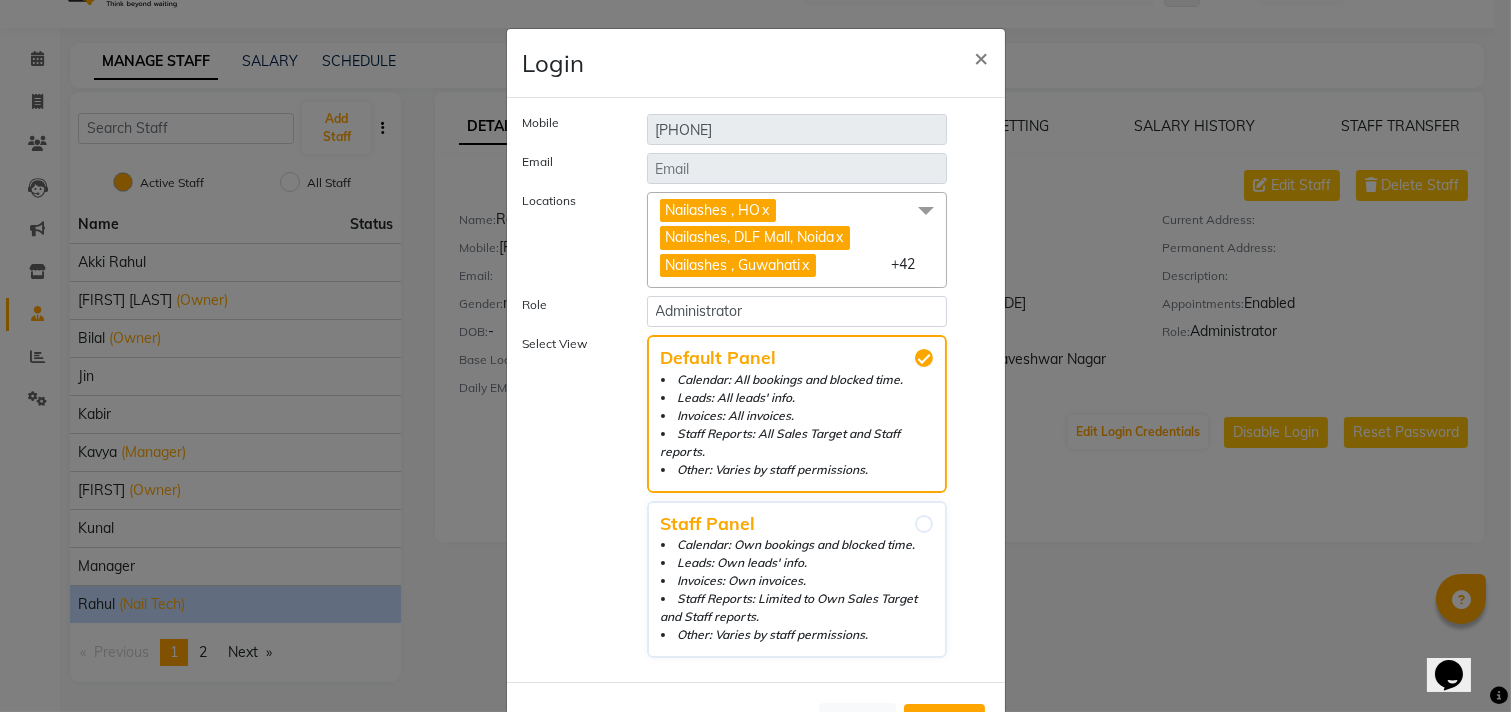 click 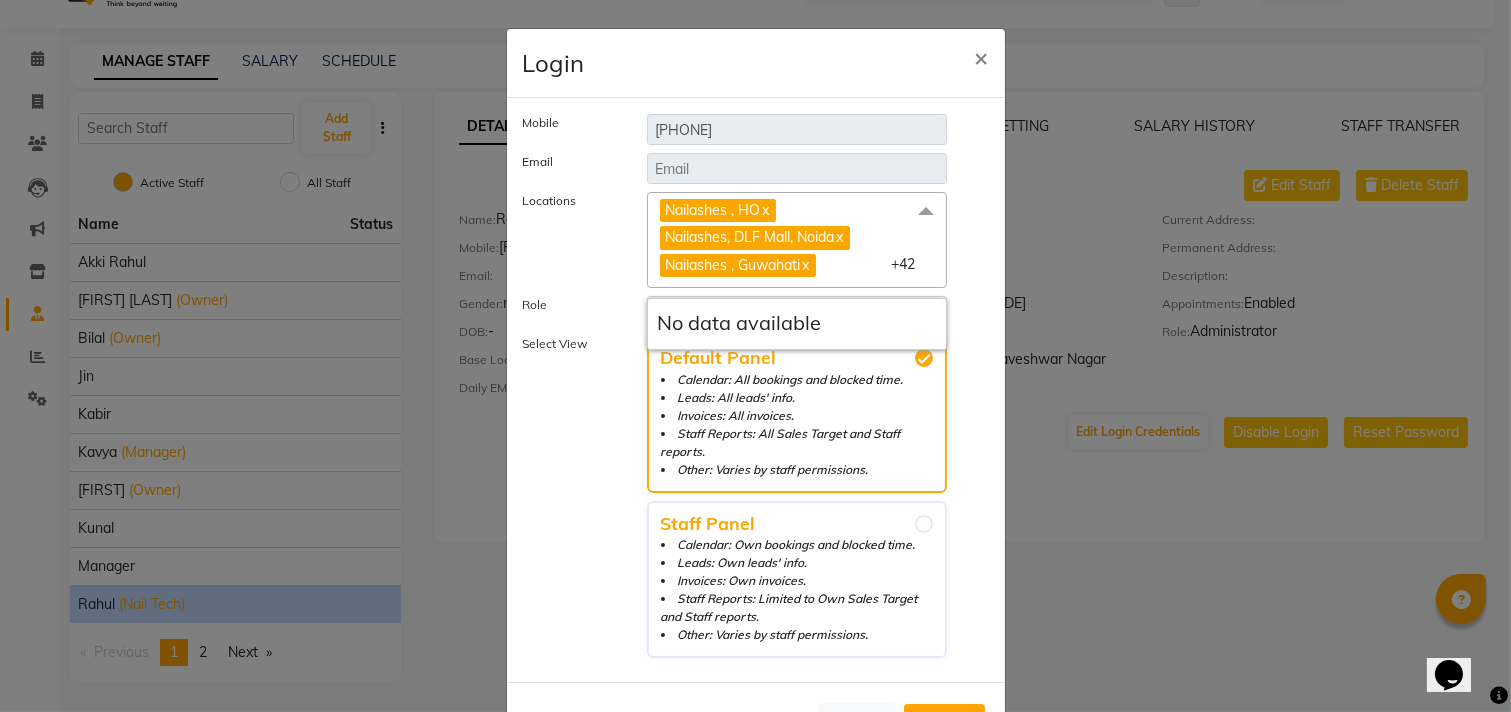 click 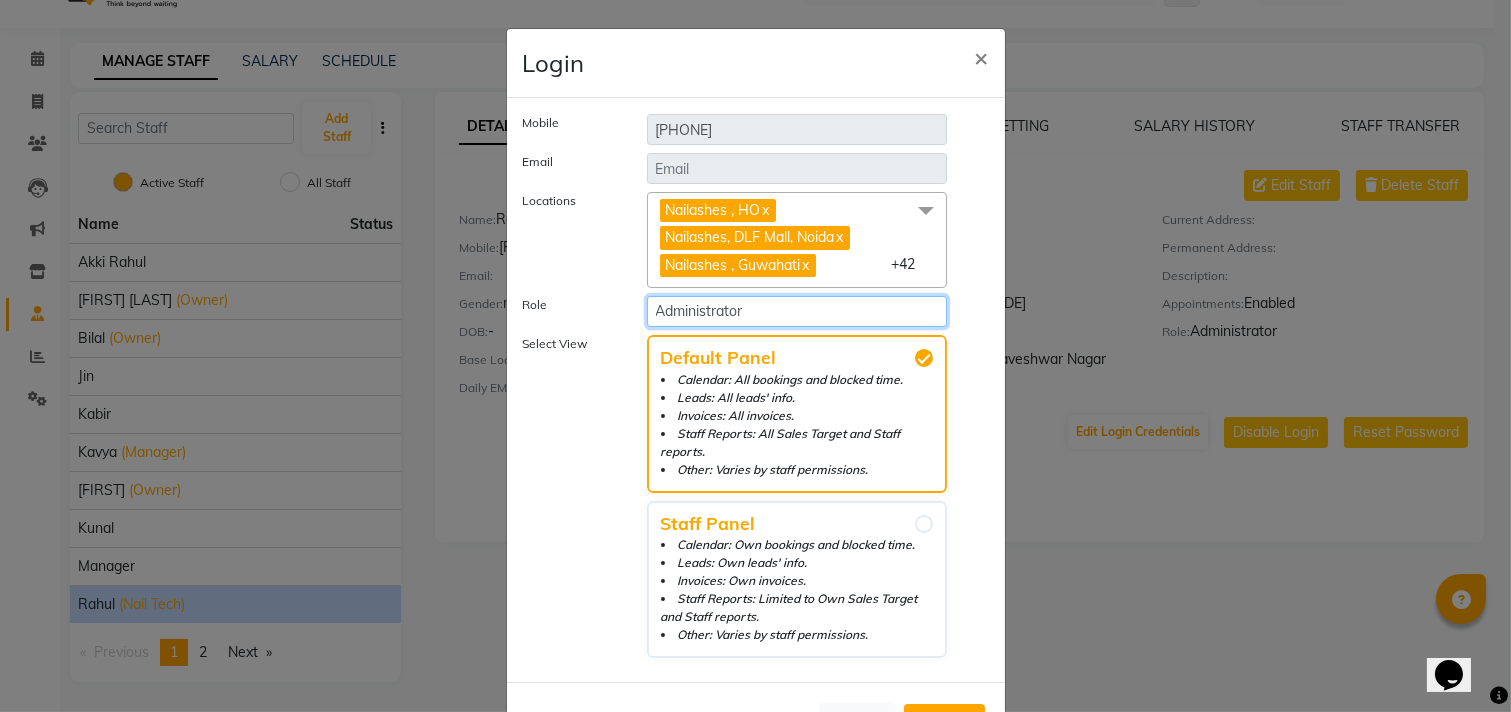 click on "Select Role Operator Manager Administrator Area manager Manager with Report export" 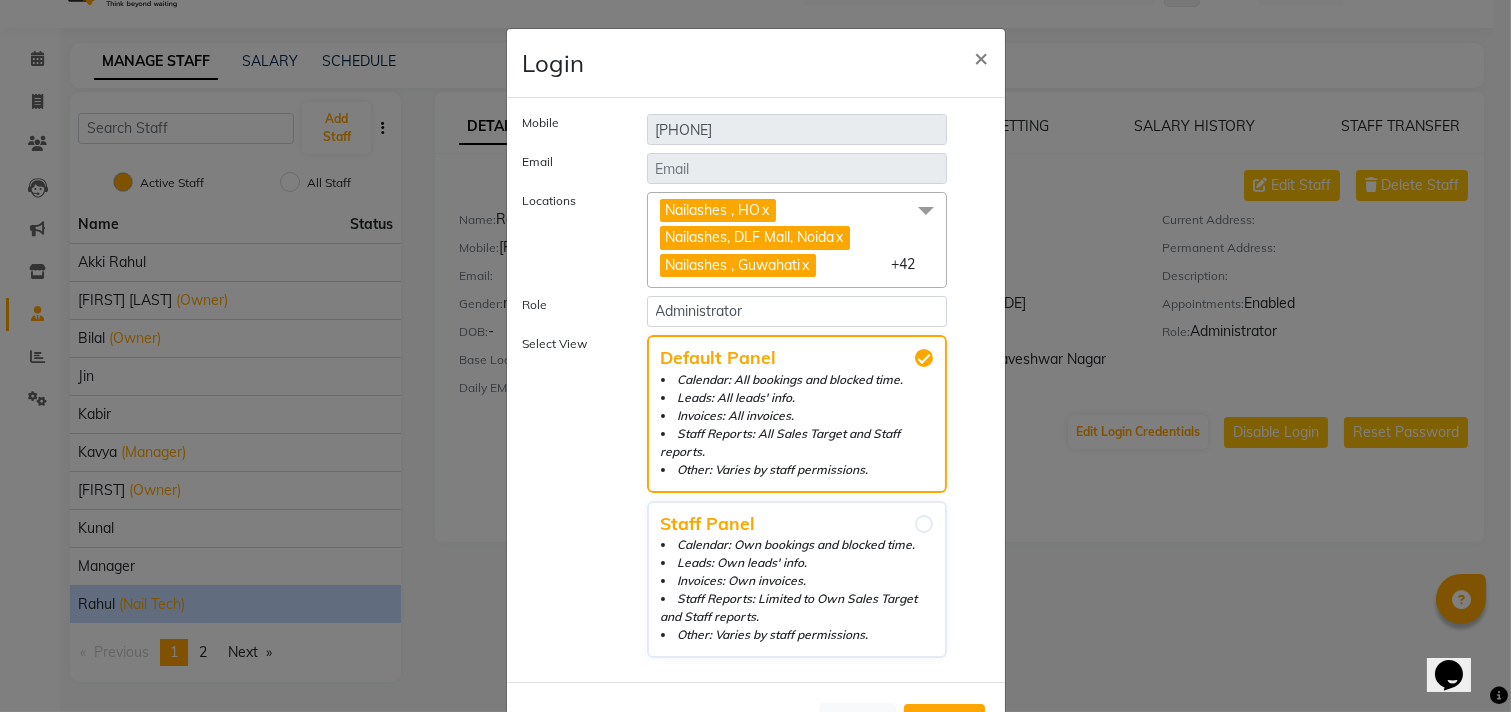click on "Nailashes , HO x Nailashes, DLF Mall, Noida x Nailashes , Guwahati x Nailashes, Raipur x Nailashes, New Bel Road x Nailashes, Jayanagar x Nailashes, Nexus Ahmedabad One Mall x Nailashes, Varthur Road x Nailashes, JP Nagar x Nailashes, Banjara Hills x Nailashes, Spectrum Mall Noida x Nailashes Haralur, Haralur x Nailashes, Lajpat Nagar 2 x Nailashes, Sahakara Nagar x Nailashes, Sarjapur Road x Nailashes, Galleria Market x Nailashes, Electronics City x Nailashes, South Point Mall x Nailashes, Indiranagar x Nailashes, Model Town Phase 2 x Nailashes Btm, BTM Layout Stage 2 x Nailashes, Harsh vihar, Pitampura x Nailashes, Janakpuri x Nailashes, Rajrajeshwari Nagar x Nailashes, Kamrup (Metro) x Nailashes , Vegas Mall x Nailashes, Brigade Road x Nailashes, Basaveshwar Nagar x Nailashes AECS Layout, AECS Layout x Nailashes, Wakad x Nailashes Surat, Gujarat x Nailashes, Koramangala x Nailashes, Panipat x x x x x x x x x" 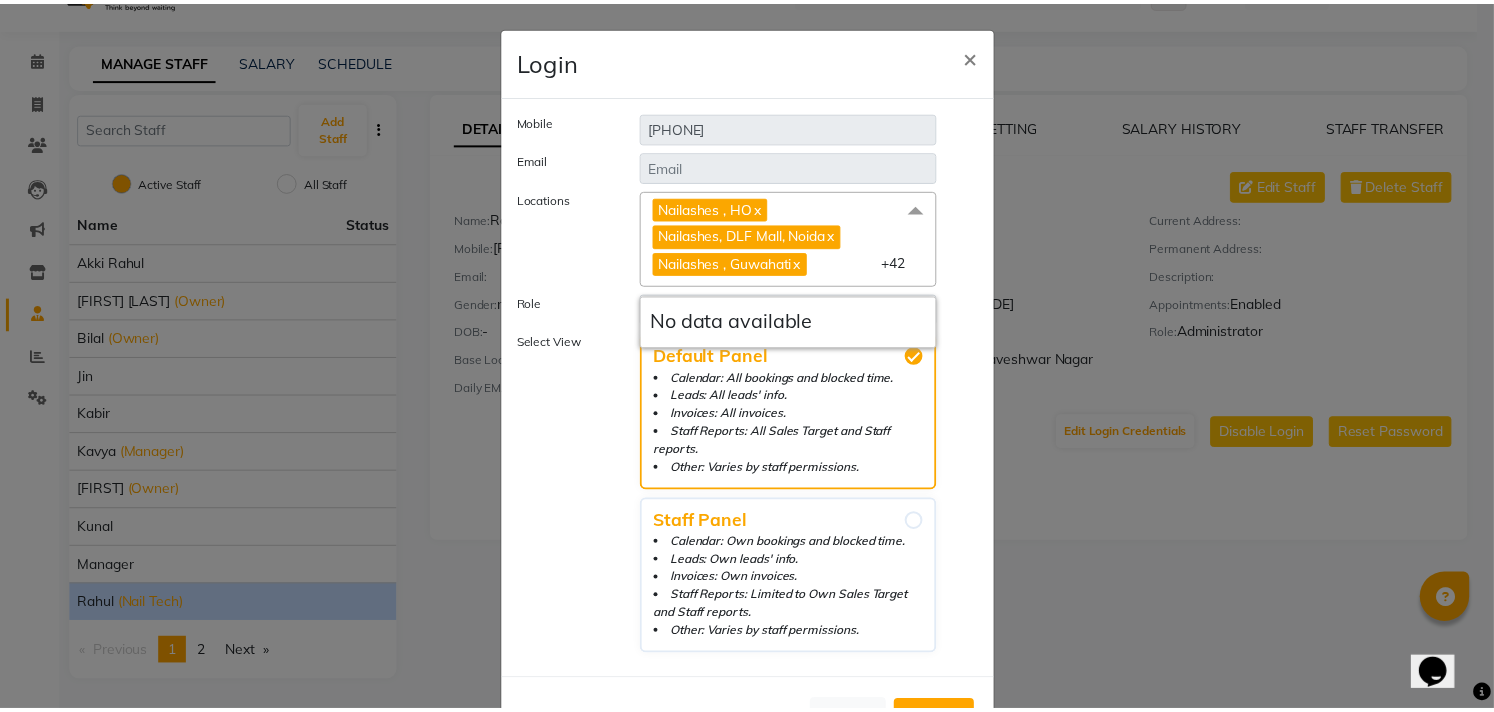 scroll, scrollTop: 0, scrollLeft: 0, axis: both 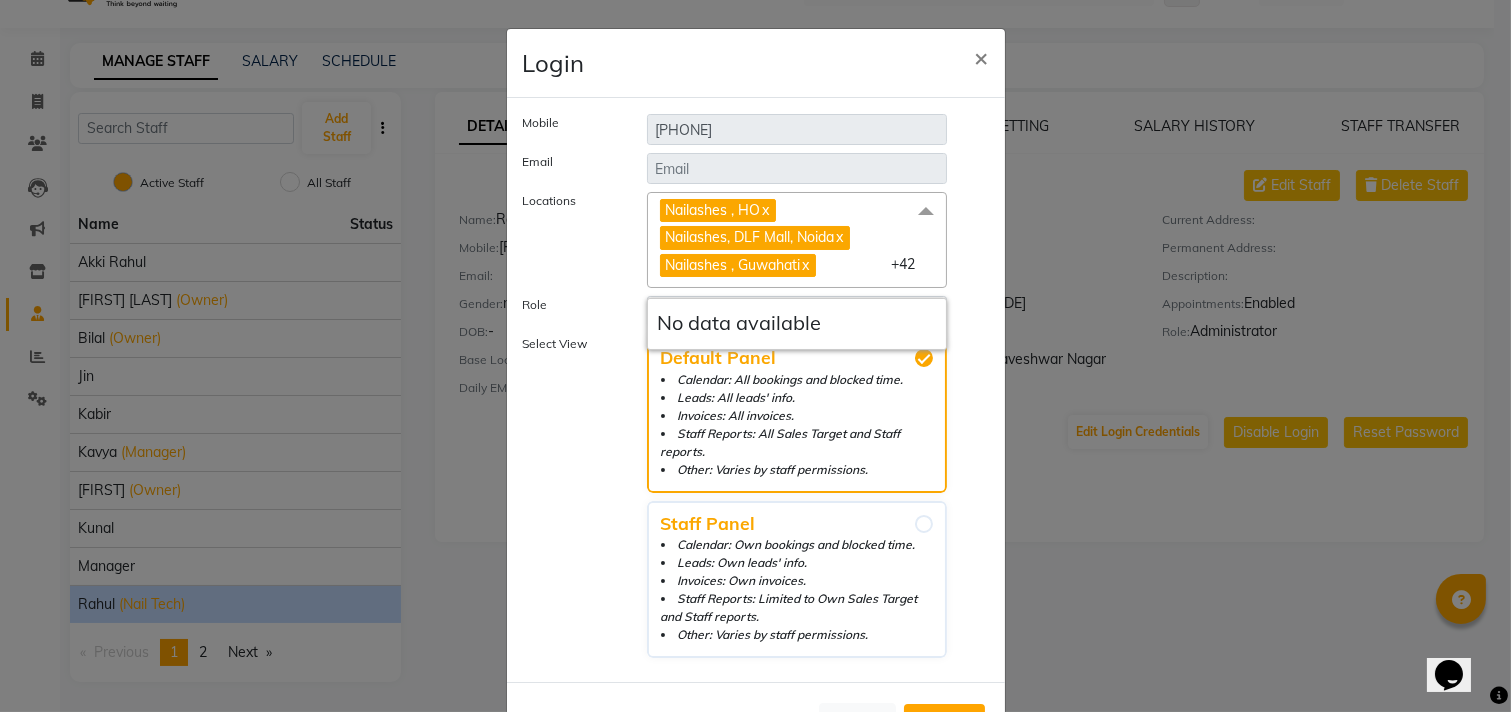 click on "Staff Reports: All Sales Target and Staff reports." 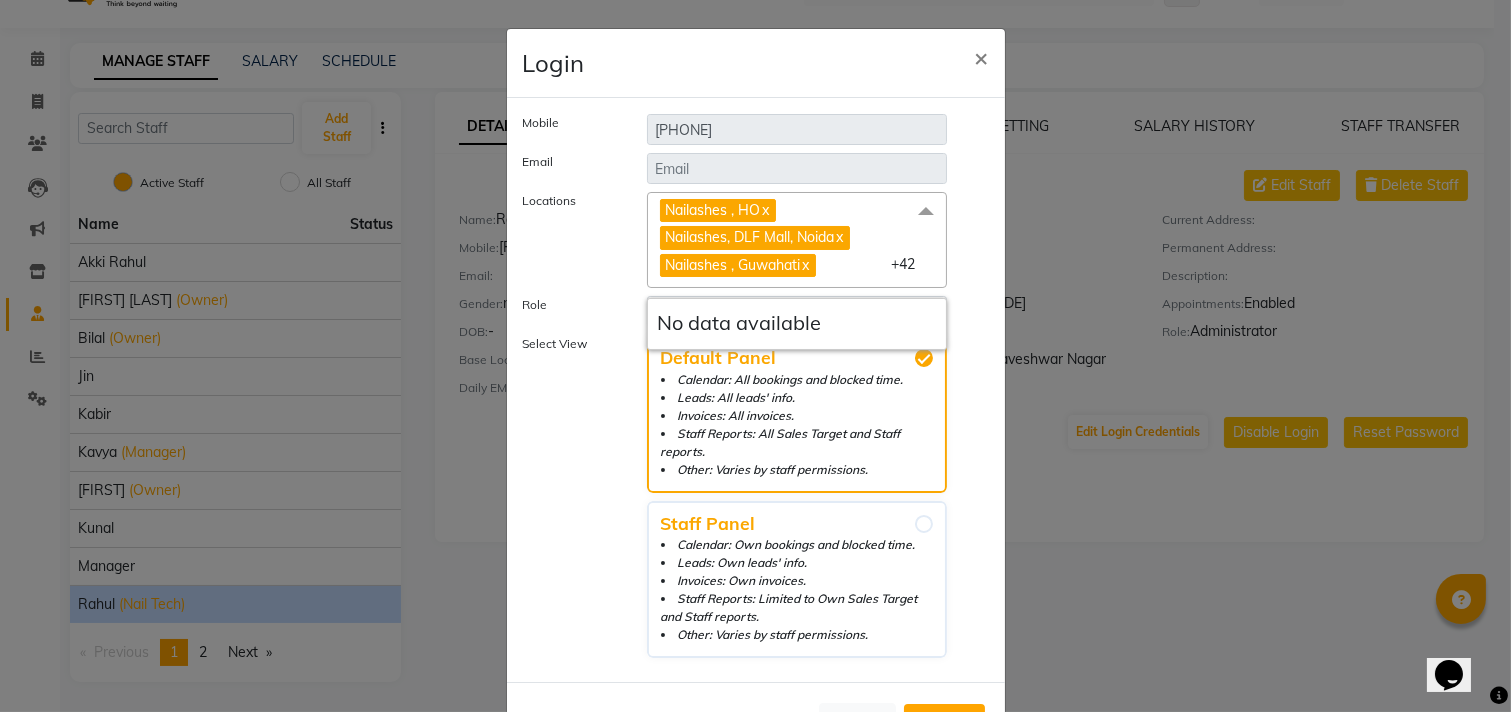 click on "Default Panel Calendar: All bookings and blocked time. Leads: All leads' info. Invoices: All invoices. Staff Reports: All Sales Target and Staff reports. Other: Varies by staff permissions." at bounding box center [924, 358] 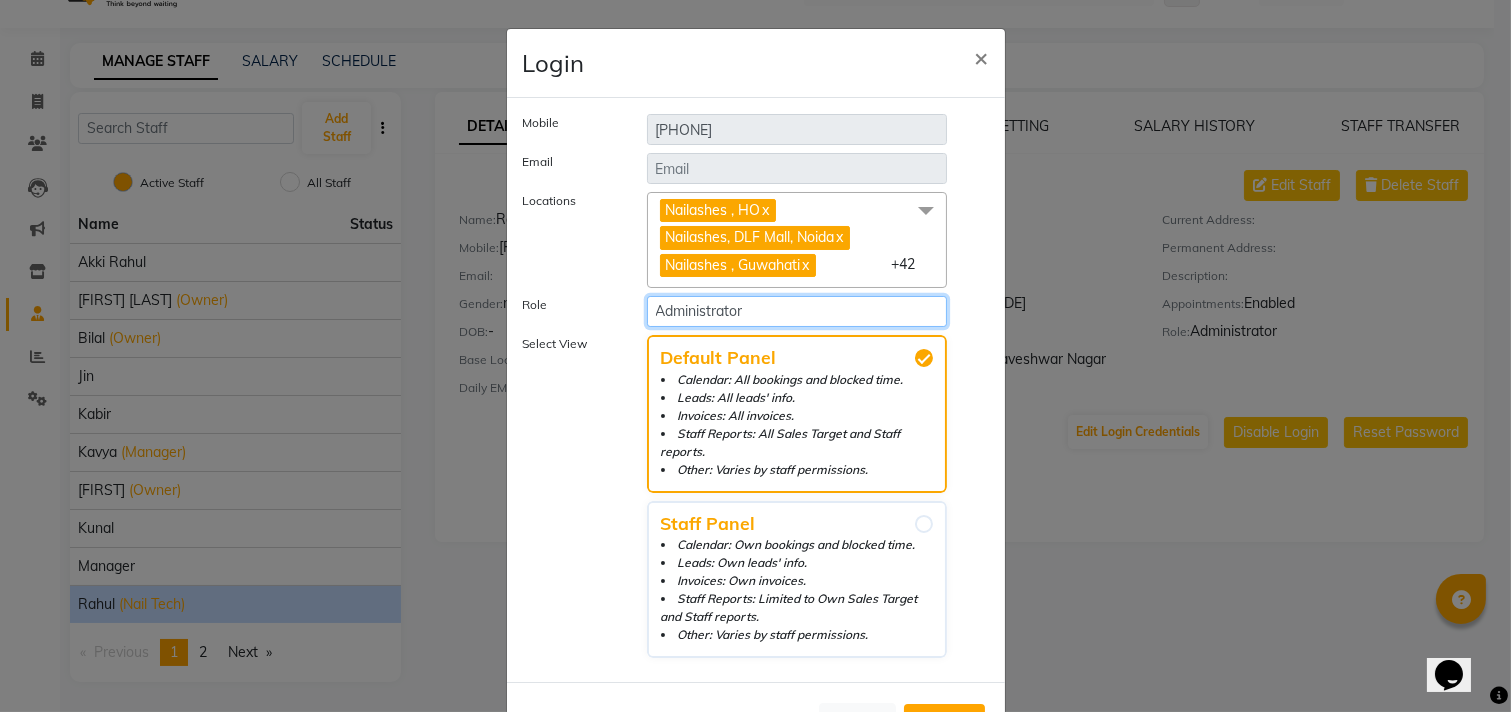 click on "Select Role Operator Manager Administrator Area manager Manager with Report export" 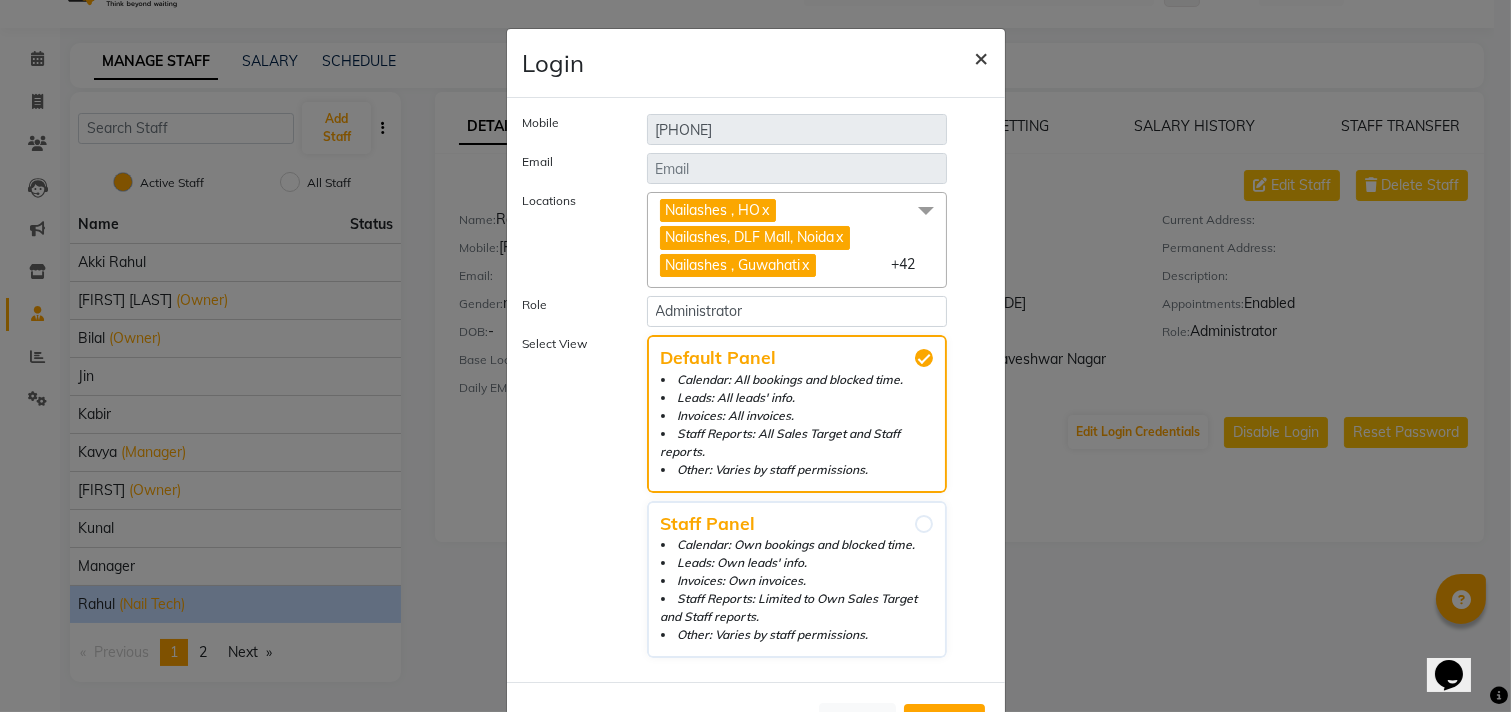 click on "×" 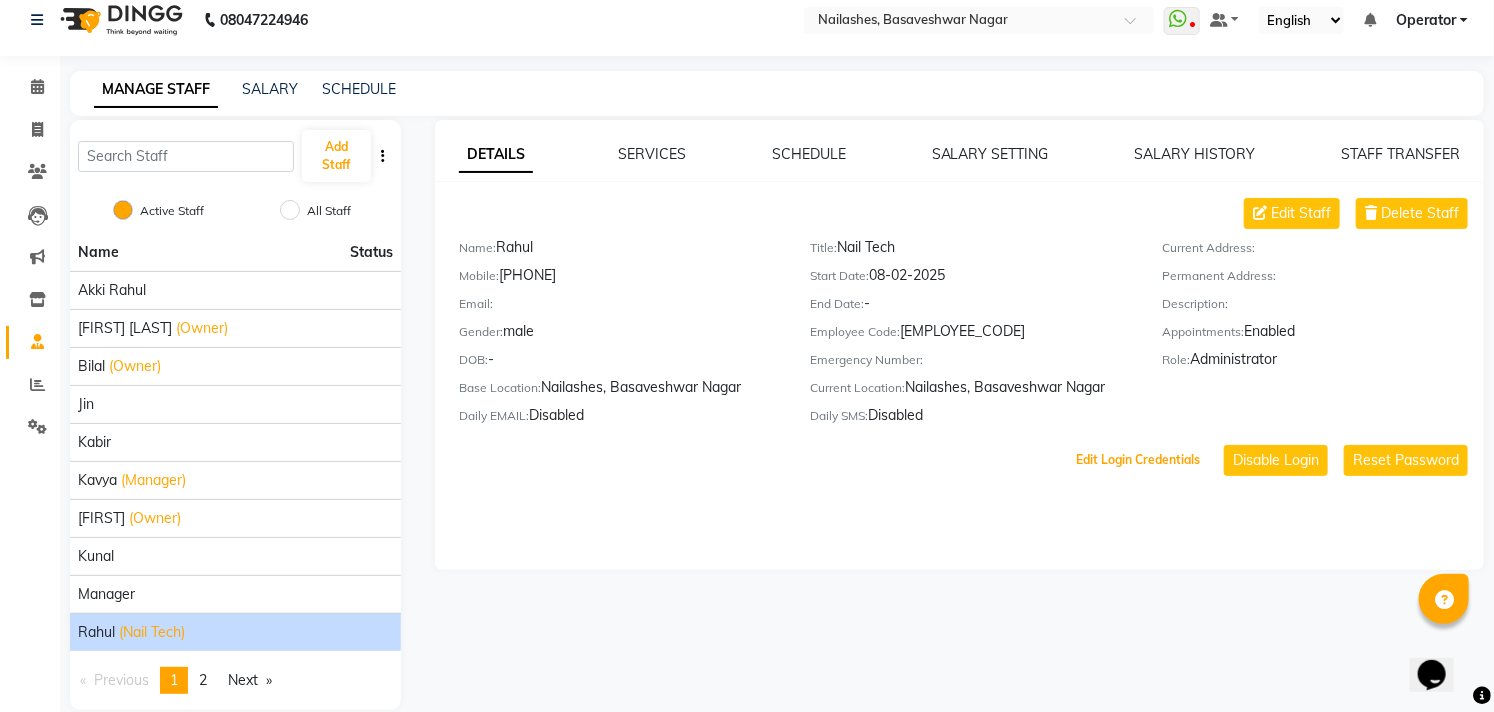 scroll, scrollTop: 0, scrollLeft: 0, axis: both 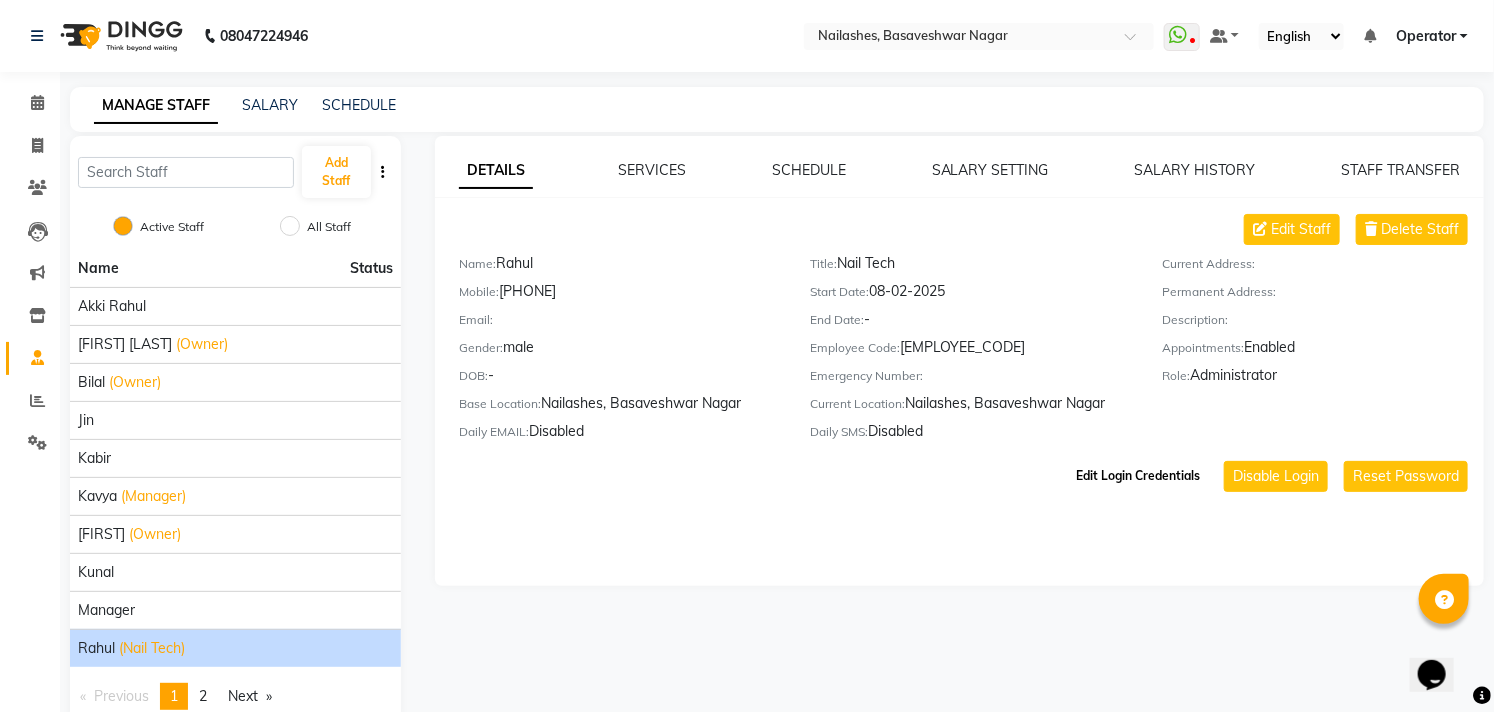 click on "Edit Login Credentials" 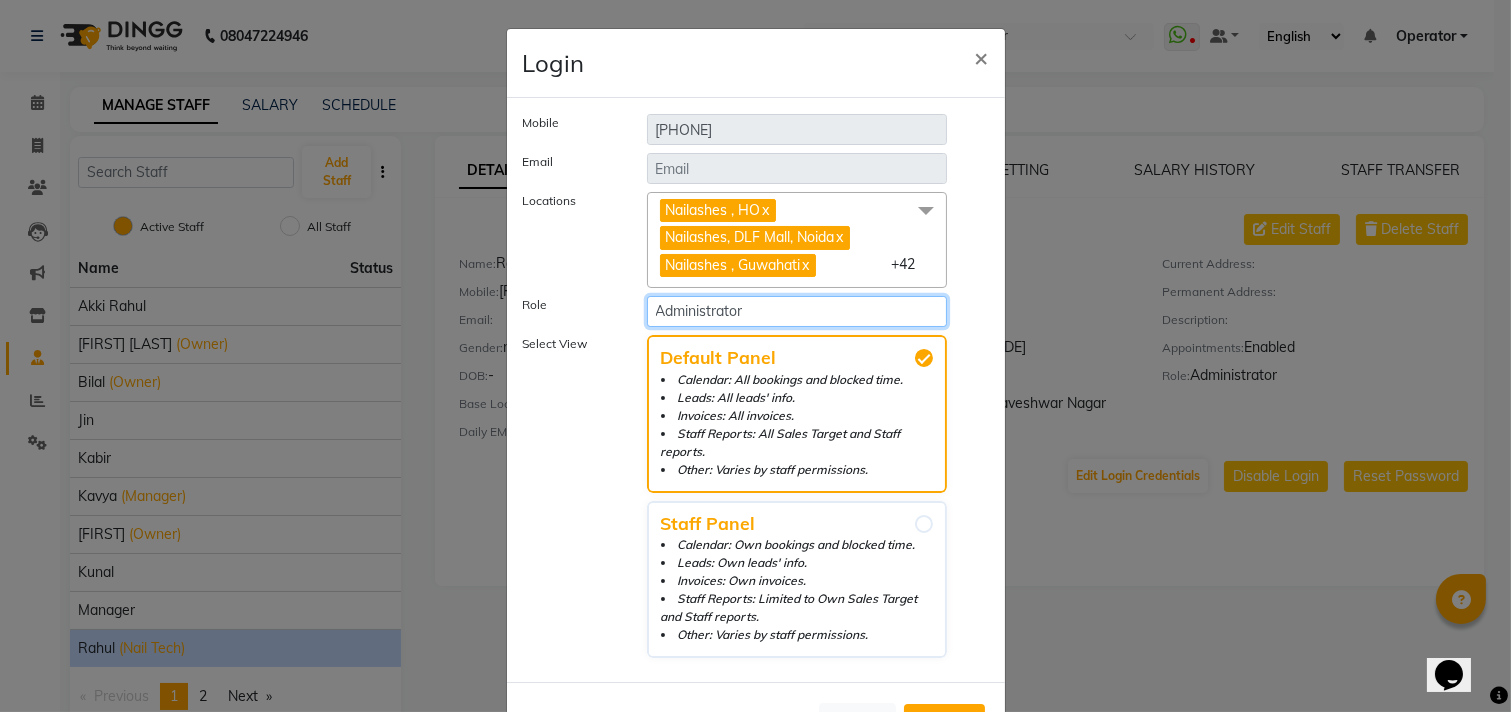 click on "Select Role Operator Manager Administrator Area manager Manager with Report export" 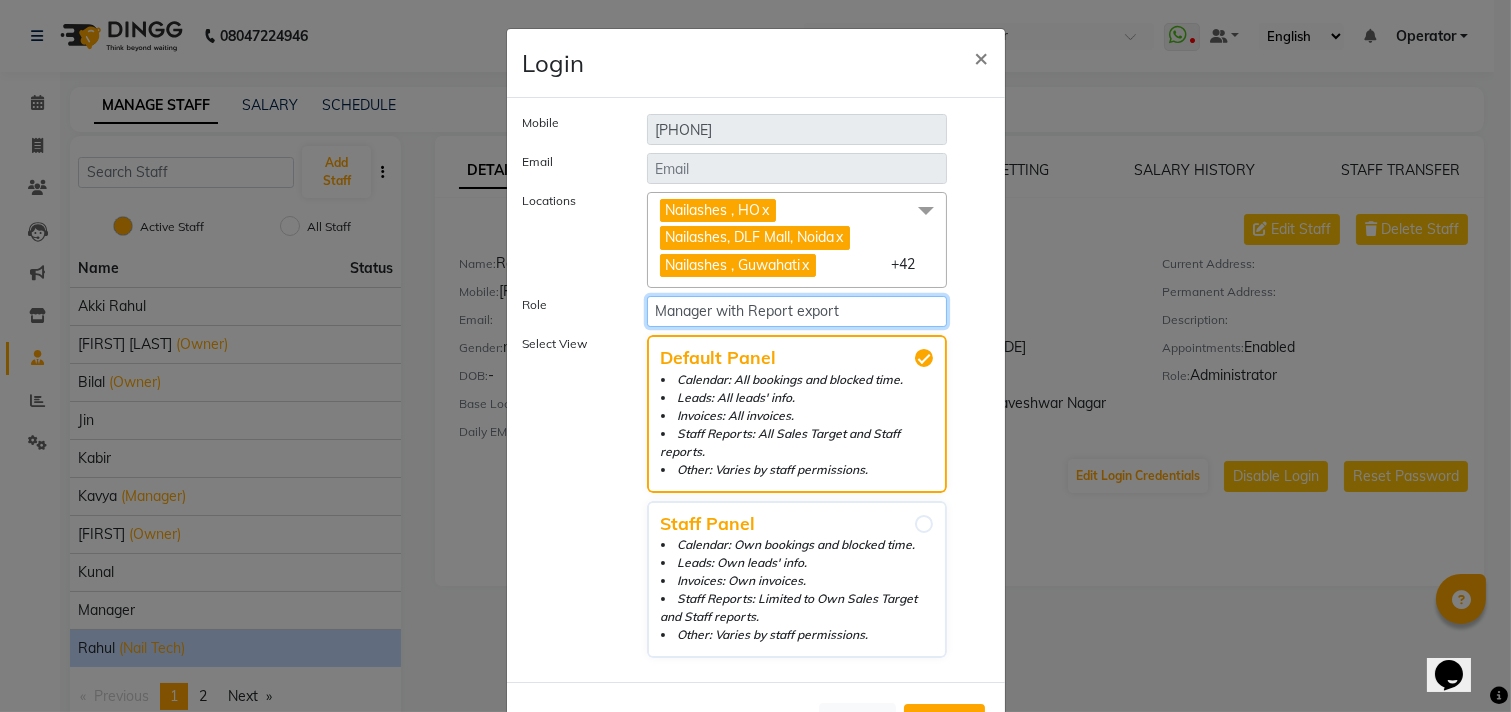 click on "Select Role Operator Manager Administrator Area manager Manager with Report export" 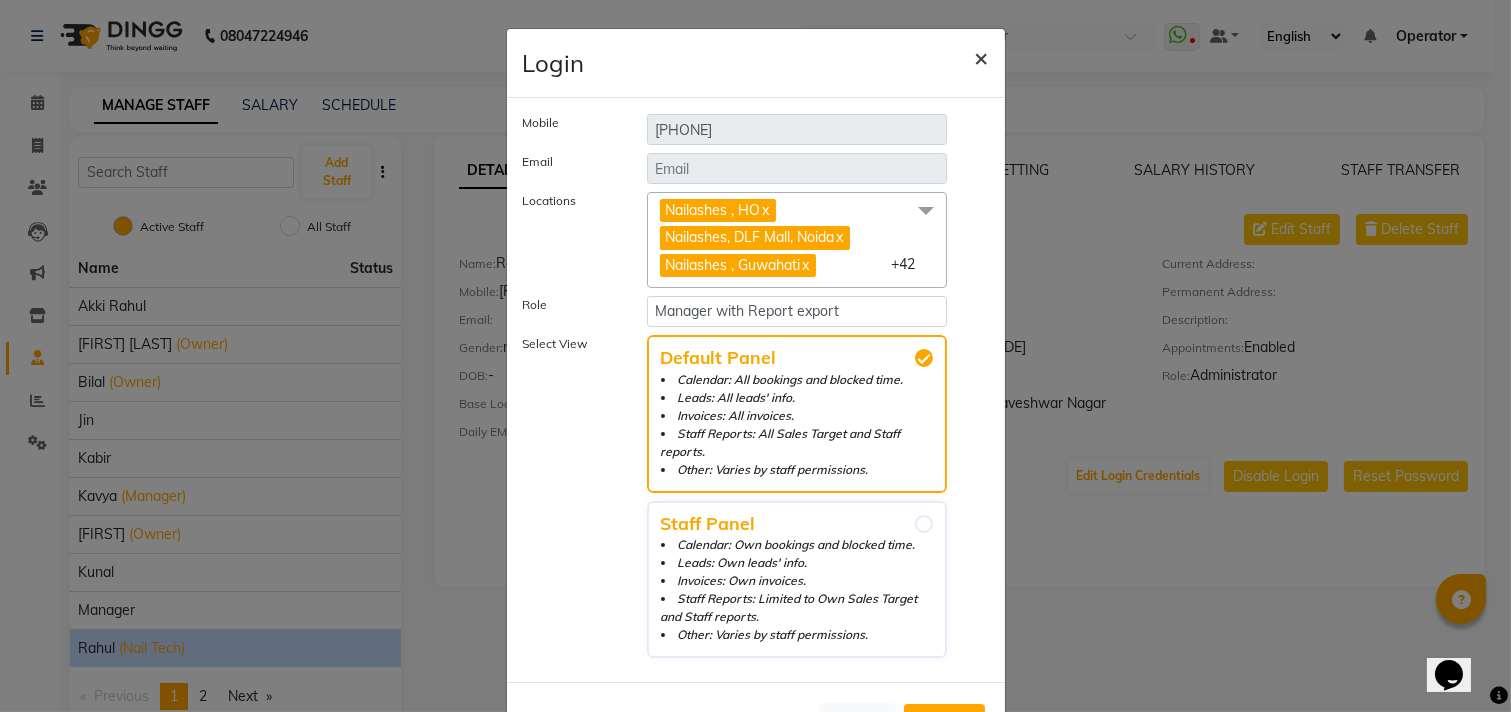 click on "×" 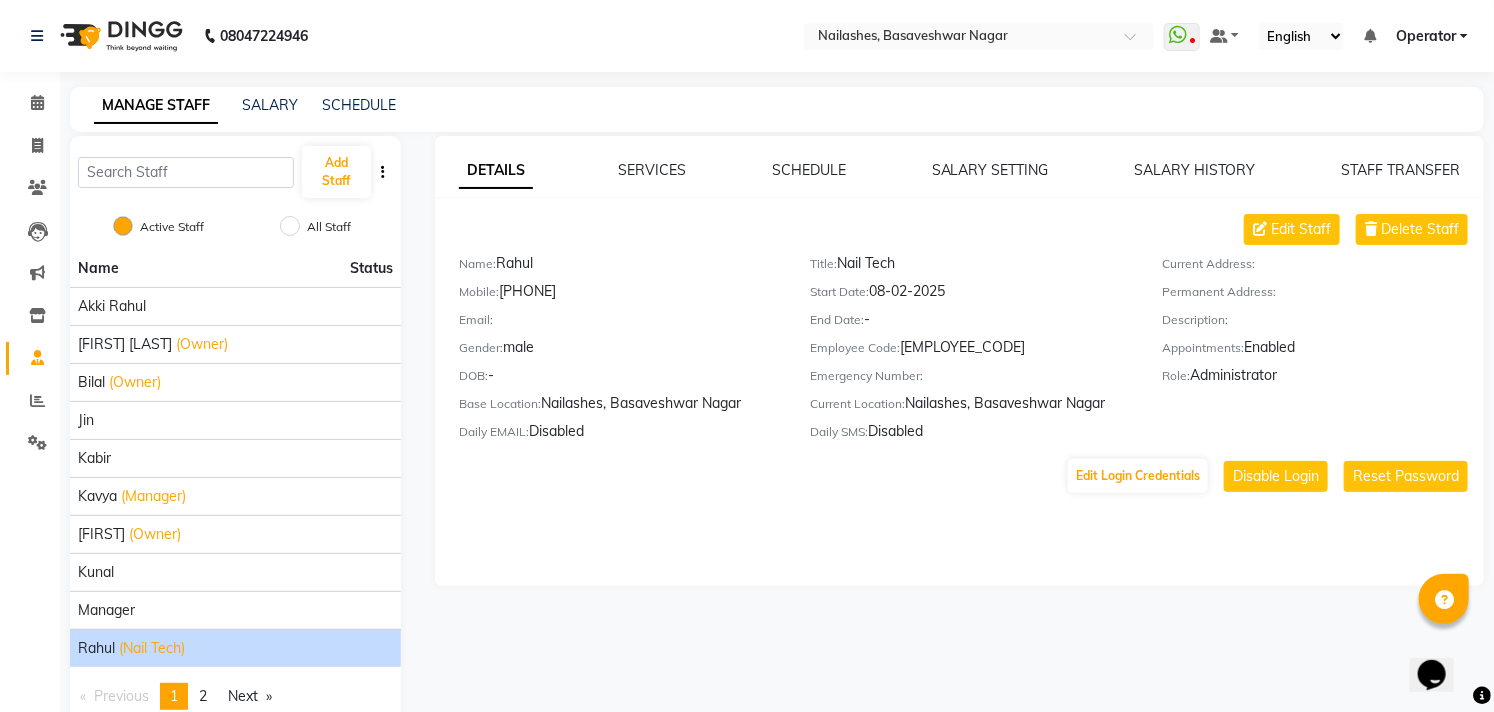 click on "DETAILS SERVICES SCHEDULE SALARY SETTING SALARY HISTORY STAFF TRANSFER Edit Staff Delete Staff Name: [FIRST] Mobile: [PHONE] Email: [EMAIL] Gender: male DOB: - Base Location: Nailashes, Basaveshwar Nagar Daily EMAIL: Disabled Title: Nail Tech Start Date: 08-02-2025 End Date: - Employee Code: [EMPLOYEE_CODE] Emergency Number: Current Location: Nailashes, Basaveshwar Nagar Daily SMS: Disabled Current Address: Permanent Address: Description: Appointments: Enabled Role: Administrator Edit Login Credentials Disable Login Reset Password" 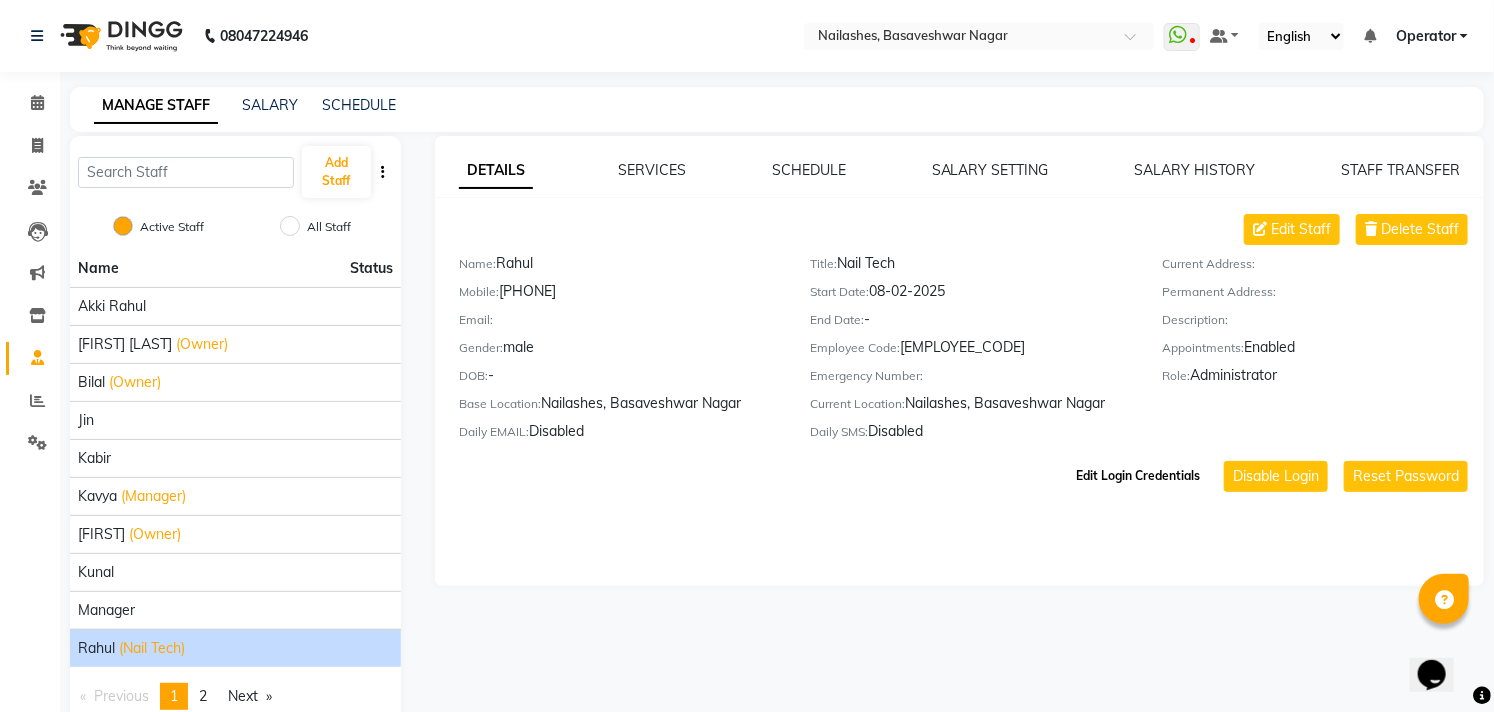 click on "Edit Login Credentials" 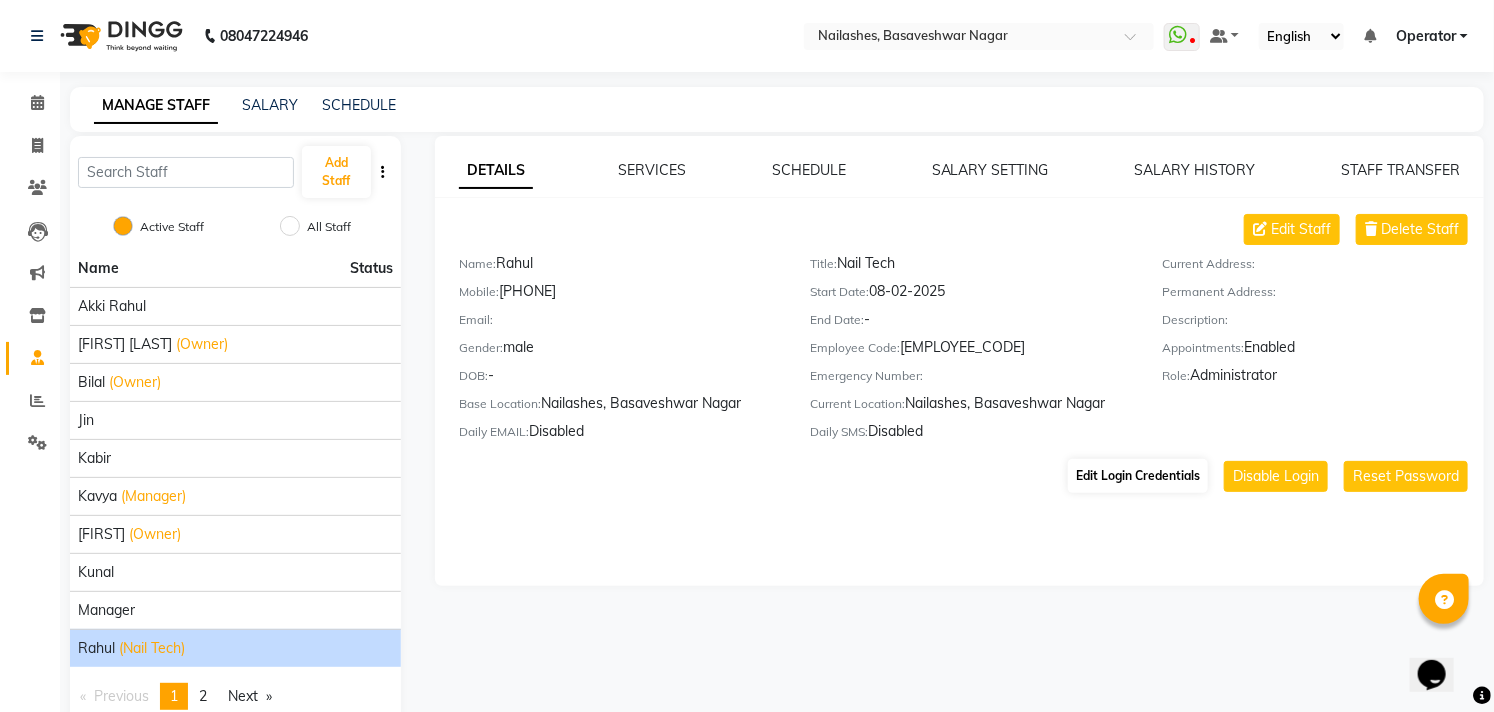 select on "52" 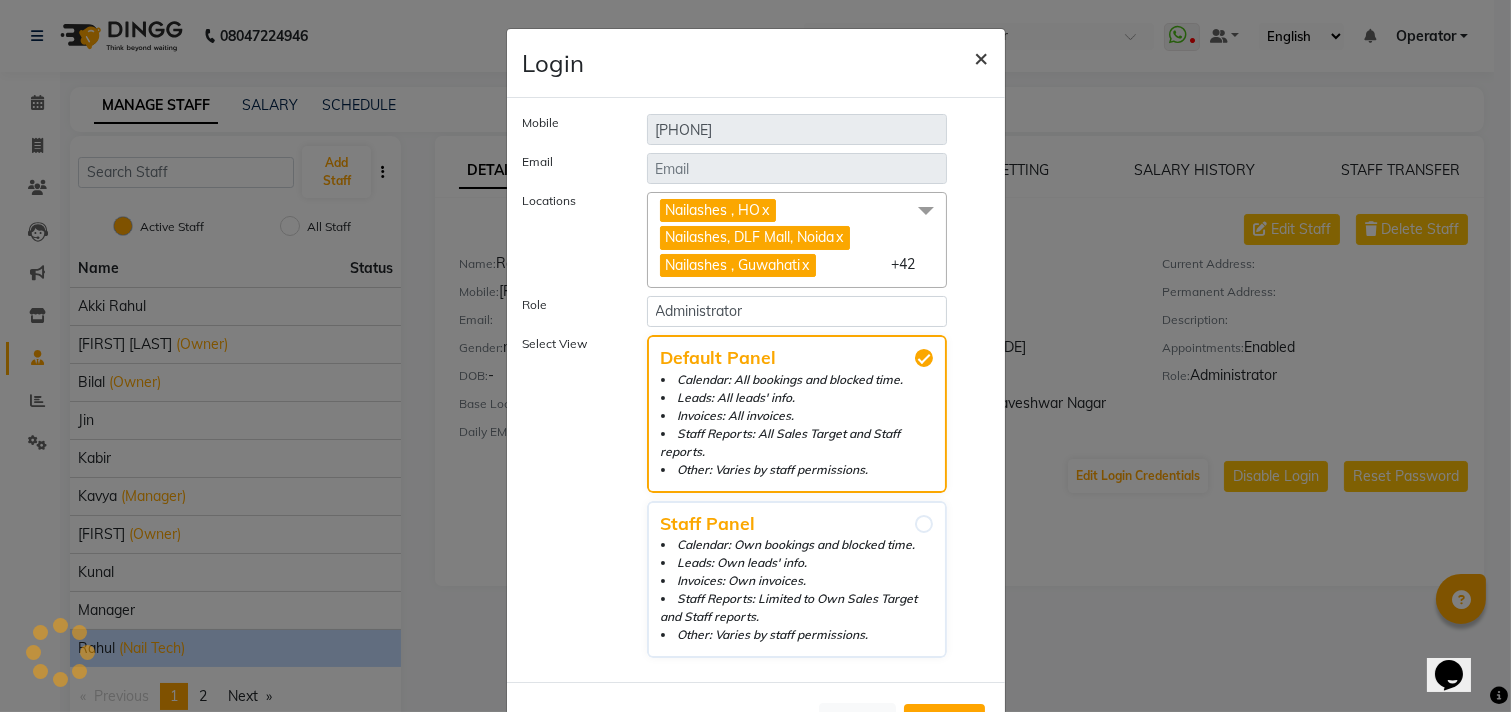 click on "×" 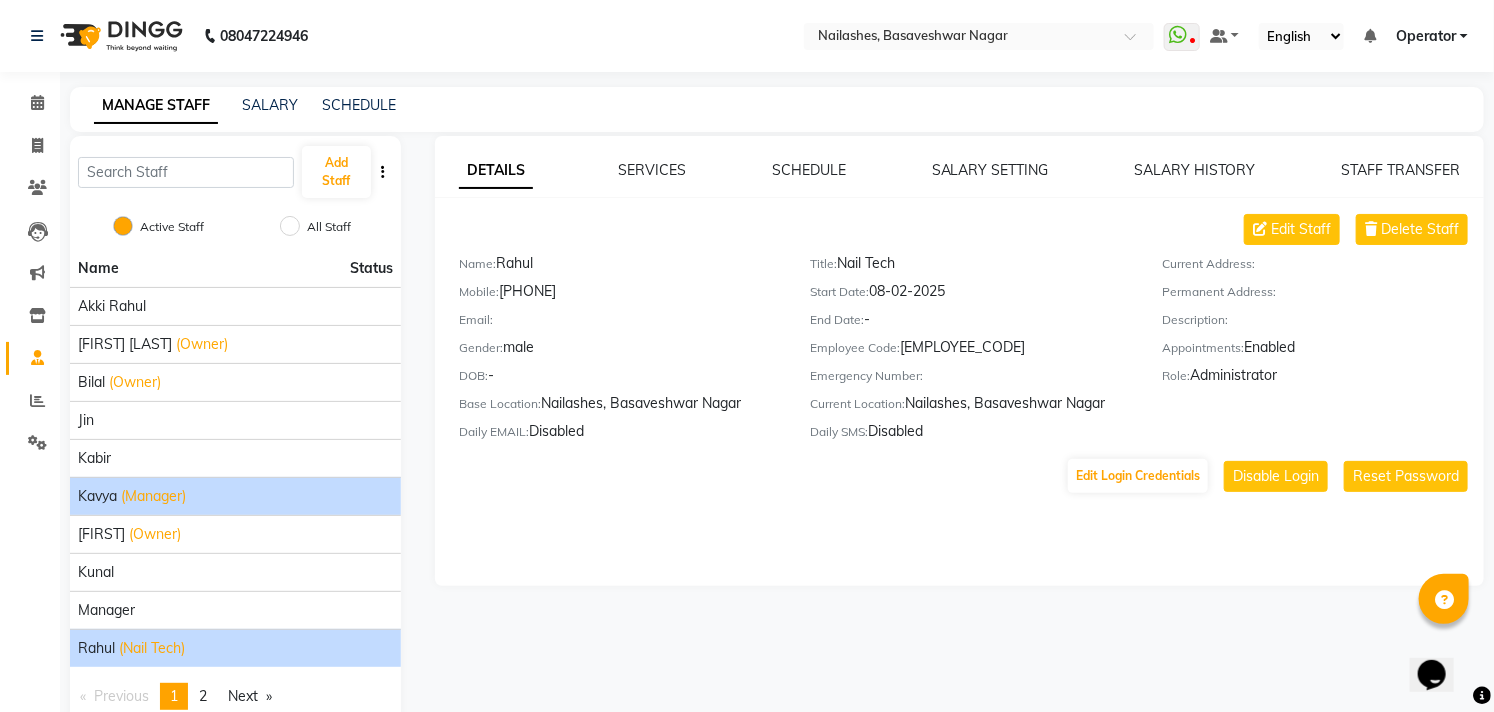 click on "[FIRST] (Manager)" 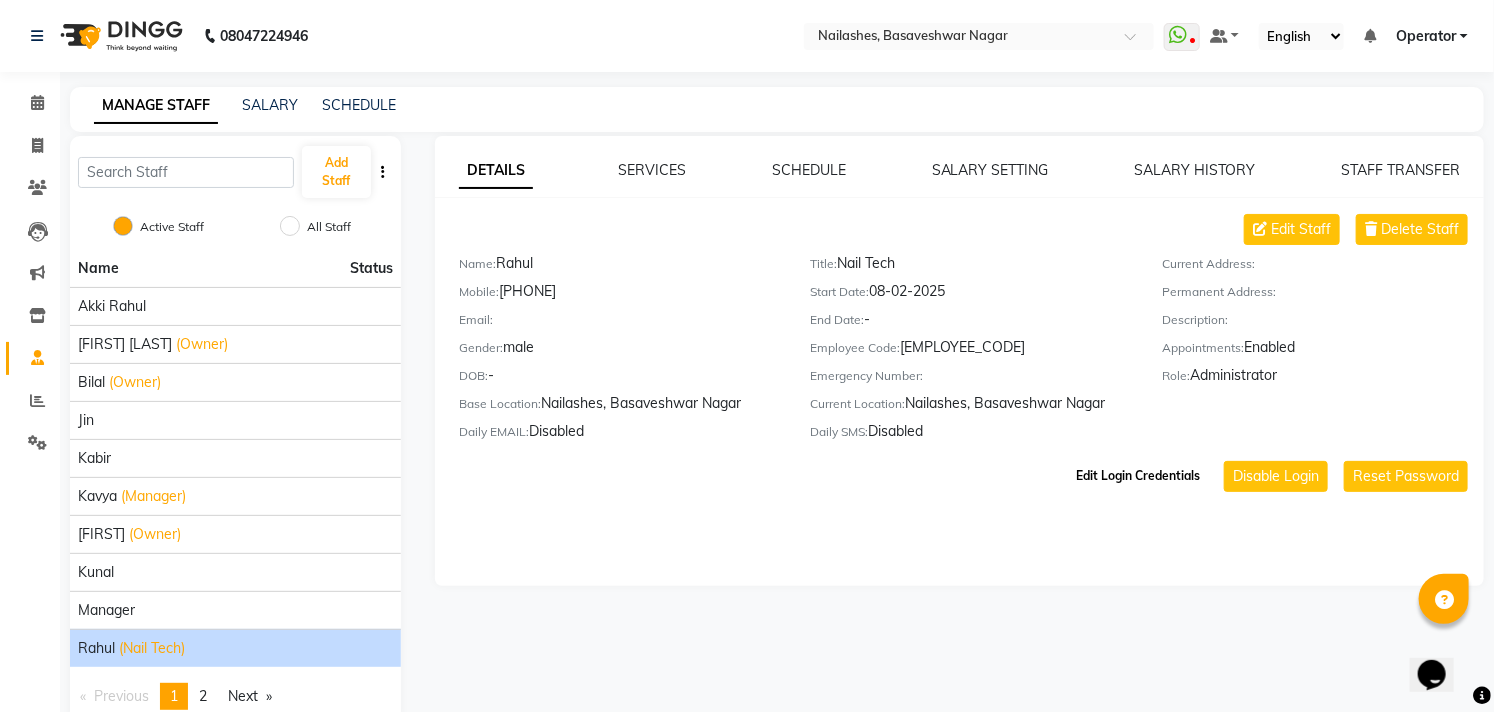 click on "Edit Login Credentials" 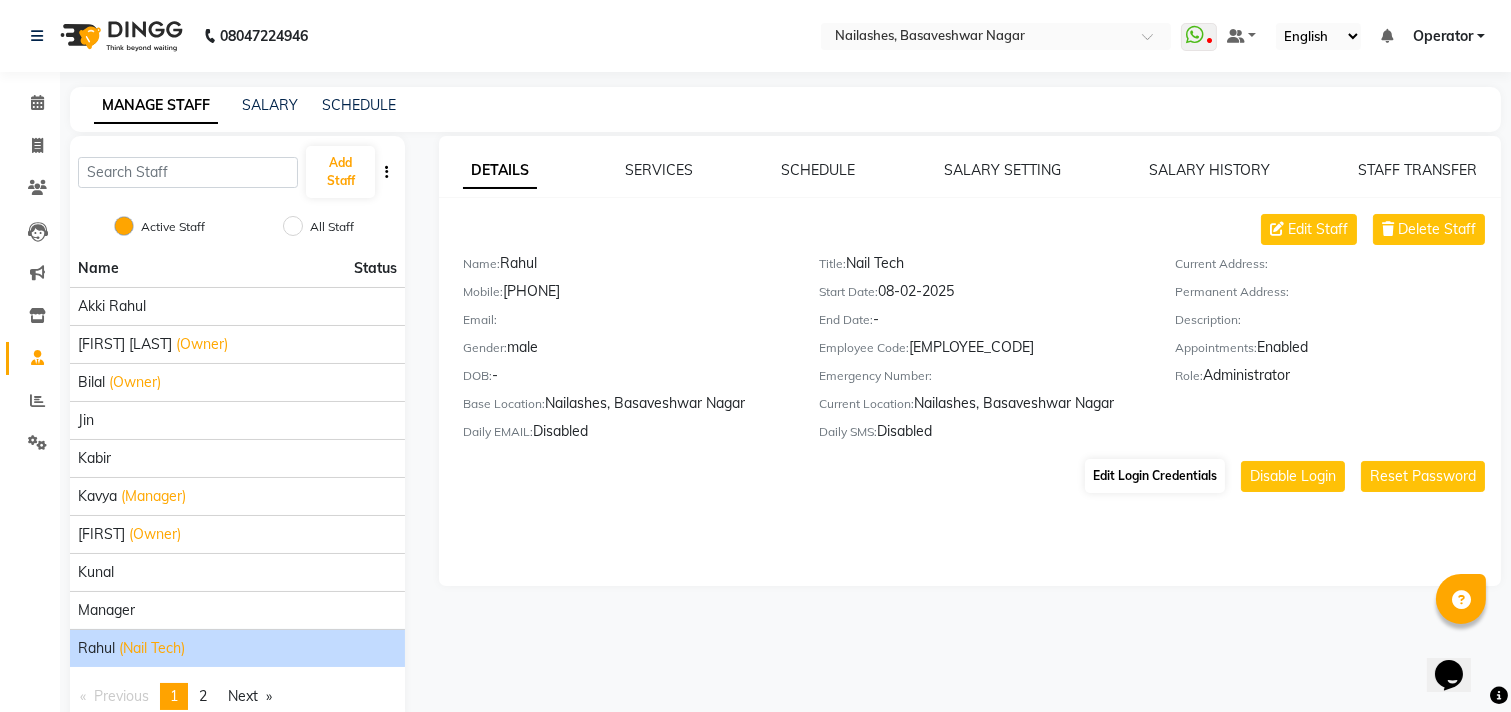 select on "52" 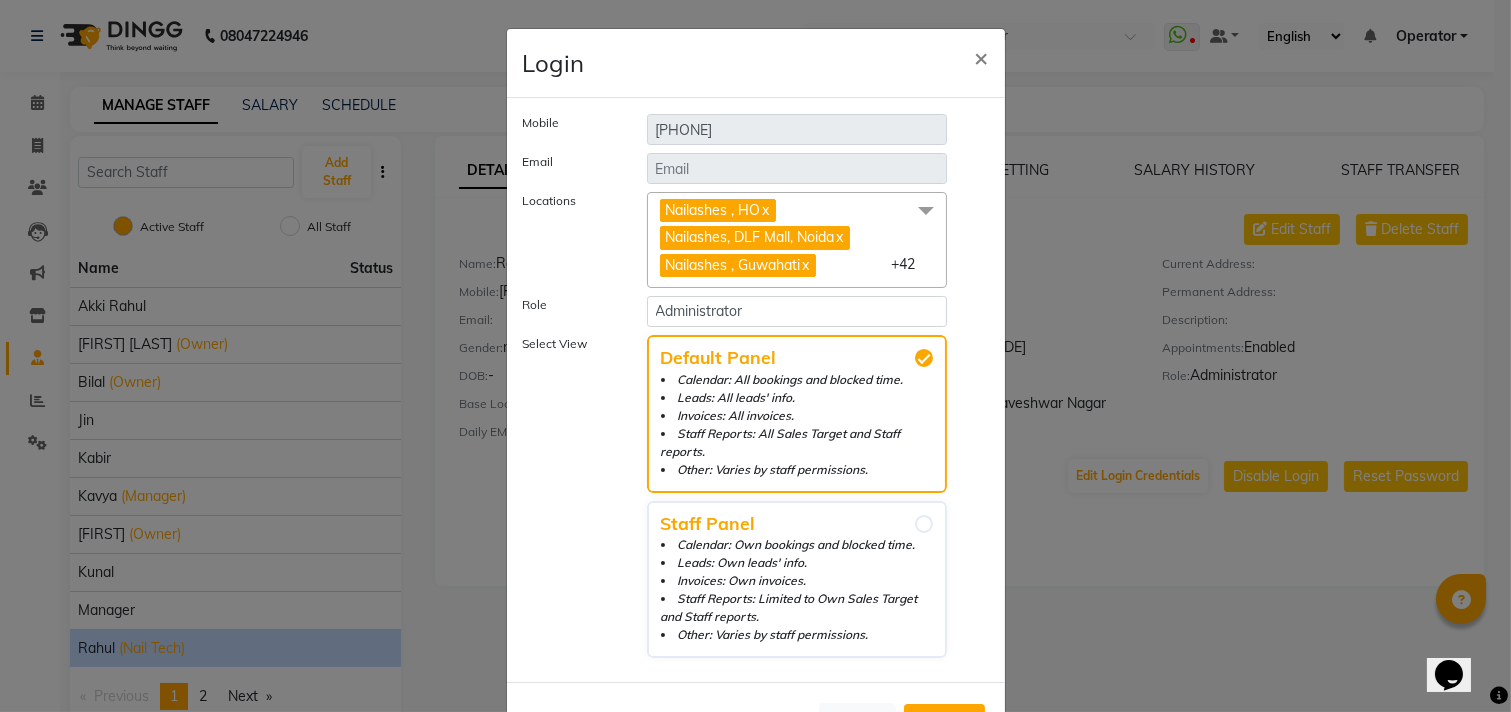click 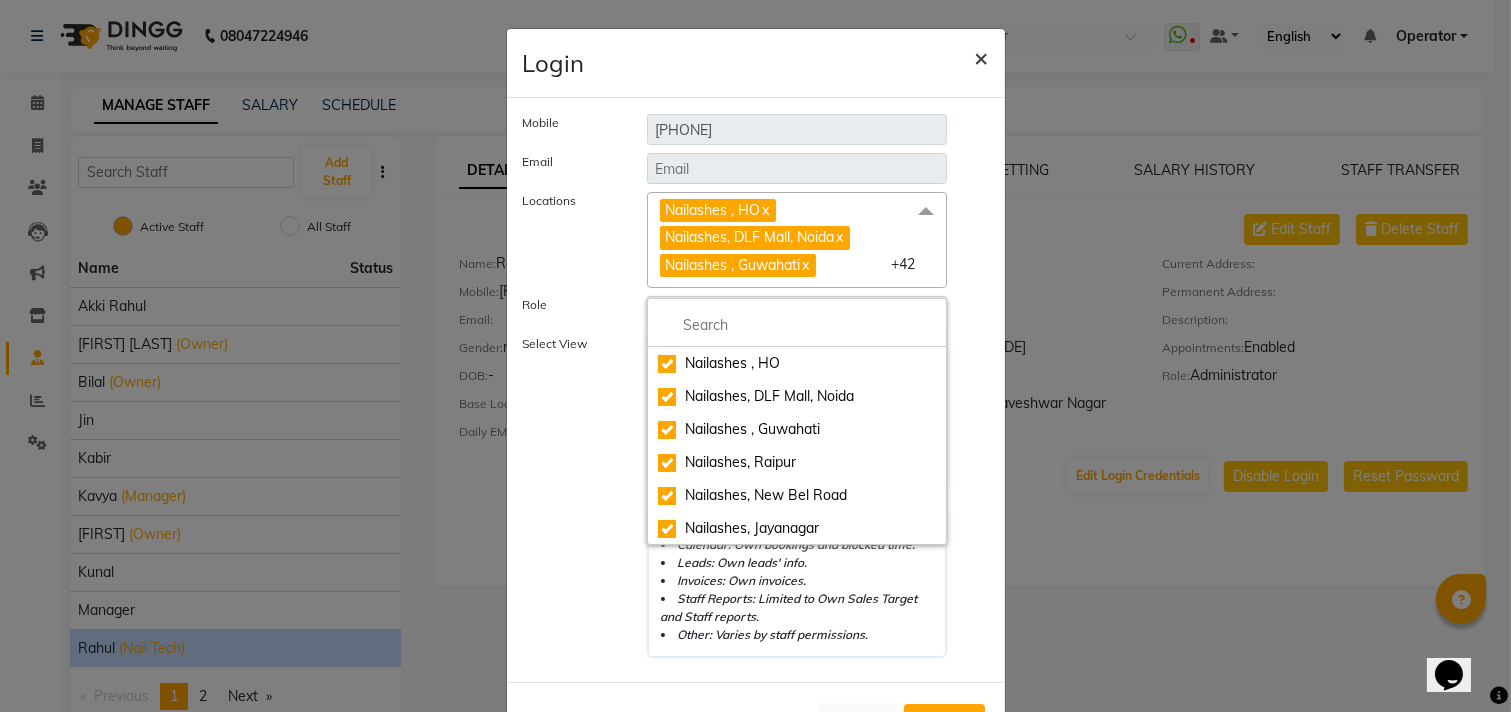 click on "×" 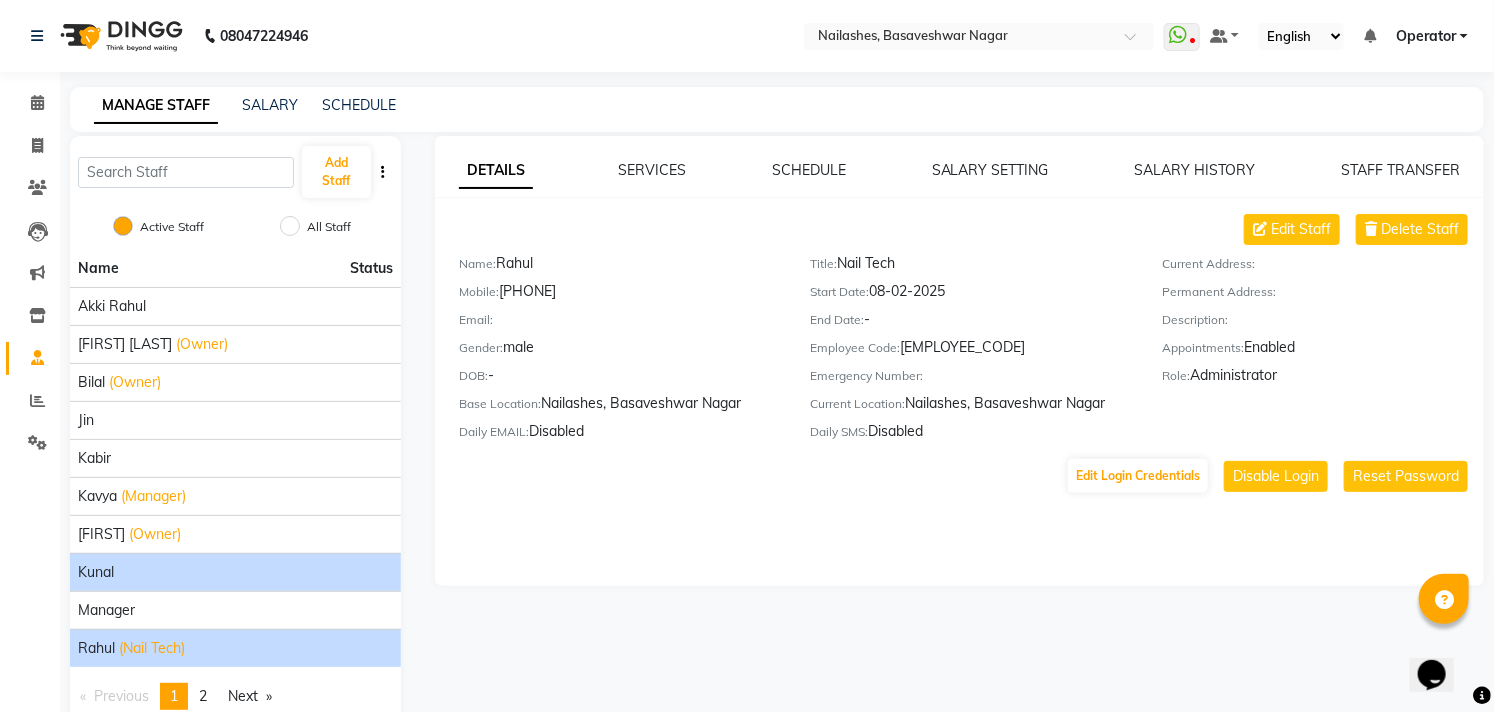 click on "kunal" 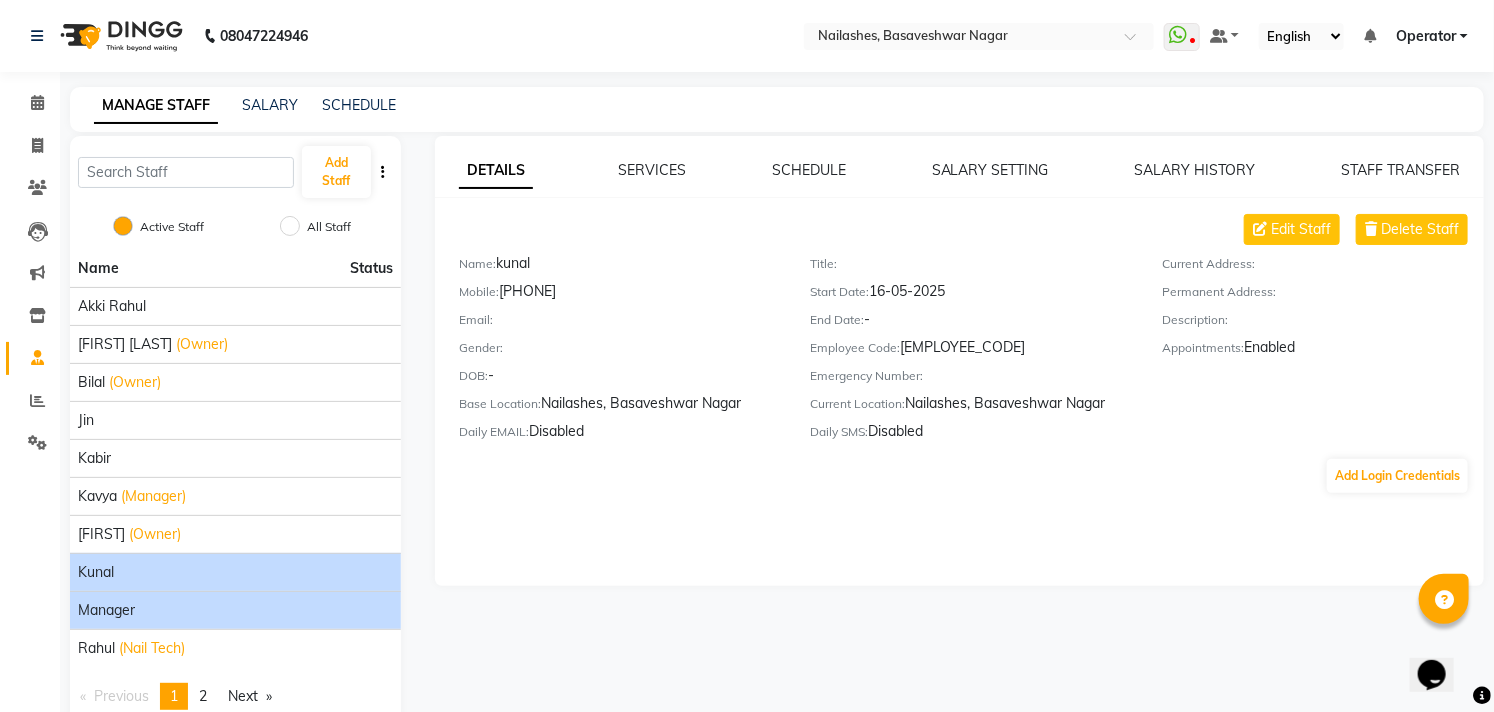 click on "Manager" 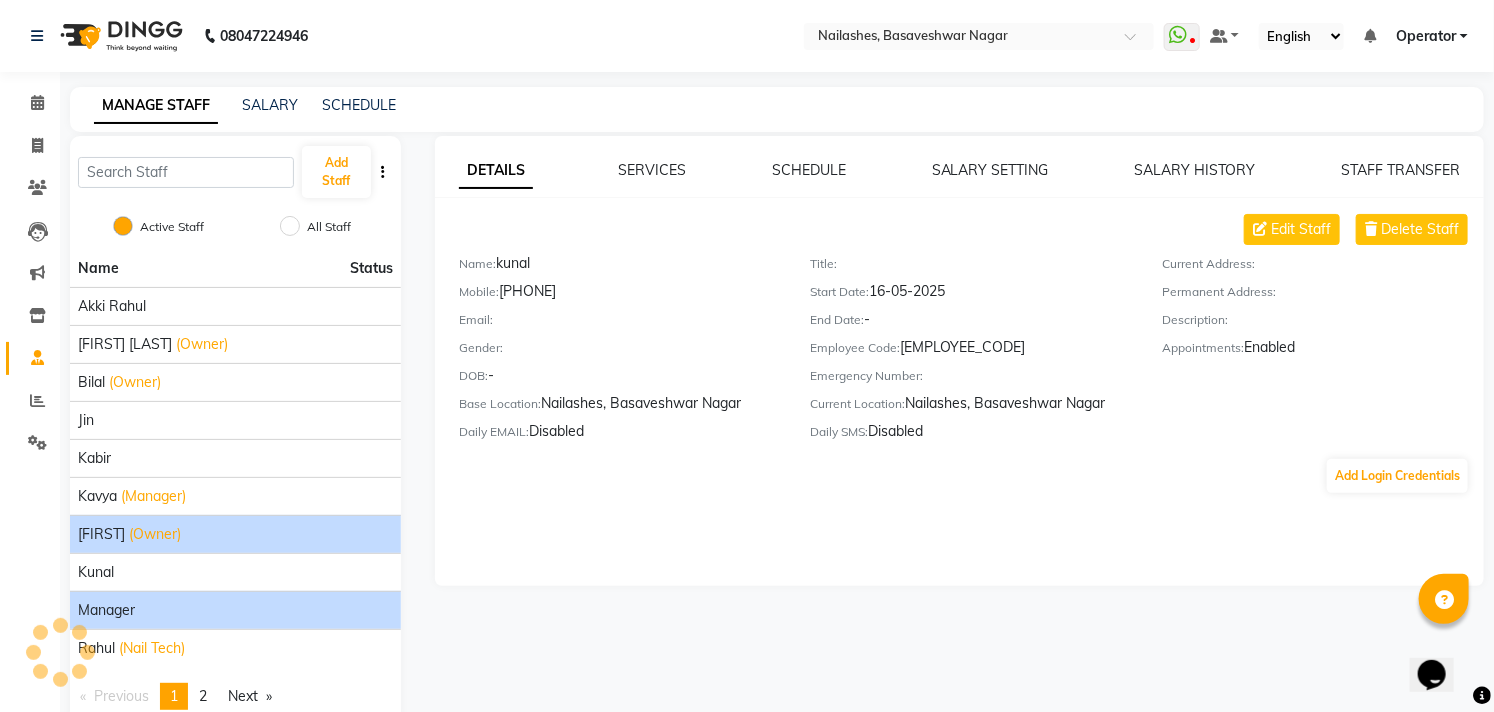 click on "[FIRST] (Owner)" 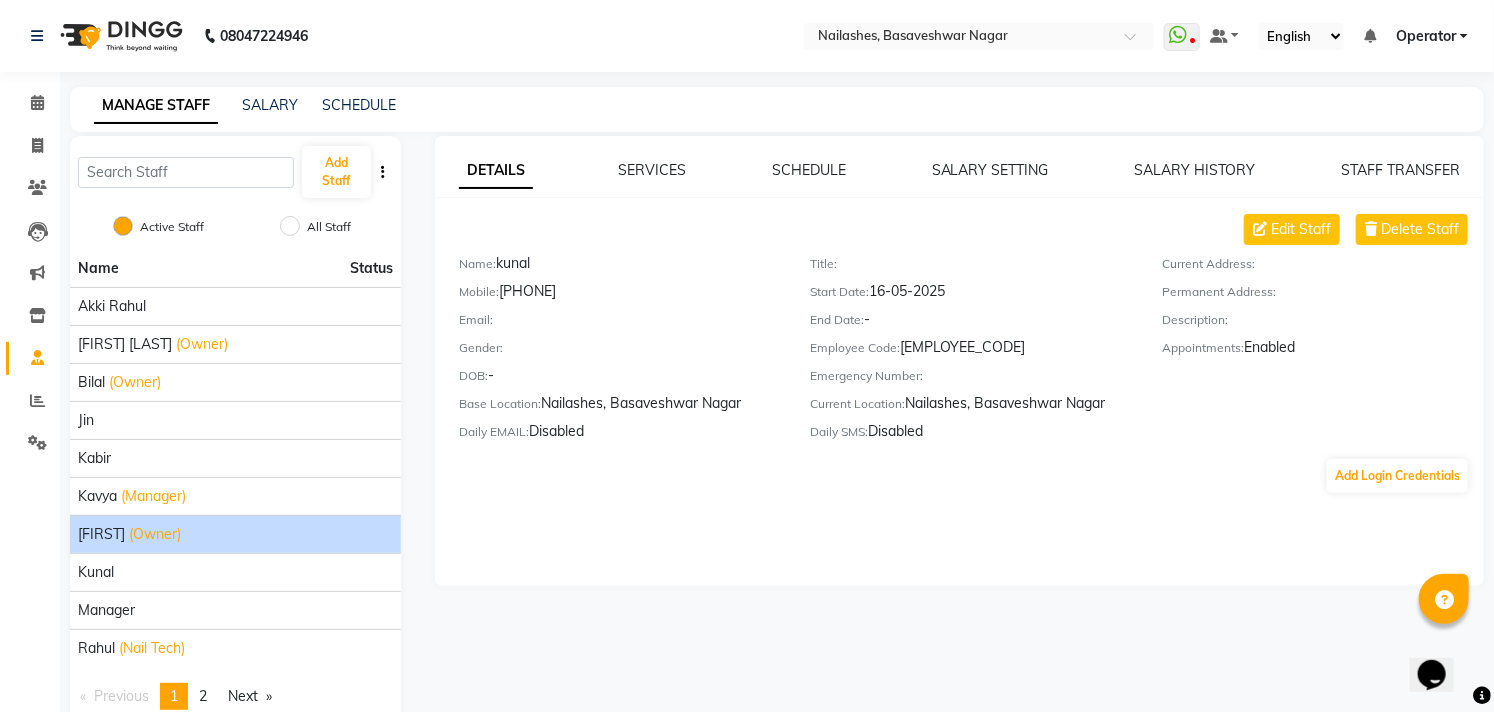 click on "(Owner)" 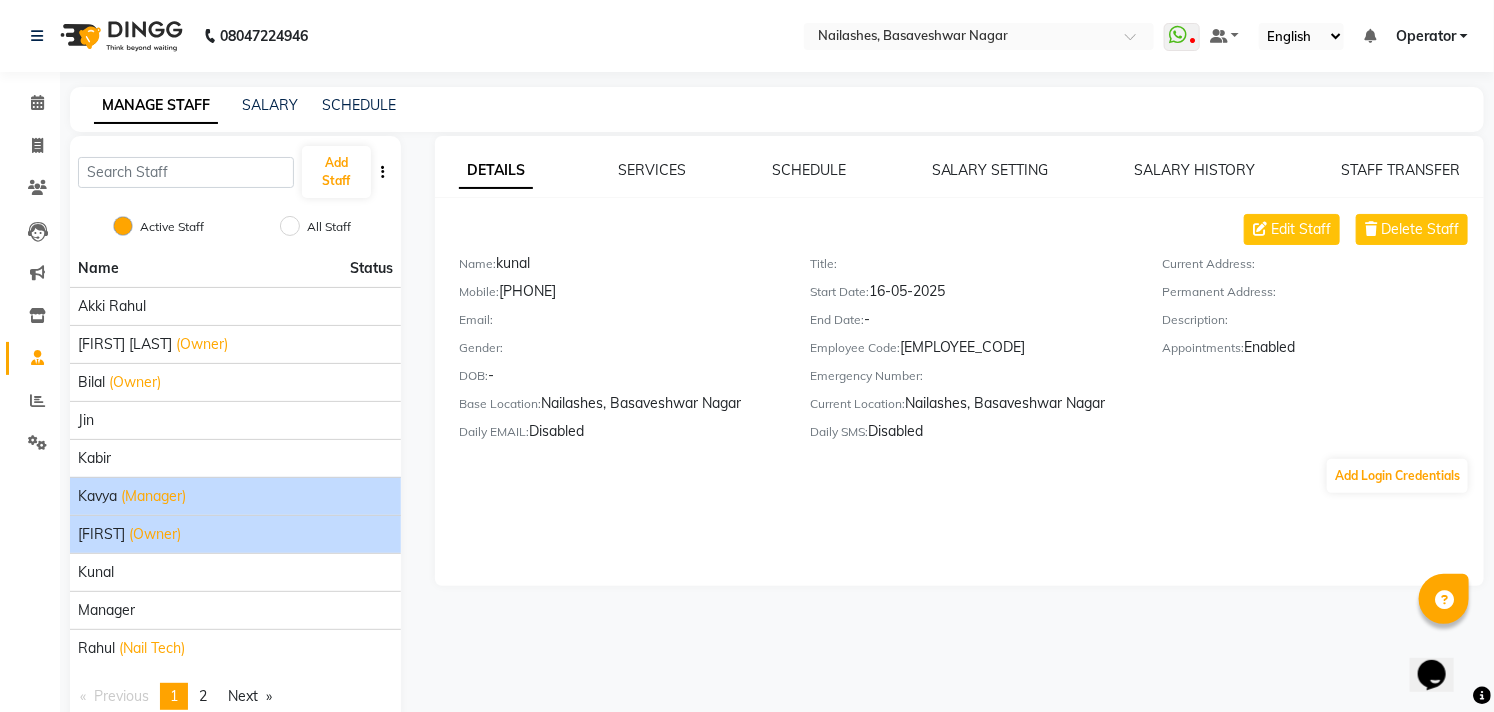 click on "(Manager)" 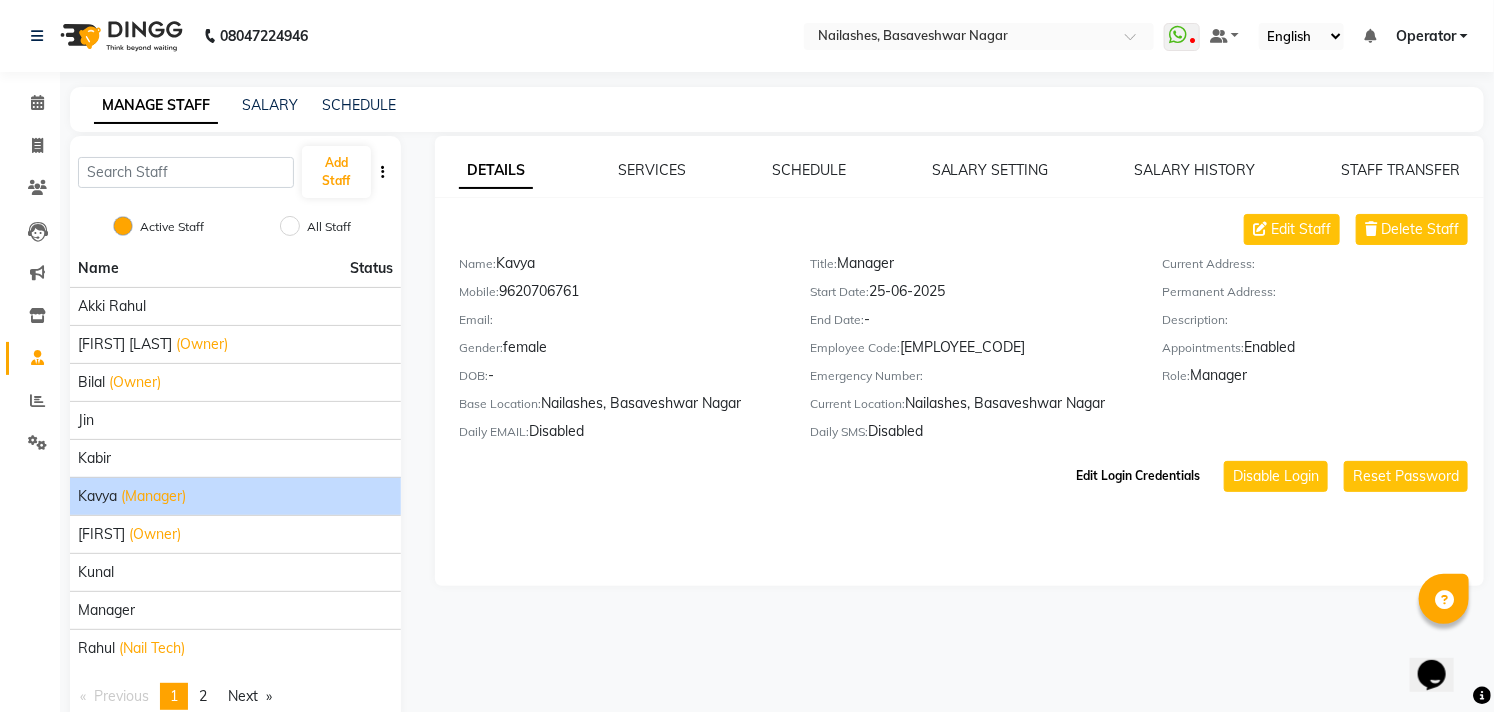 click on "Edit Login Credentials" 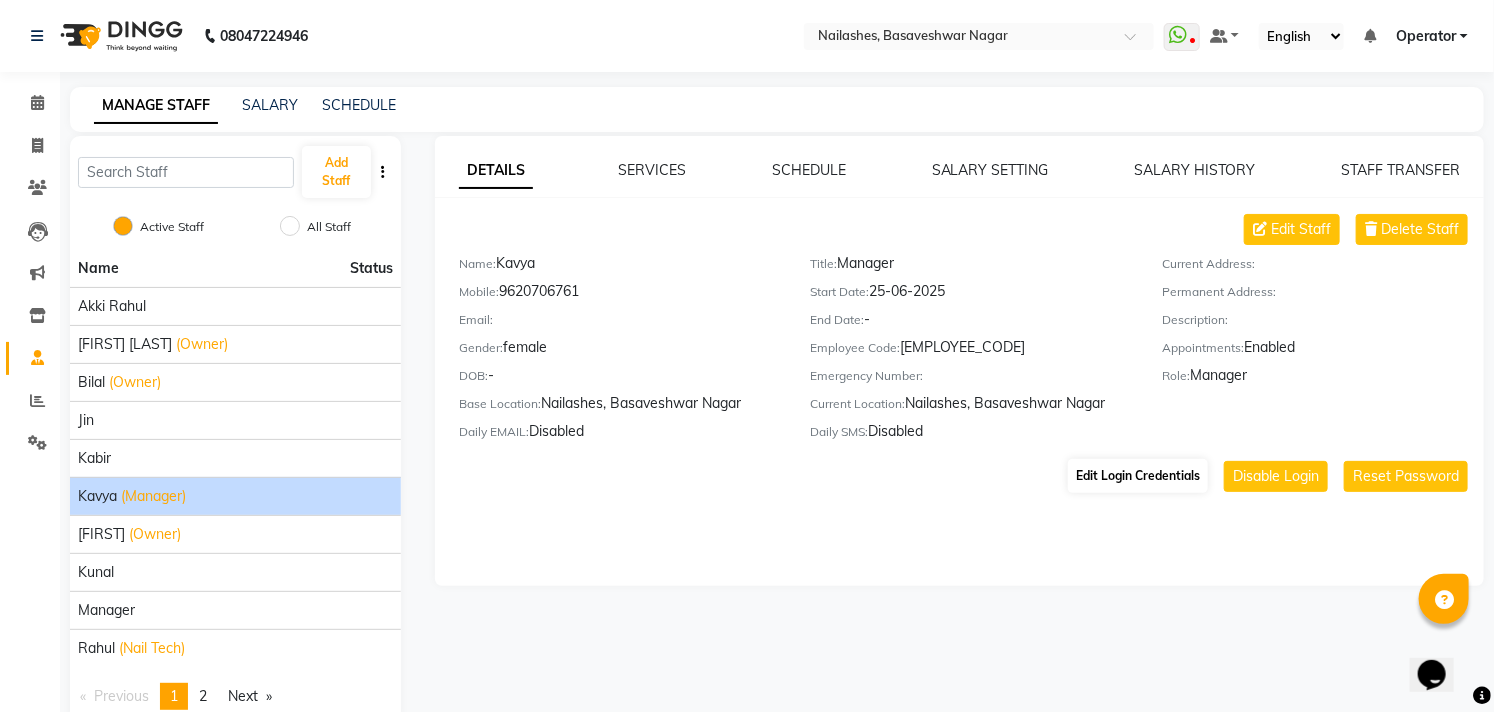 select on "51" 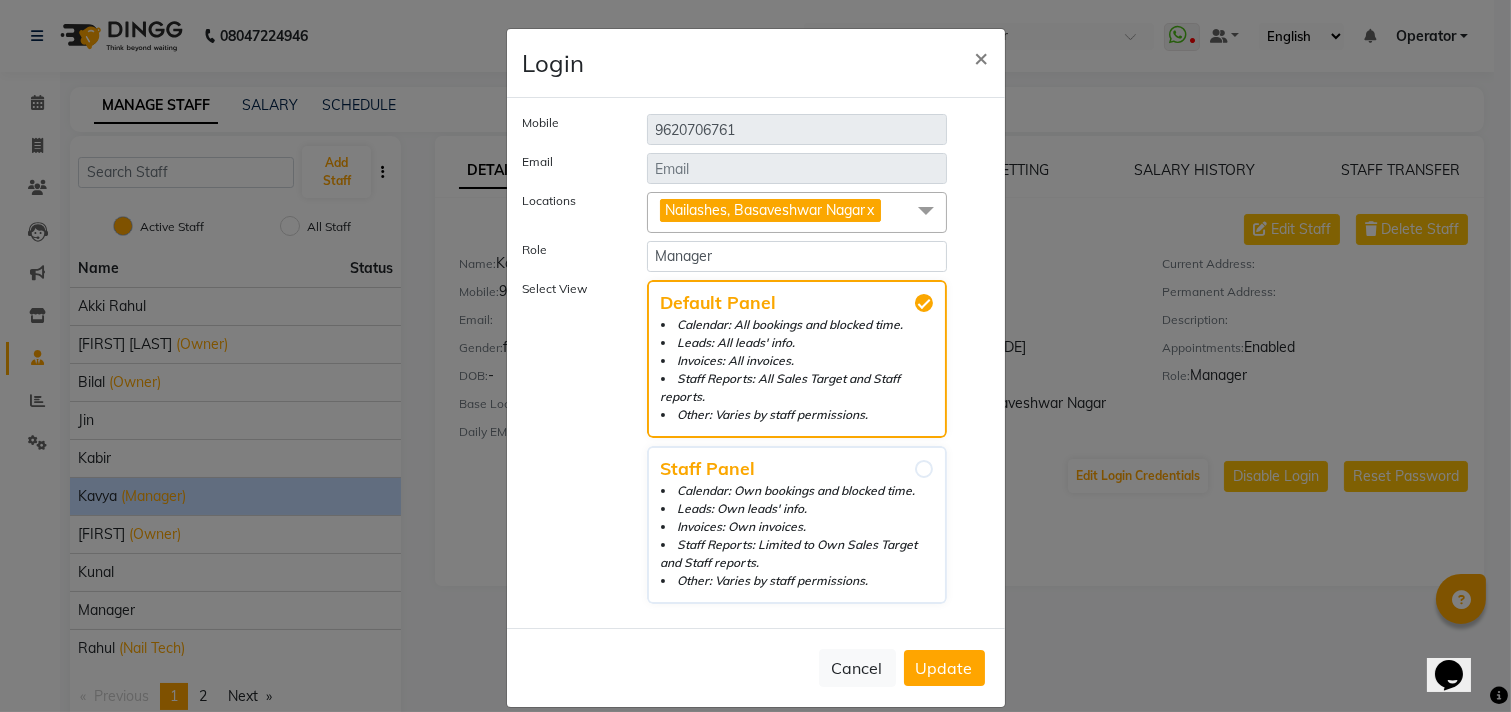 click 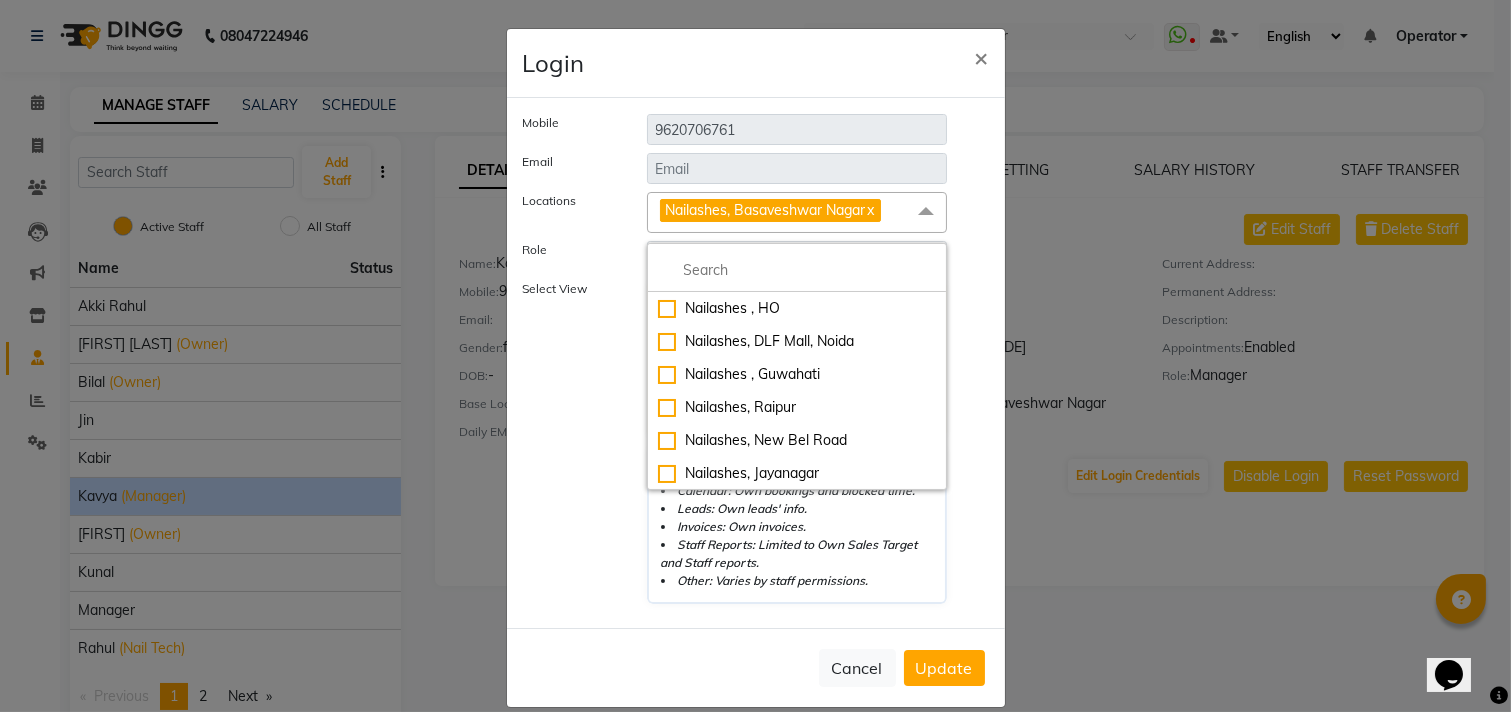 click 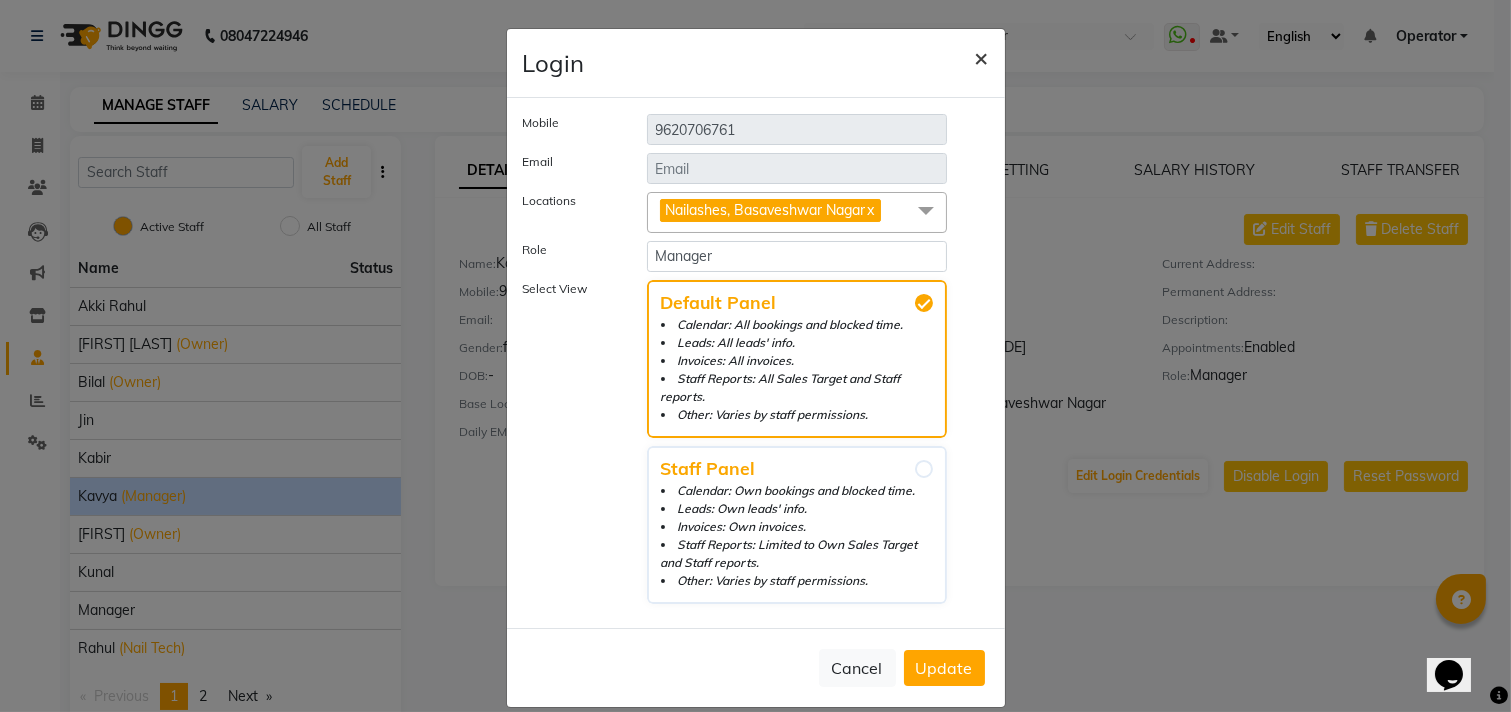 click on "×" 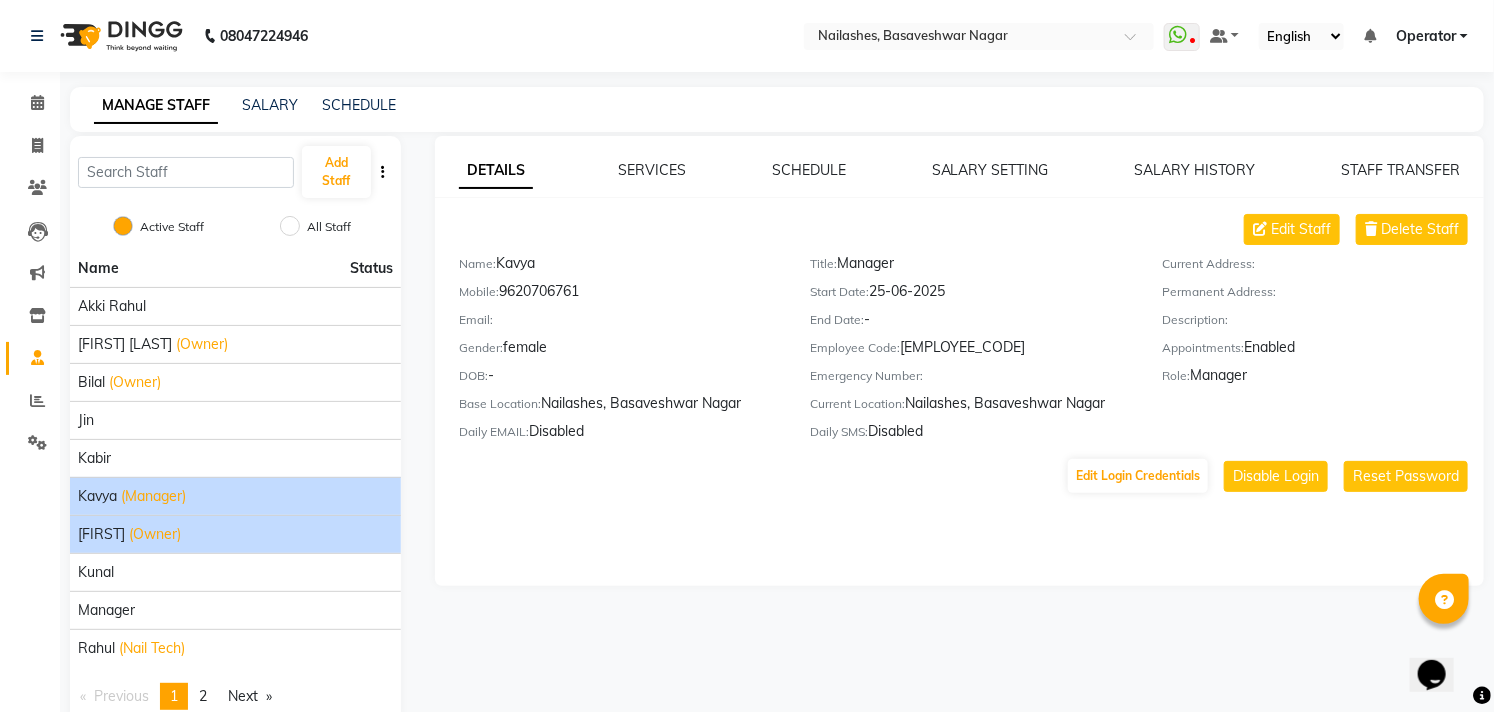 click on "[FIRST]" 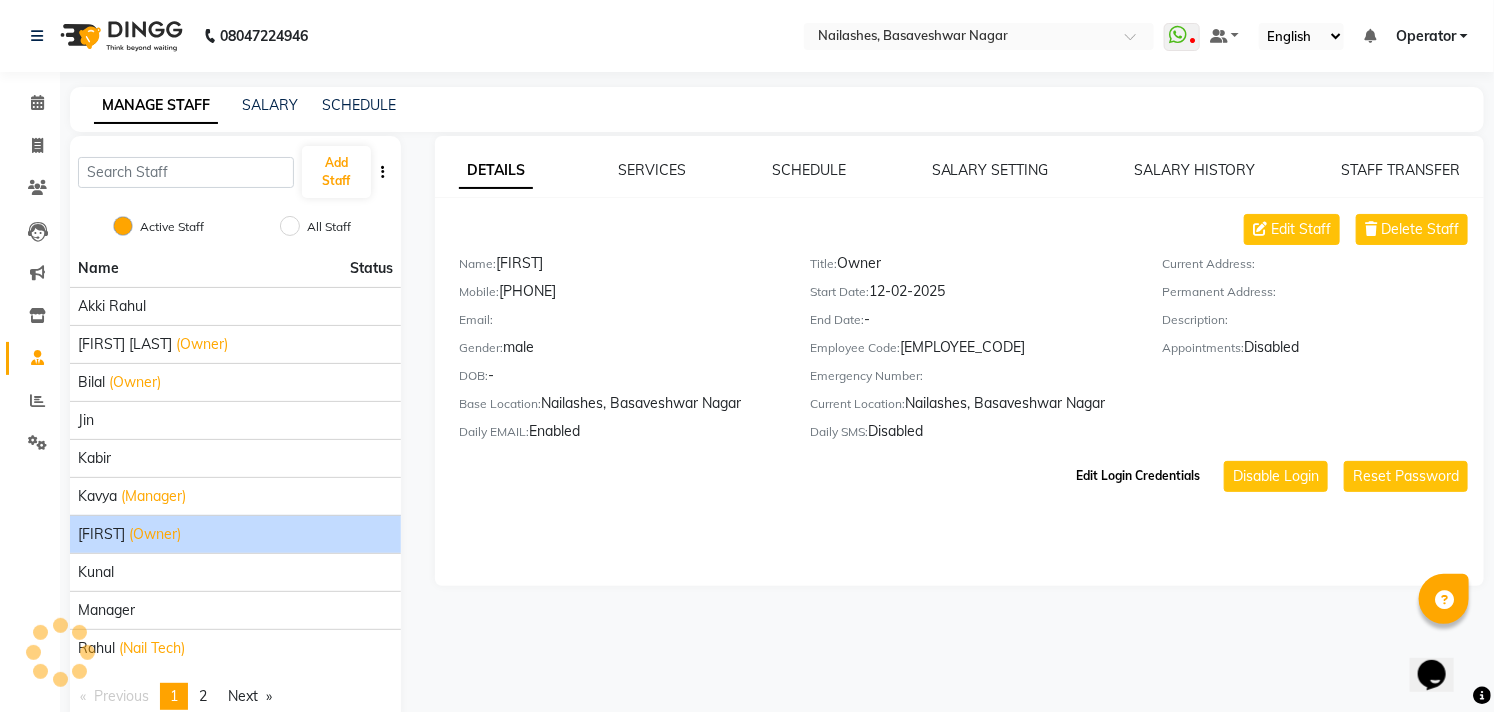 click on "Edit Login Credentials" 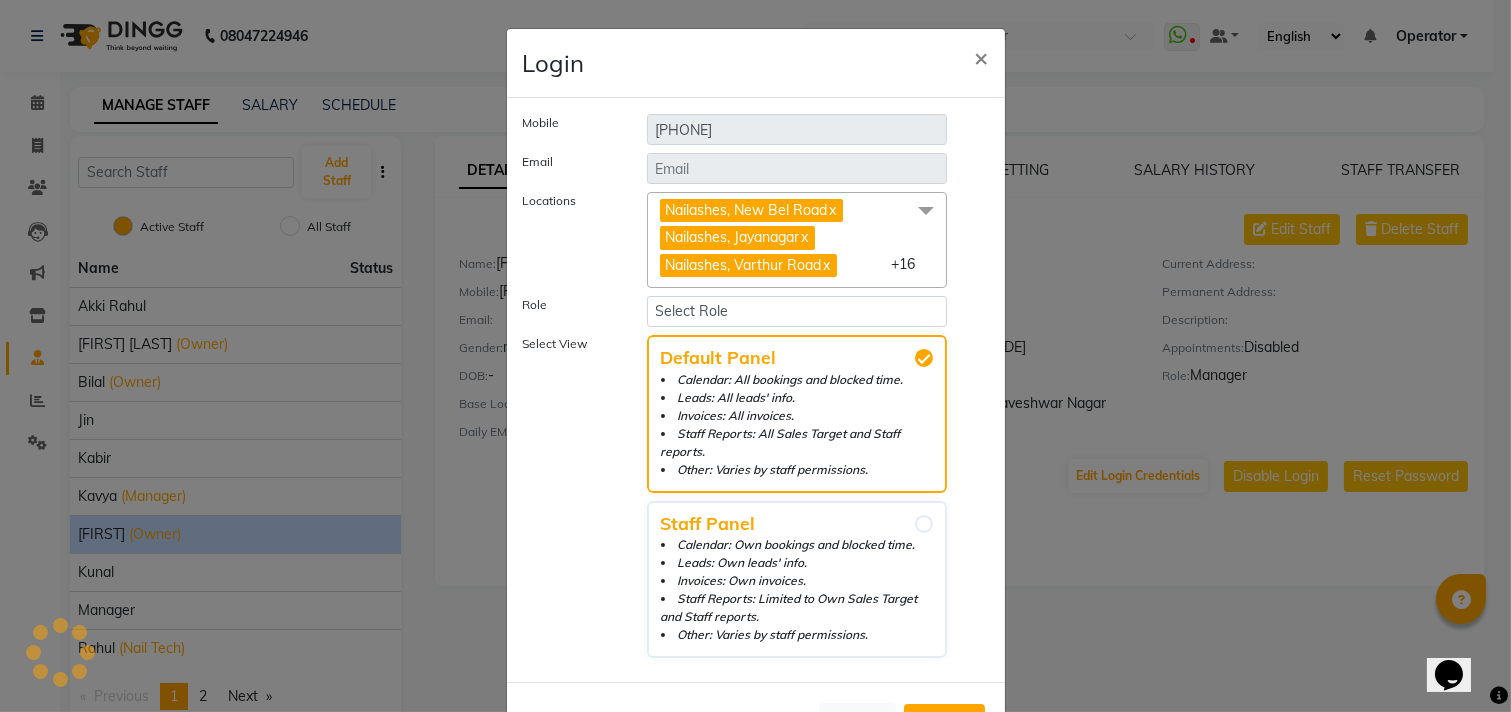 click 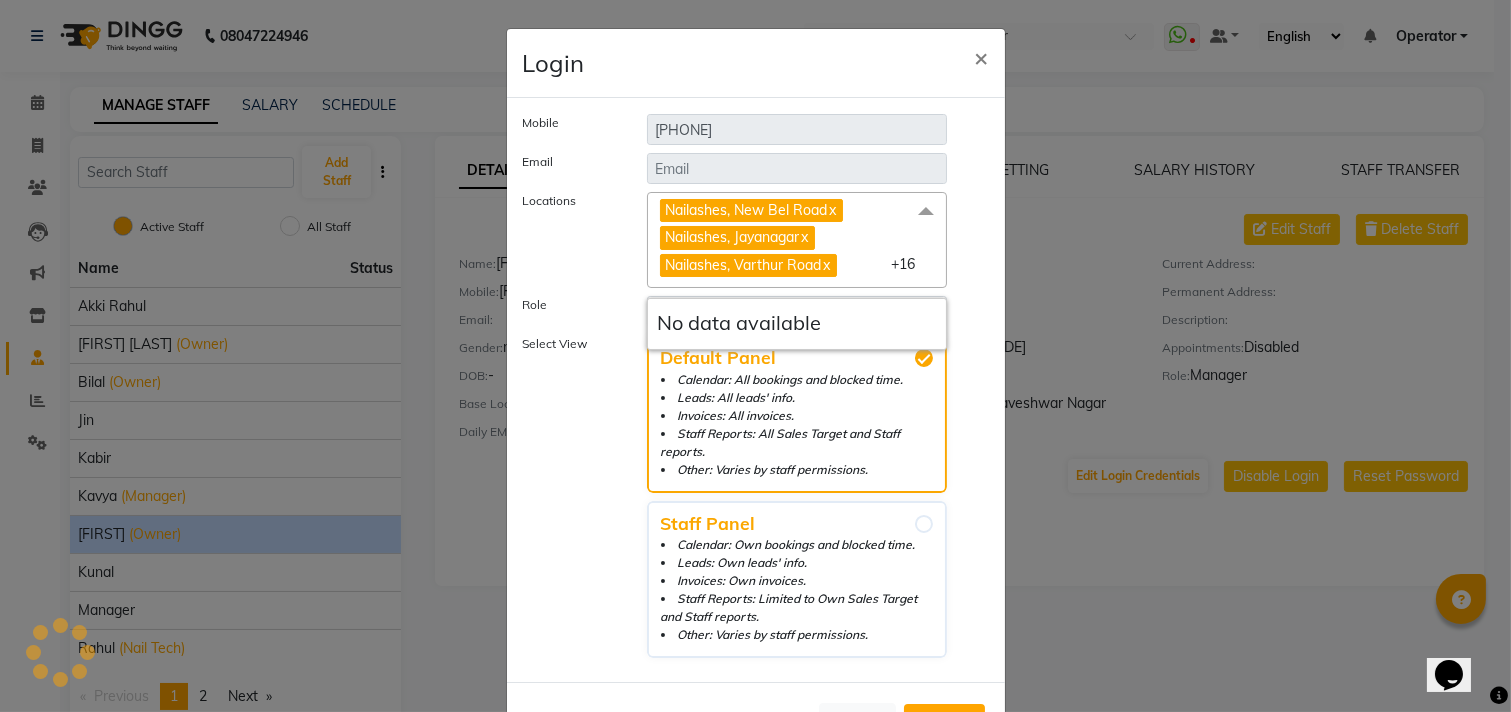 click 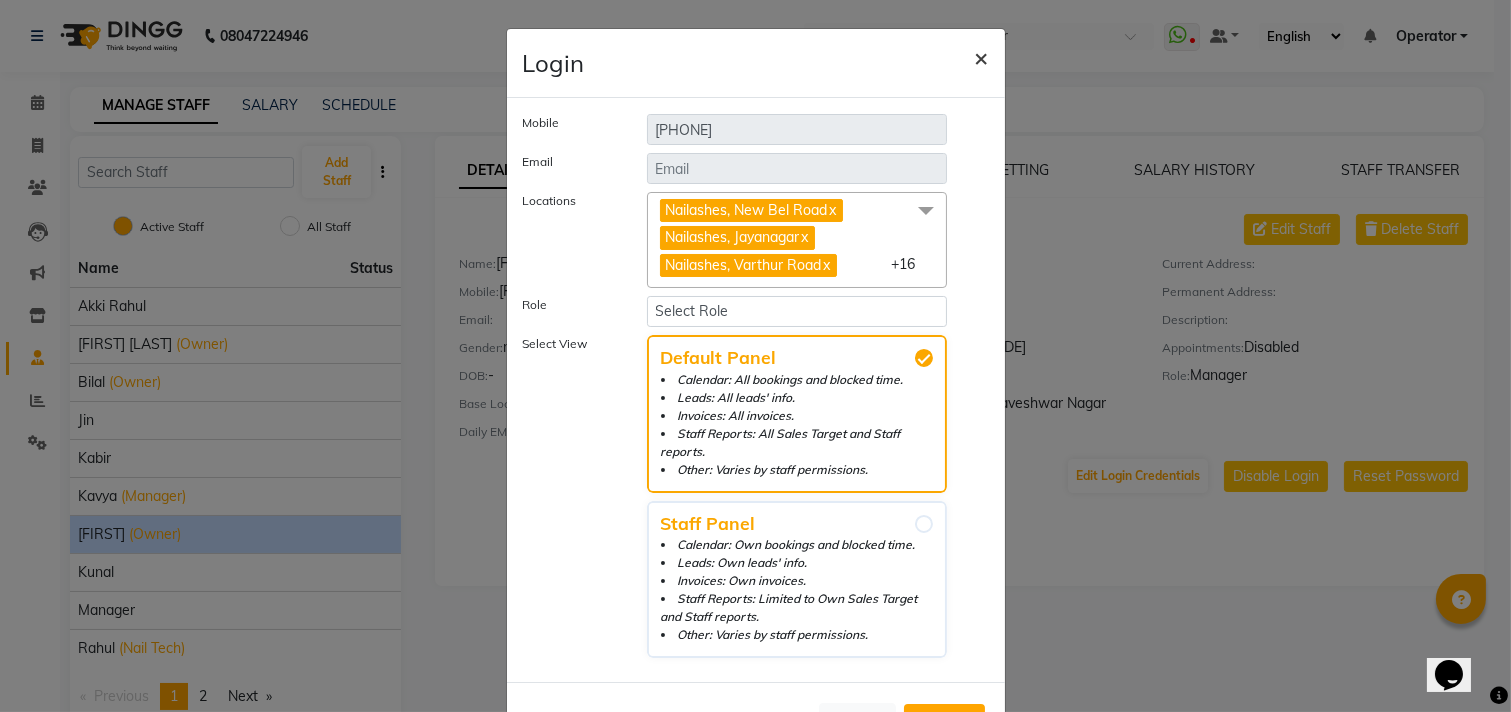 click on "×" 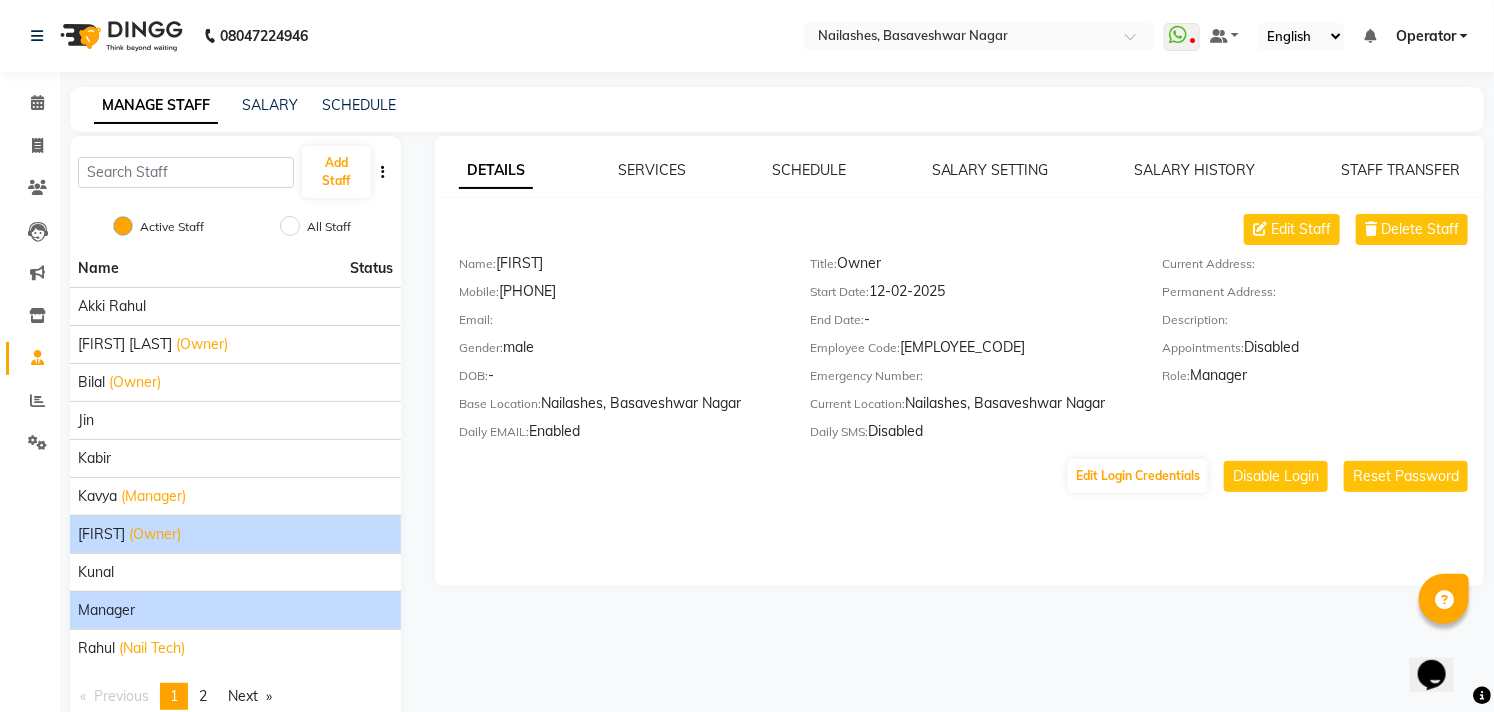 click on "Manager" 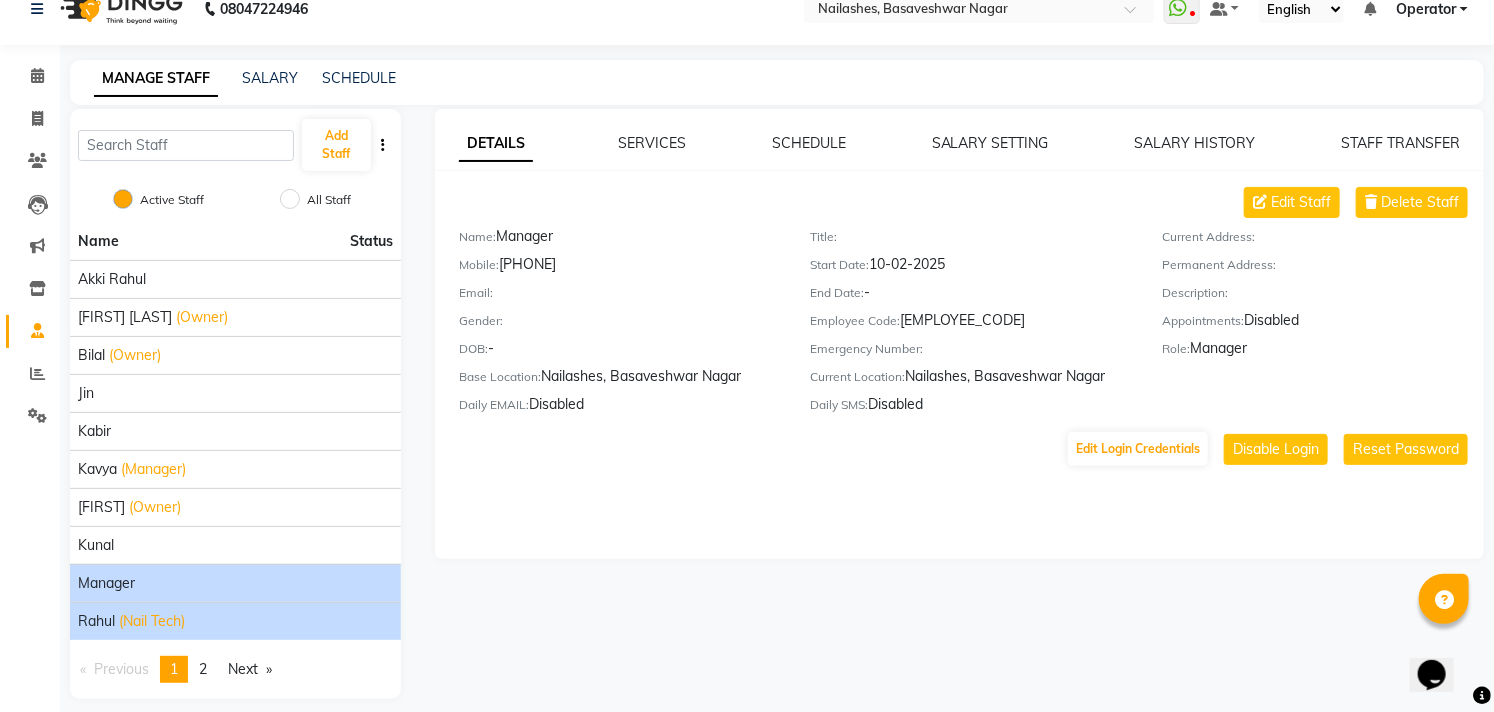scroll, scrollTop: 44, scrollLeft: 0, axis: vertical 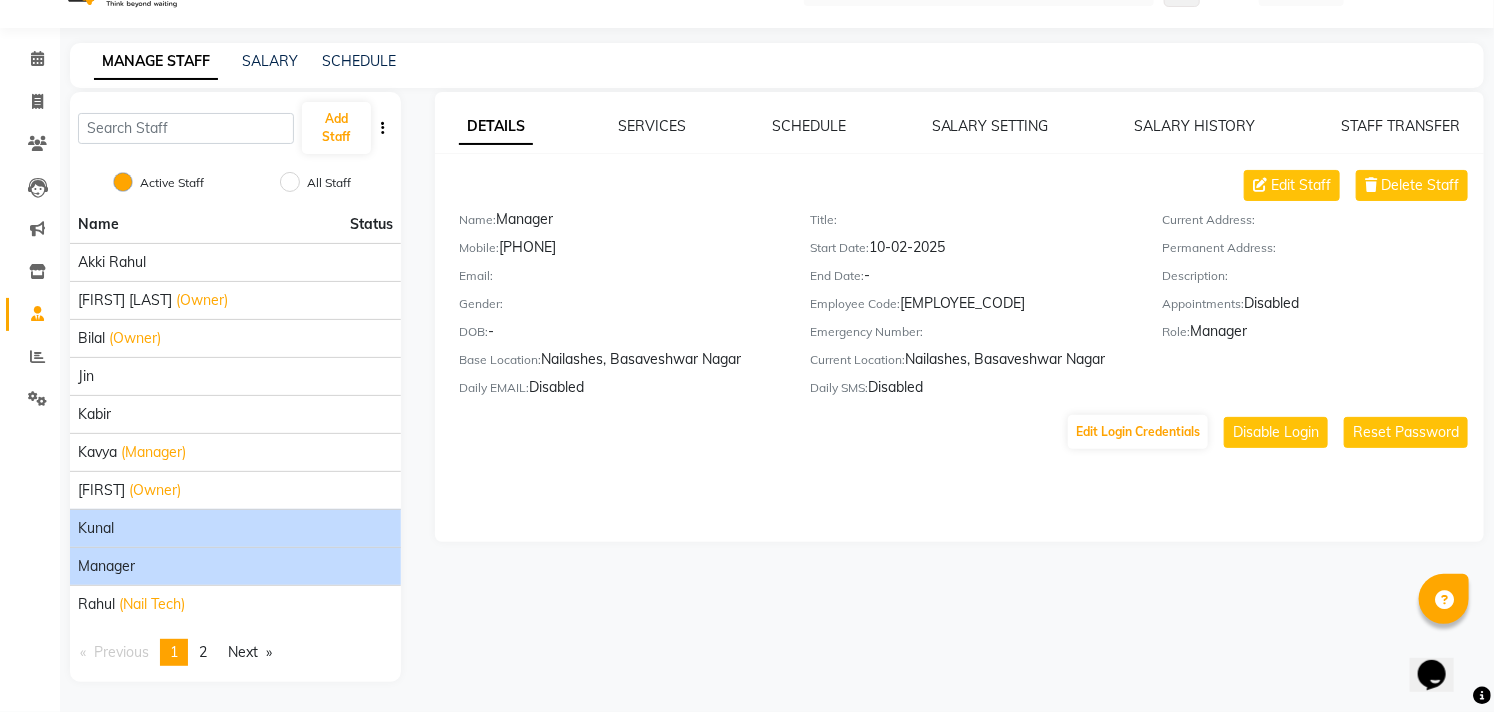 click on "kunal" 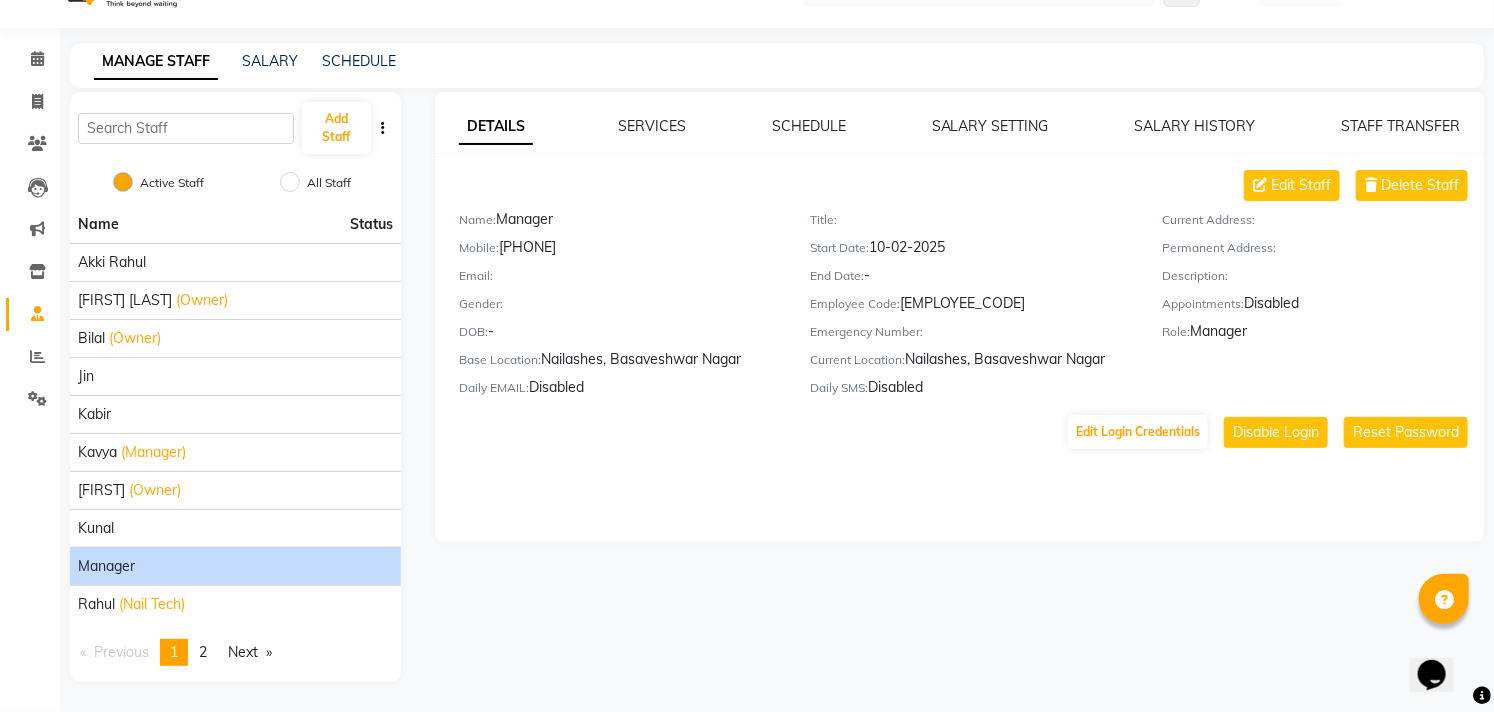 click on "Manager" 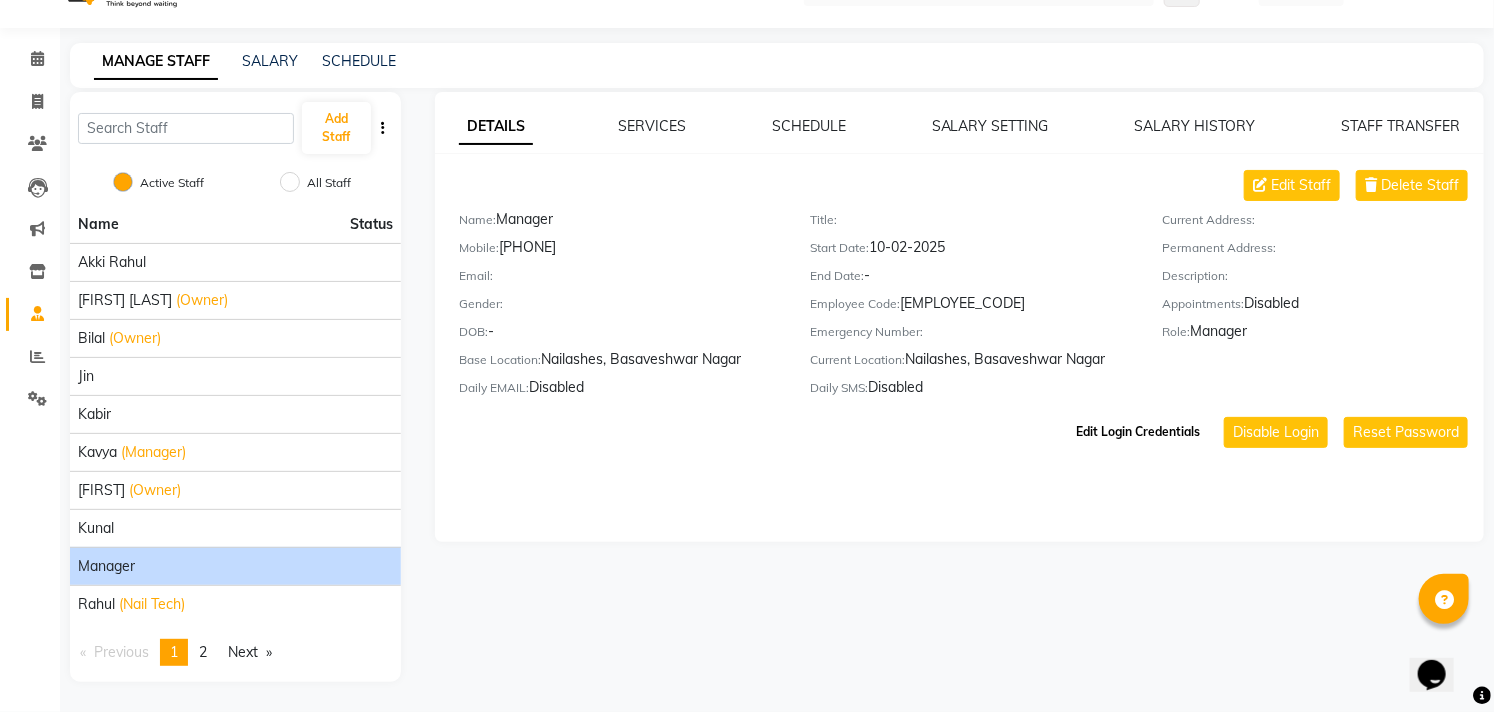 click on "Edit Login Credentials" 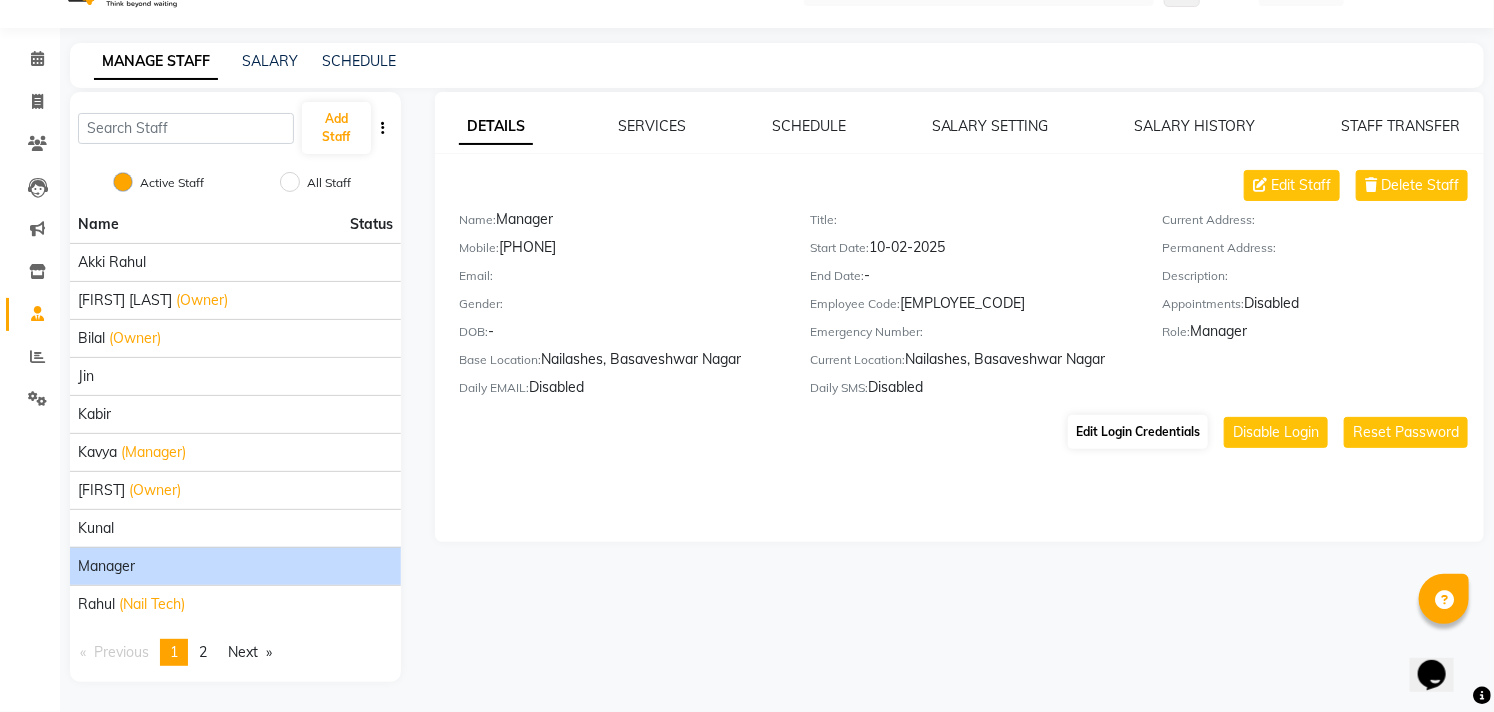 select on "51" 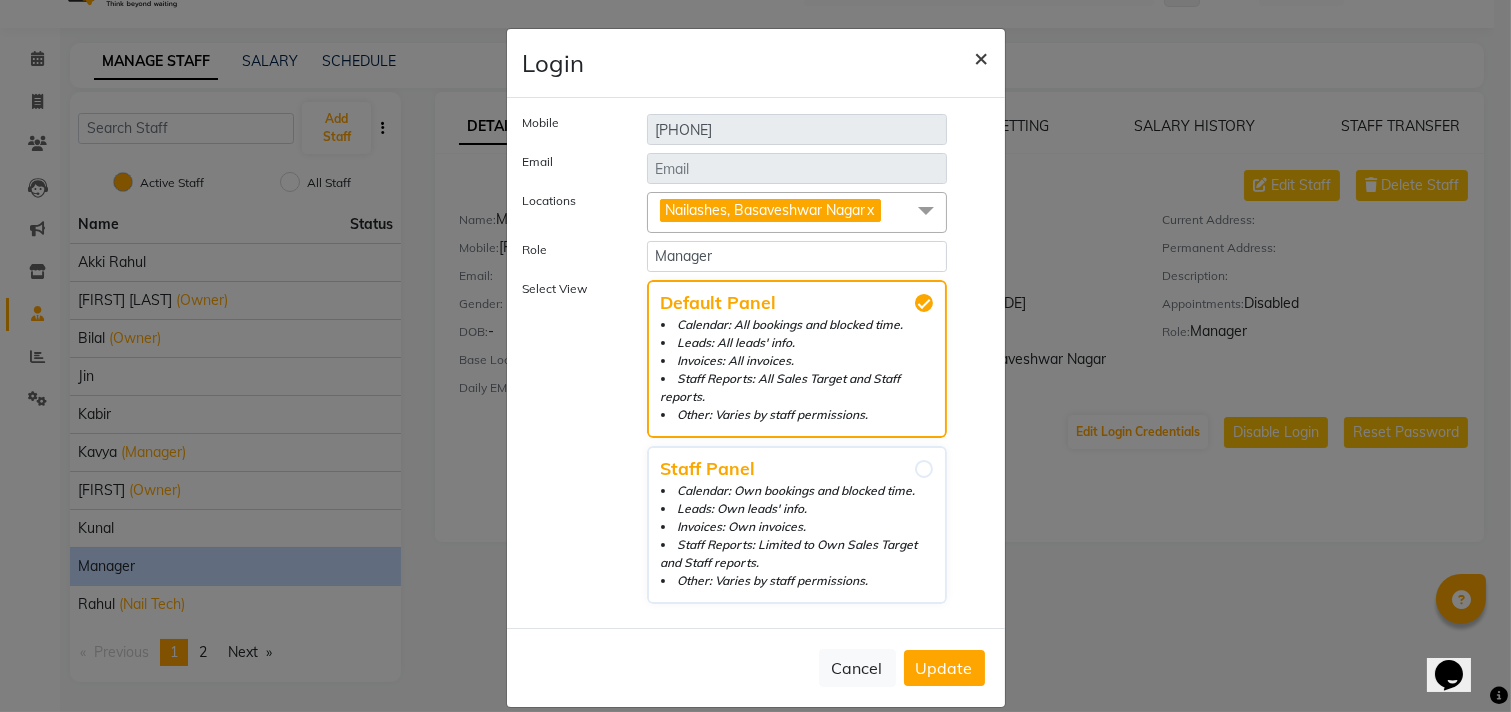 click on "×" 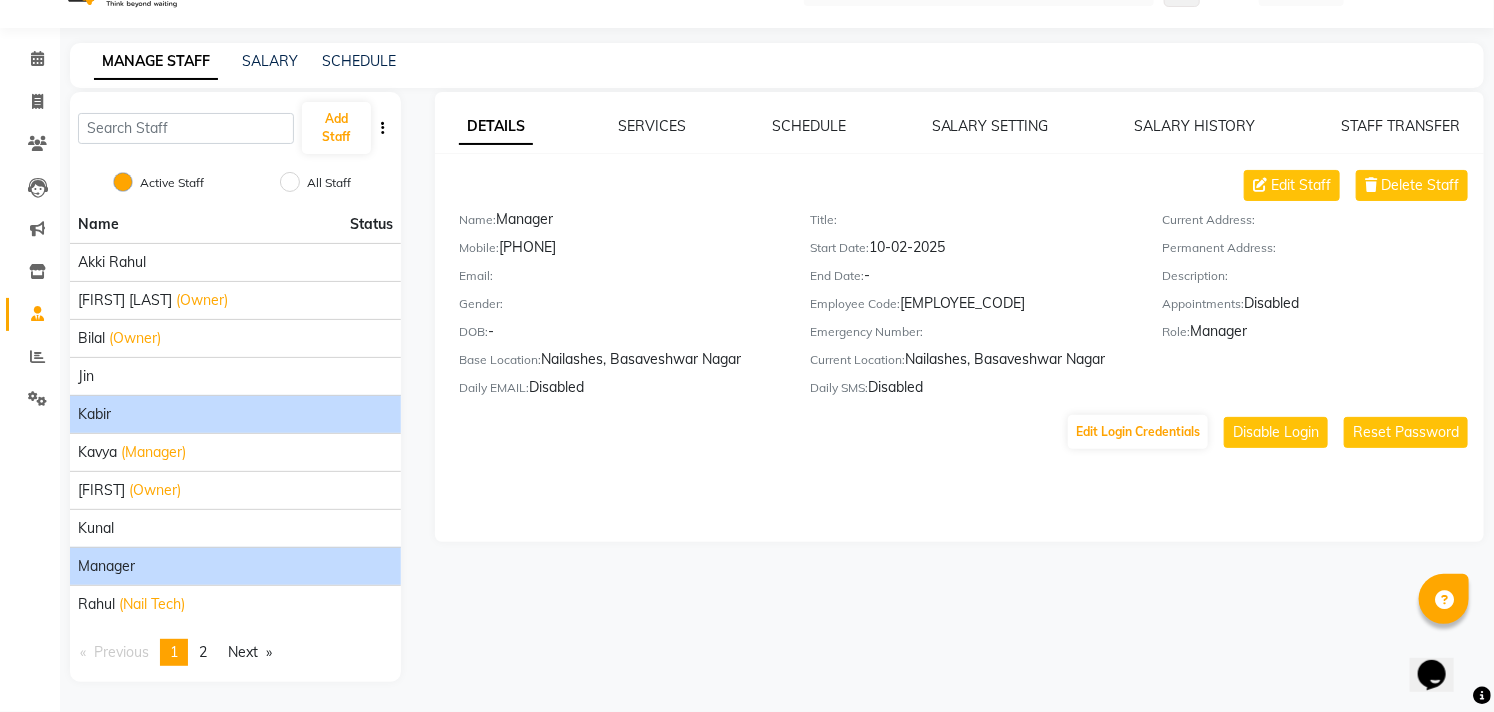 click on "kabir" 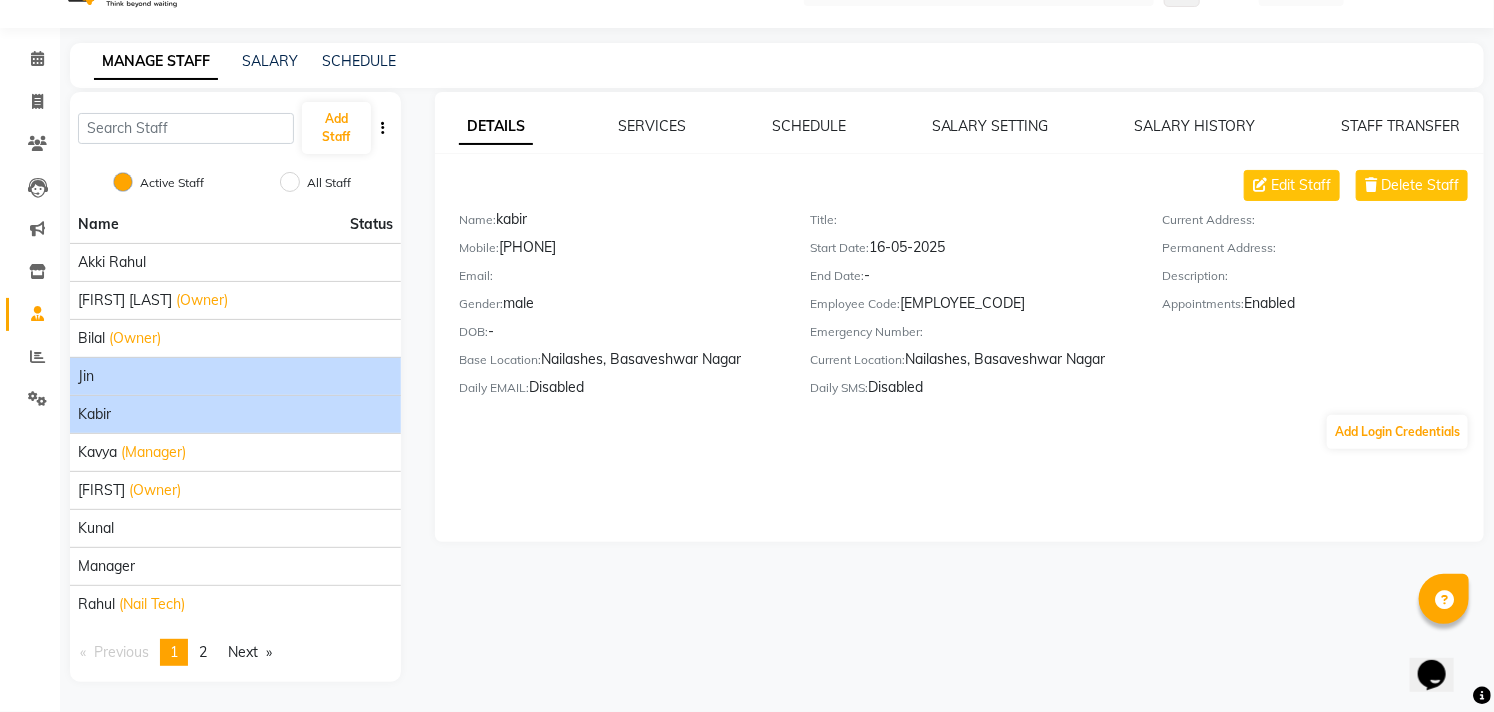 click on "jin" 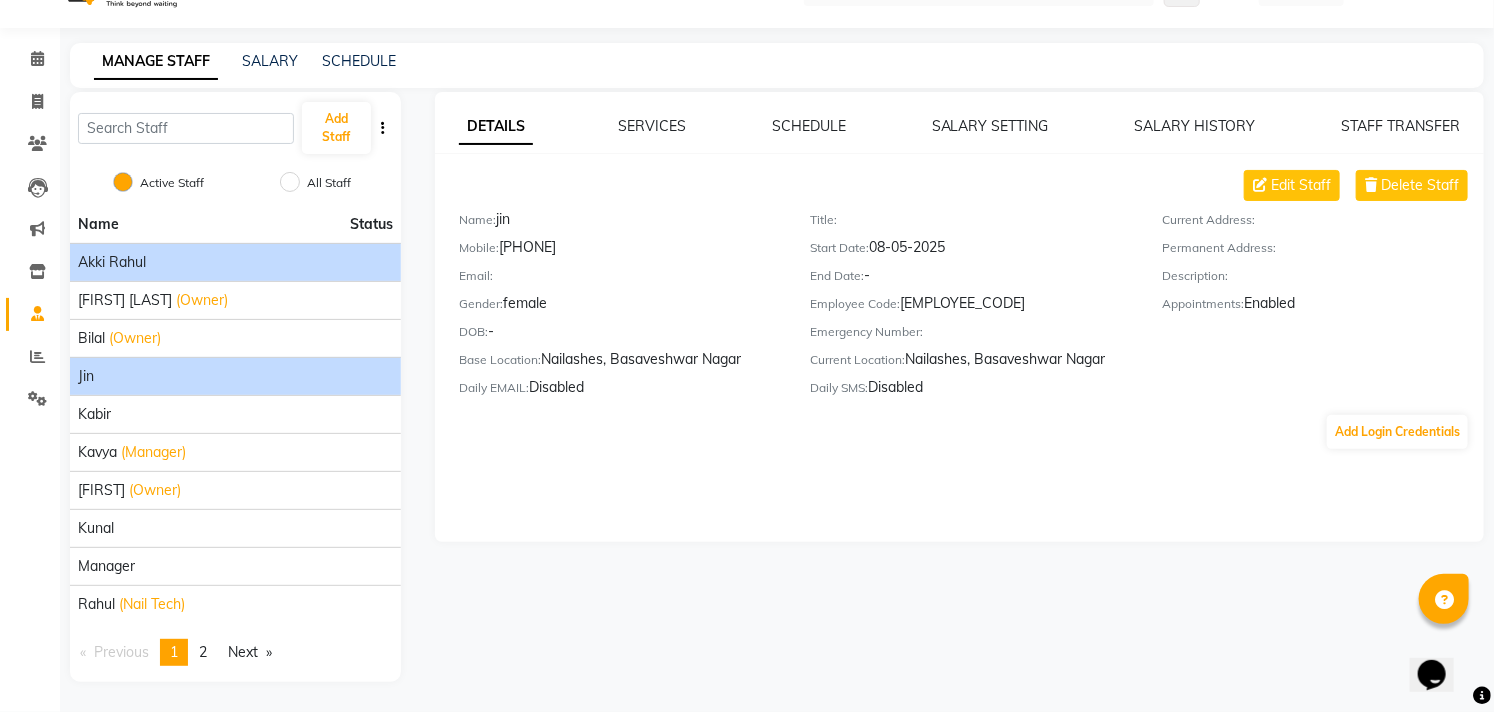 click on "akki rahul" 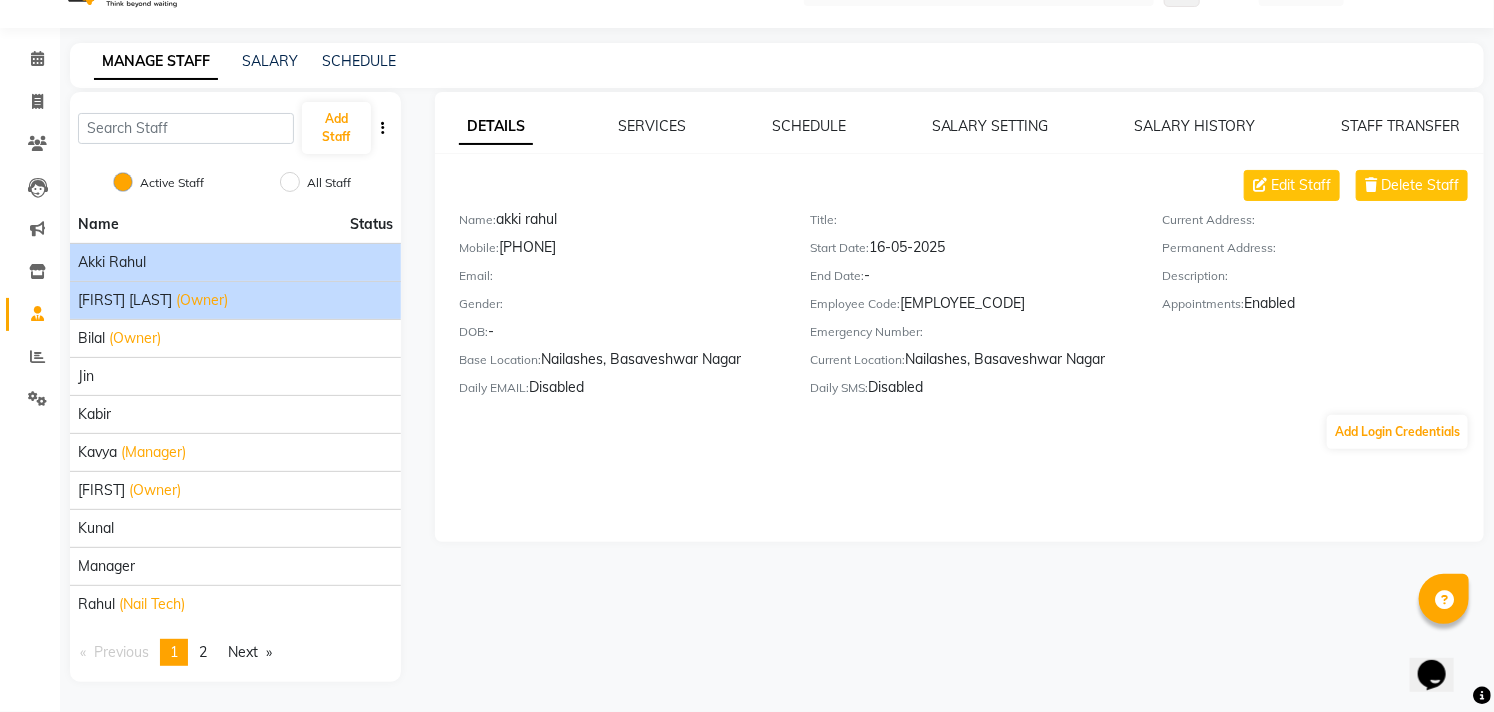 click on "[FIRST] [LAST] (Owner)" 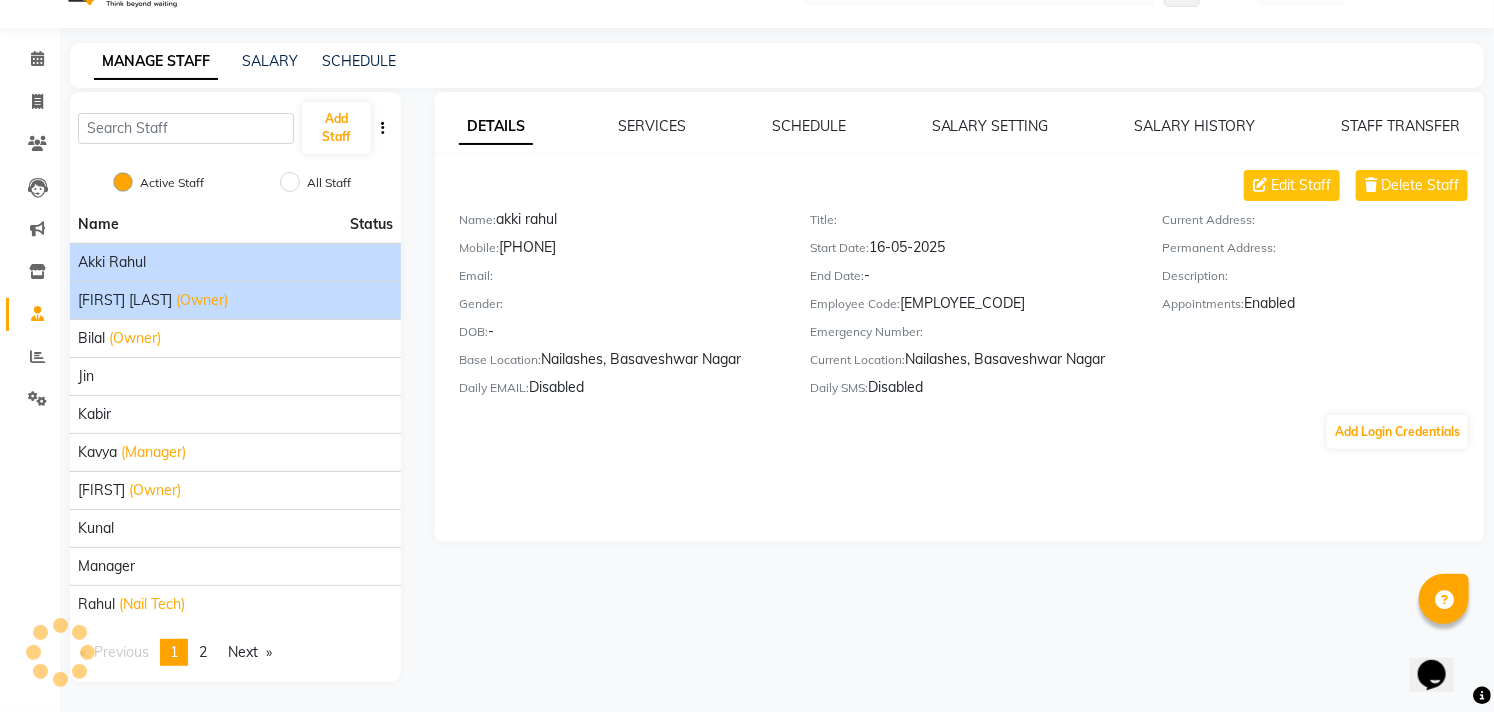 click on "[FIRST] [LAST]" 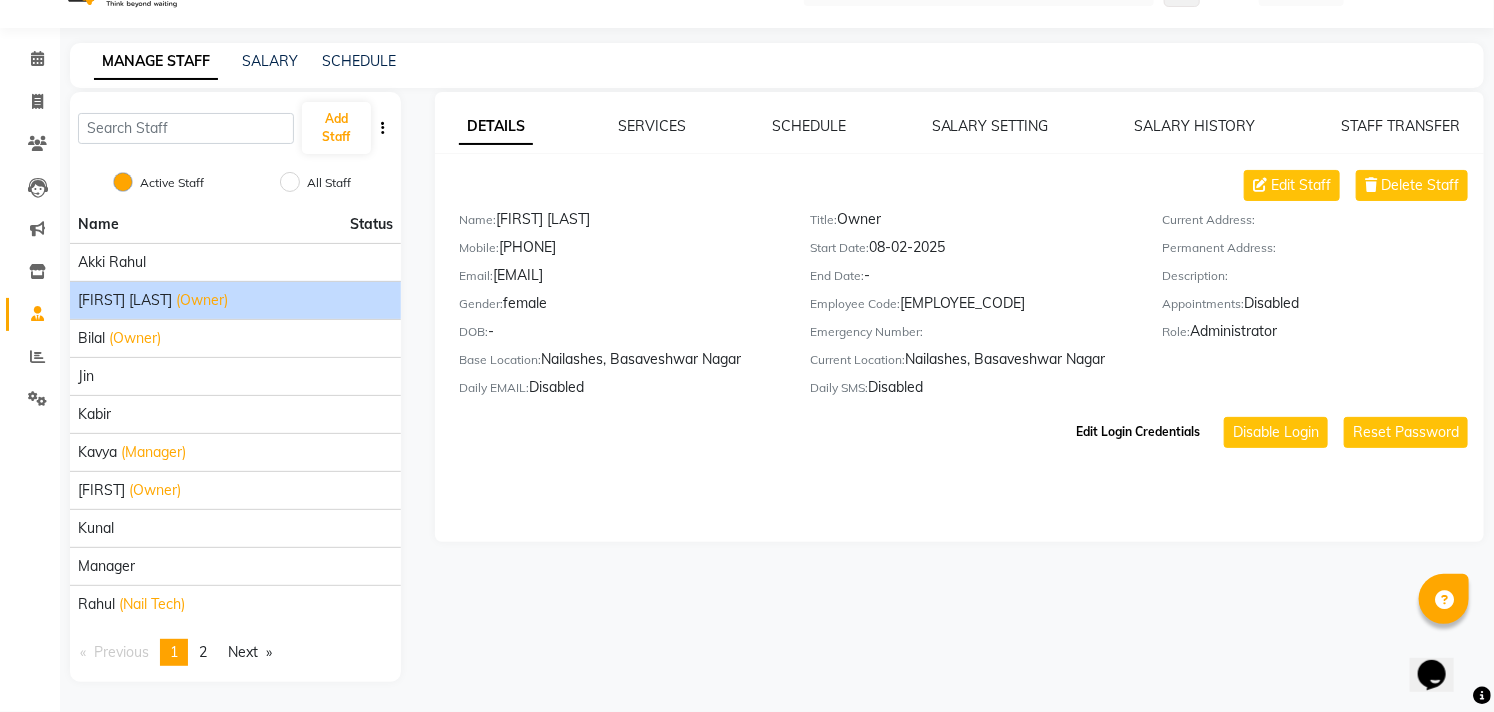 click on "Edit Login Credentials" 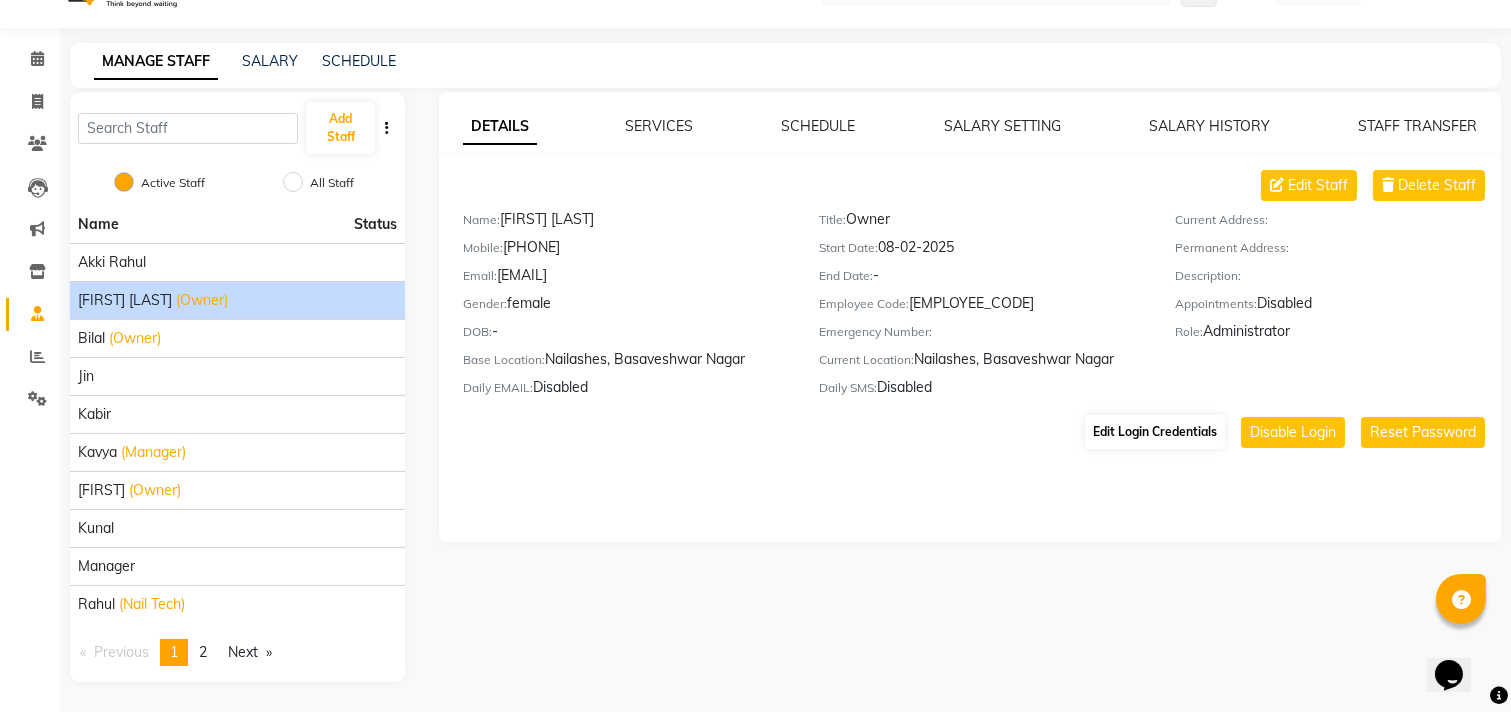 select on "52" 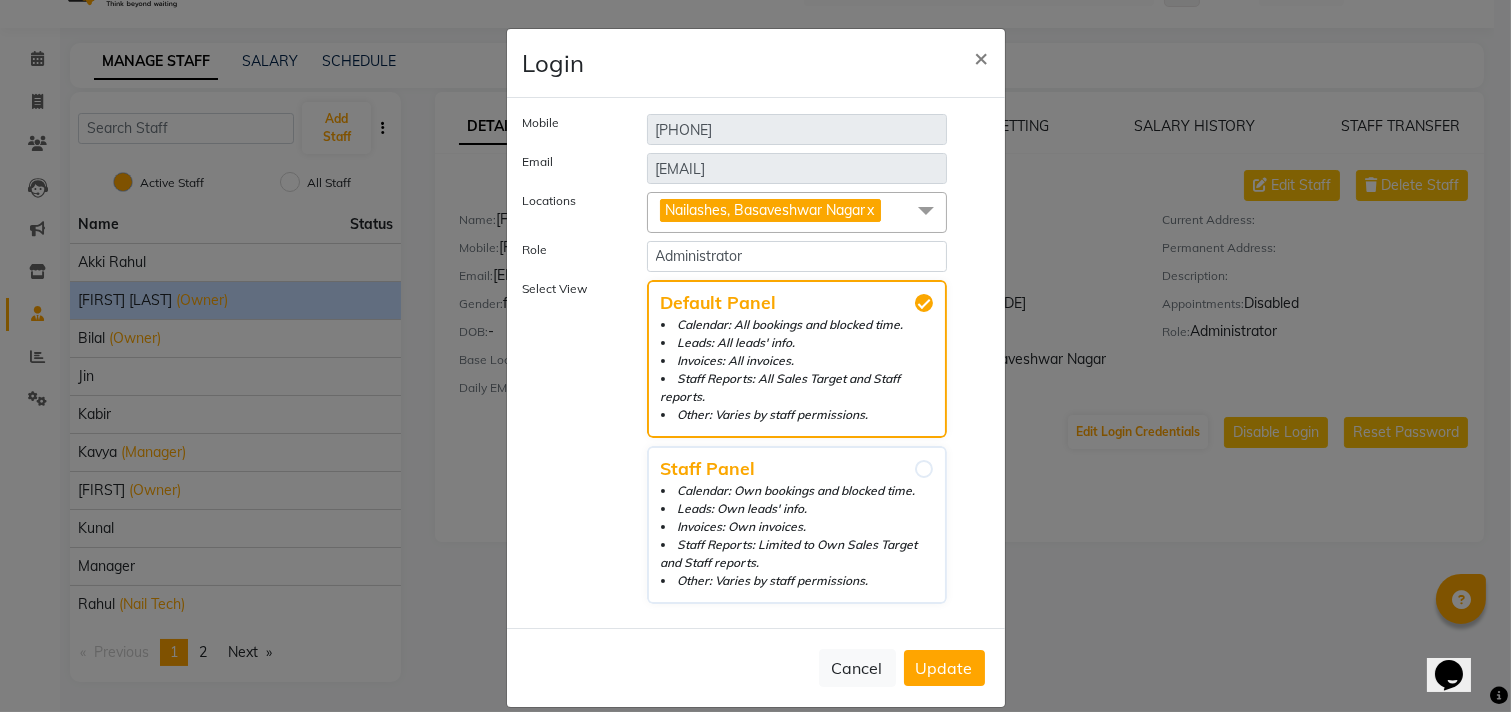 click 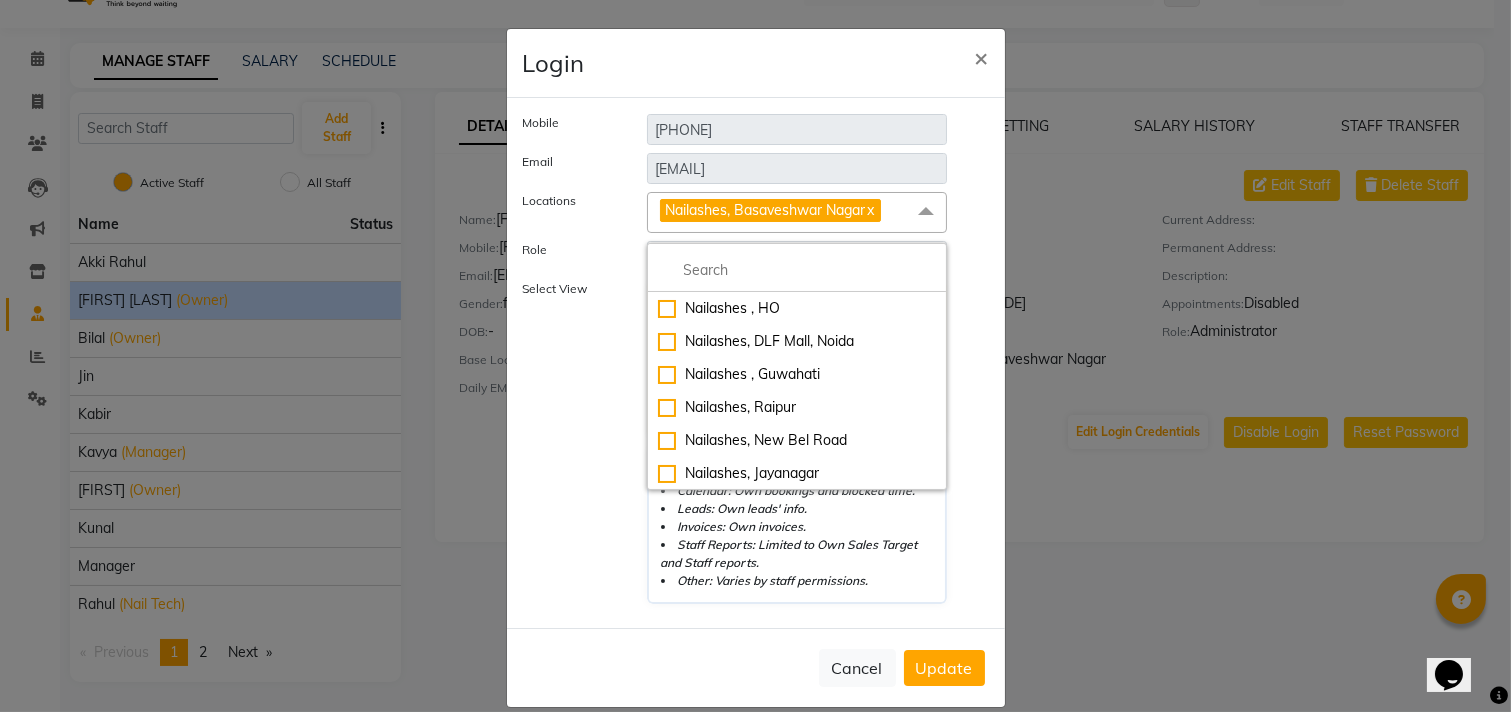click 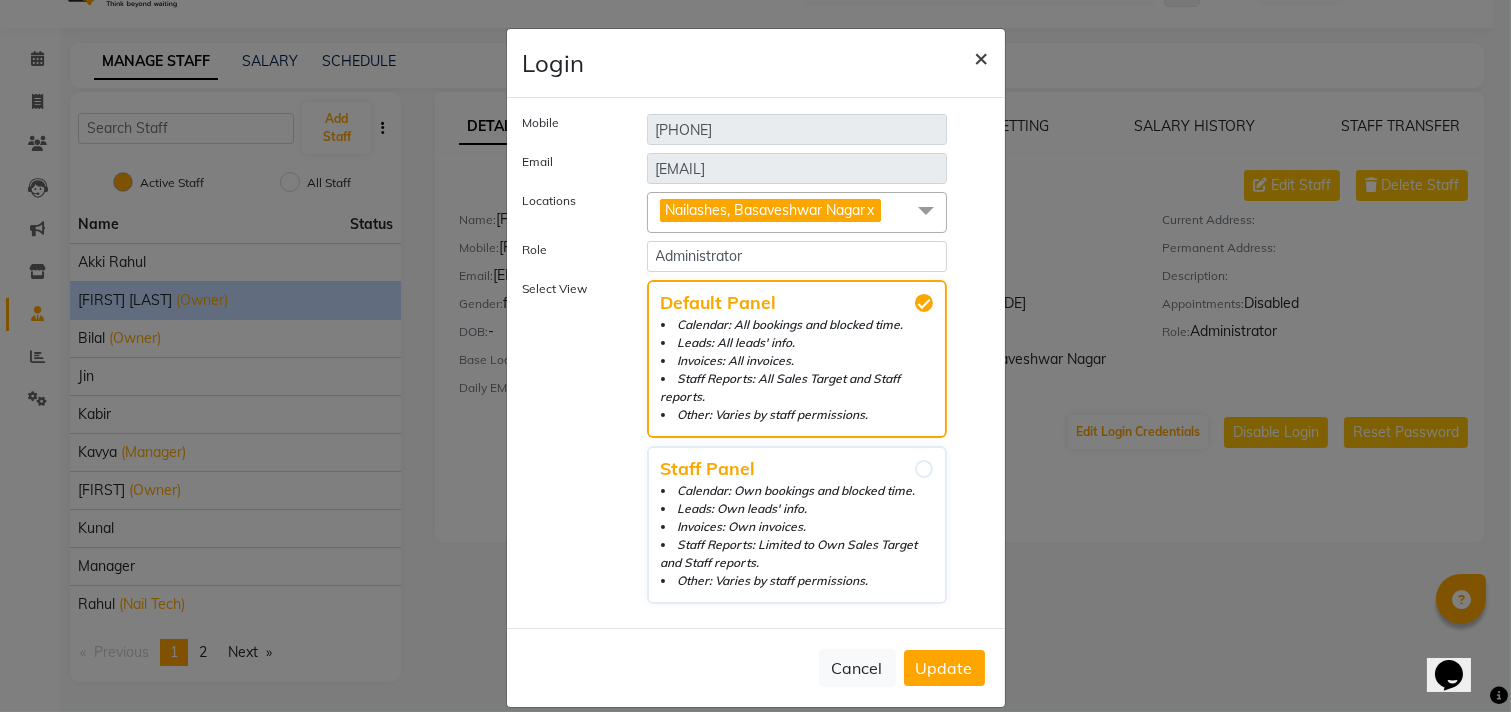 click on "×" 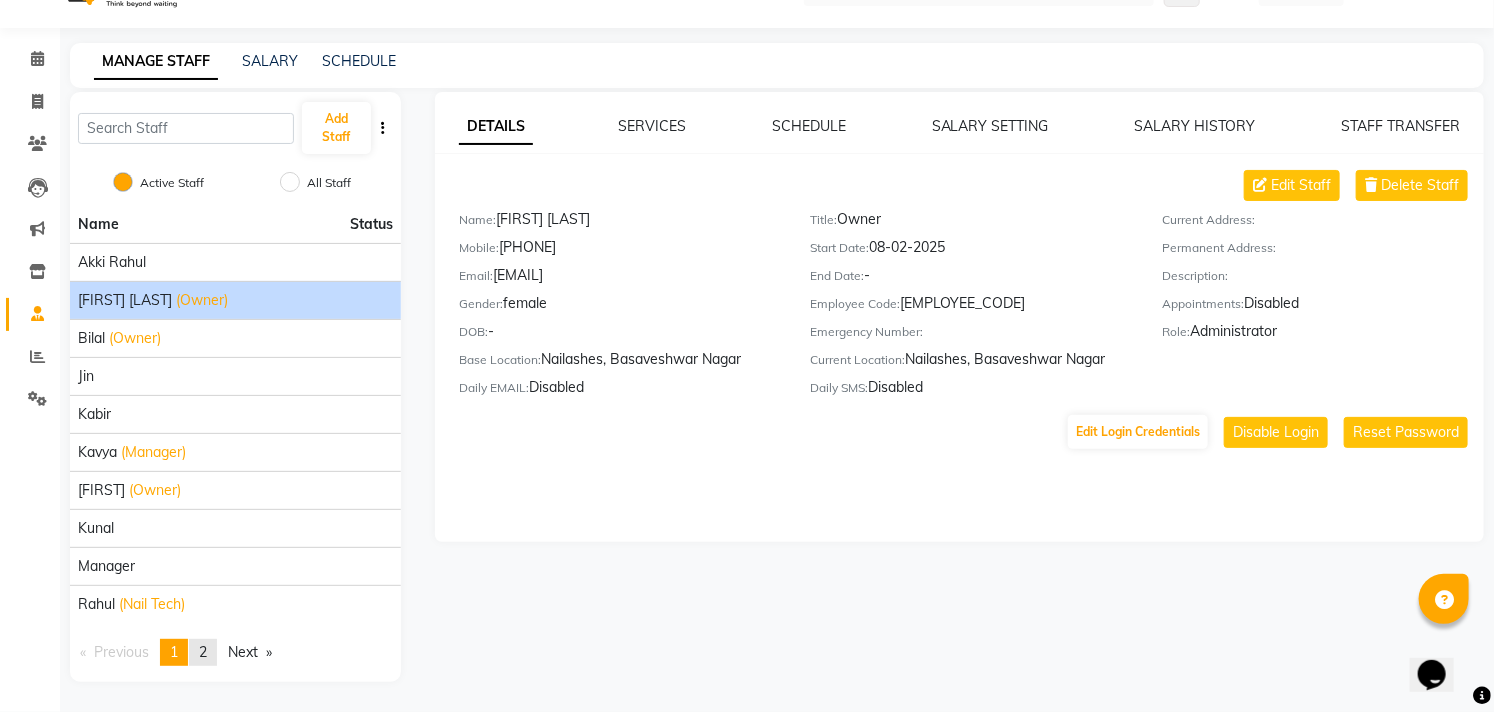 click on "2" at bounding box center (203, 652) 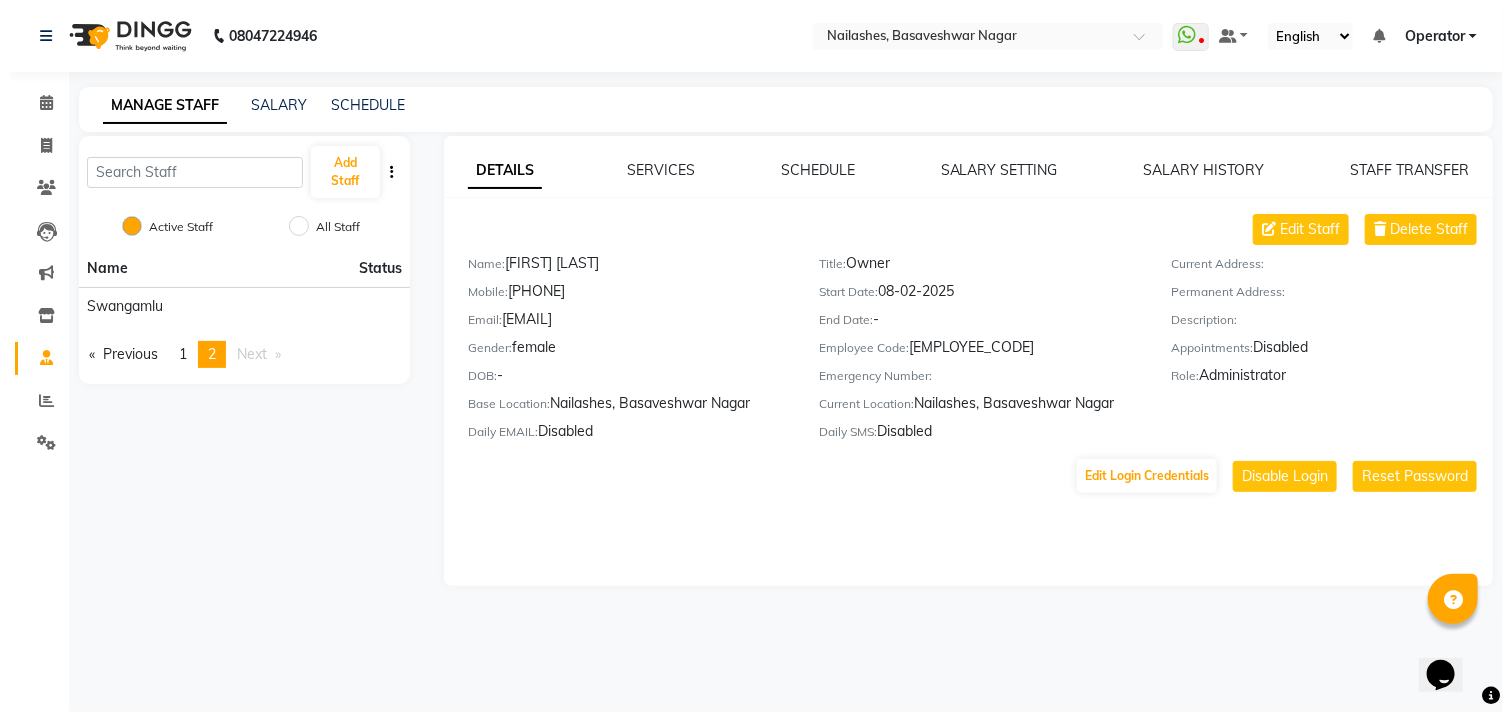 scroll, scrollTop: 0, scrollLeft: 0, axis: both 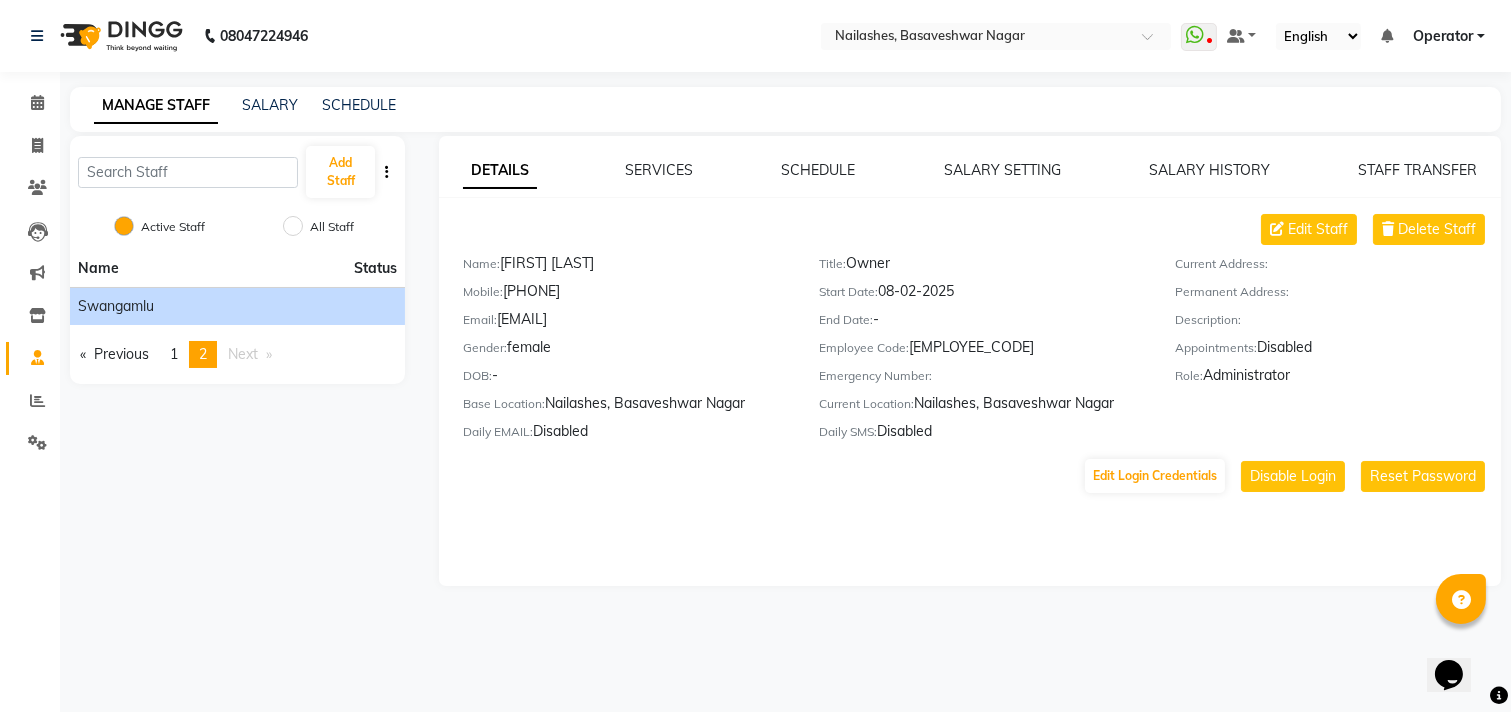 click on "swangamlu" 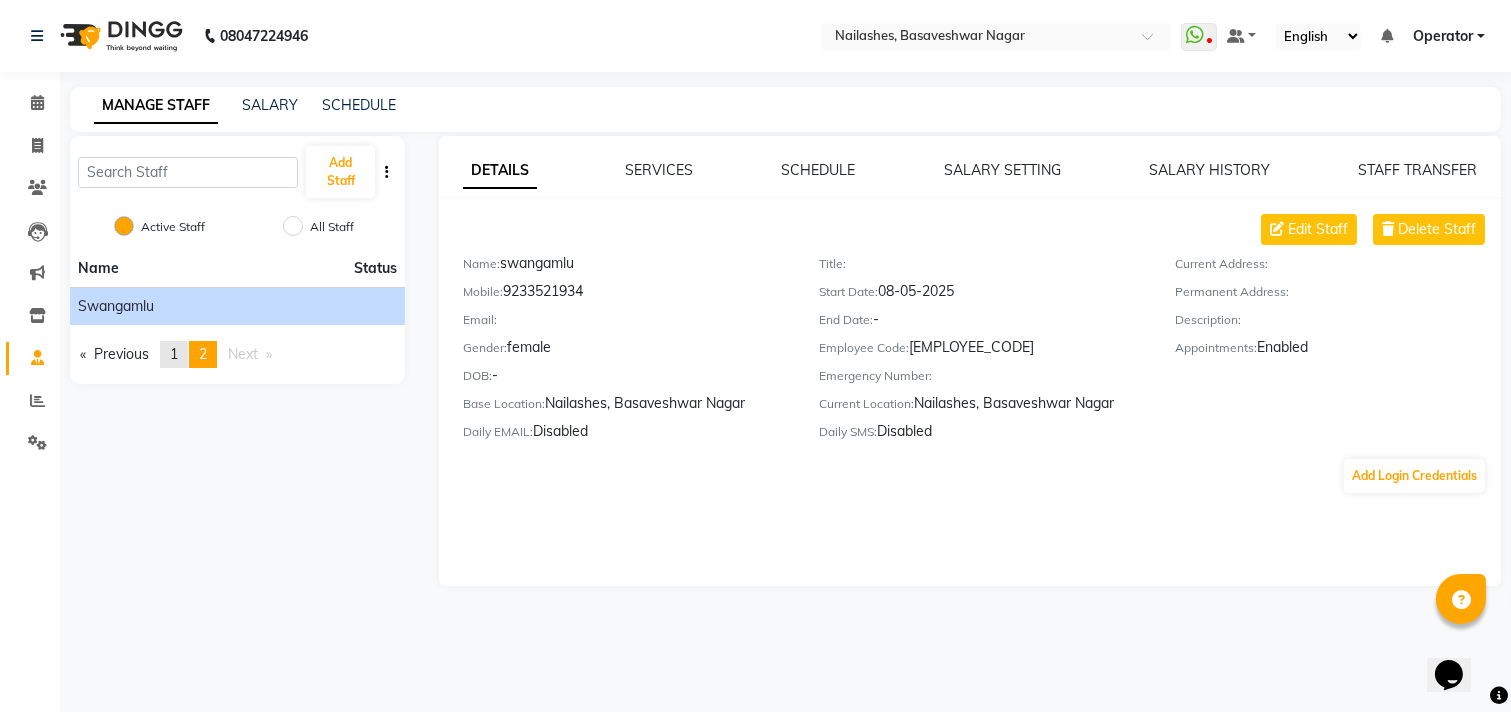click on "page  1" at bounding box center [174, 354] 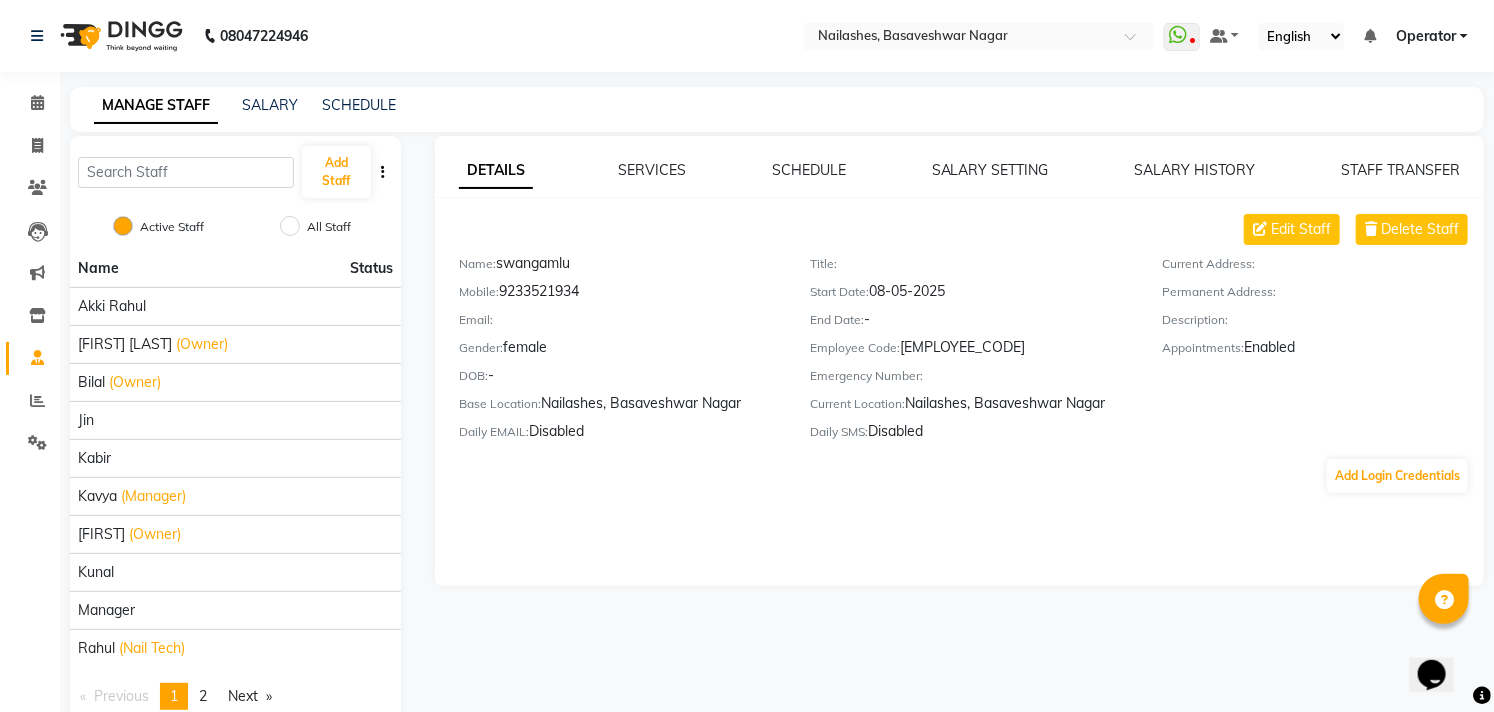 click on "DETAILS SERVICES SCHEDULE SALARY SETTING SALARY HISTORY STAFF TRANSFER Edit Staff Delete Staff Name: [FIRST] Mobile: [PHONE] Email: Gender: female DOB: - Base Location: Nailashes, Basaveshwar Nagar Daily EMAIL: Disabled Title: Start Date: 08-05-2025 End Date: - Employee Code: [EMPLOYEE_CODE] Emergency Number: Current Location: Nailashes, Basaveshwar Nagar Daily SMS: Disabled Current Address: Permanent Address: Description: Appointments: Enabled Add Login Credentials" 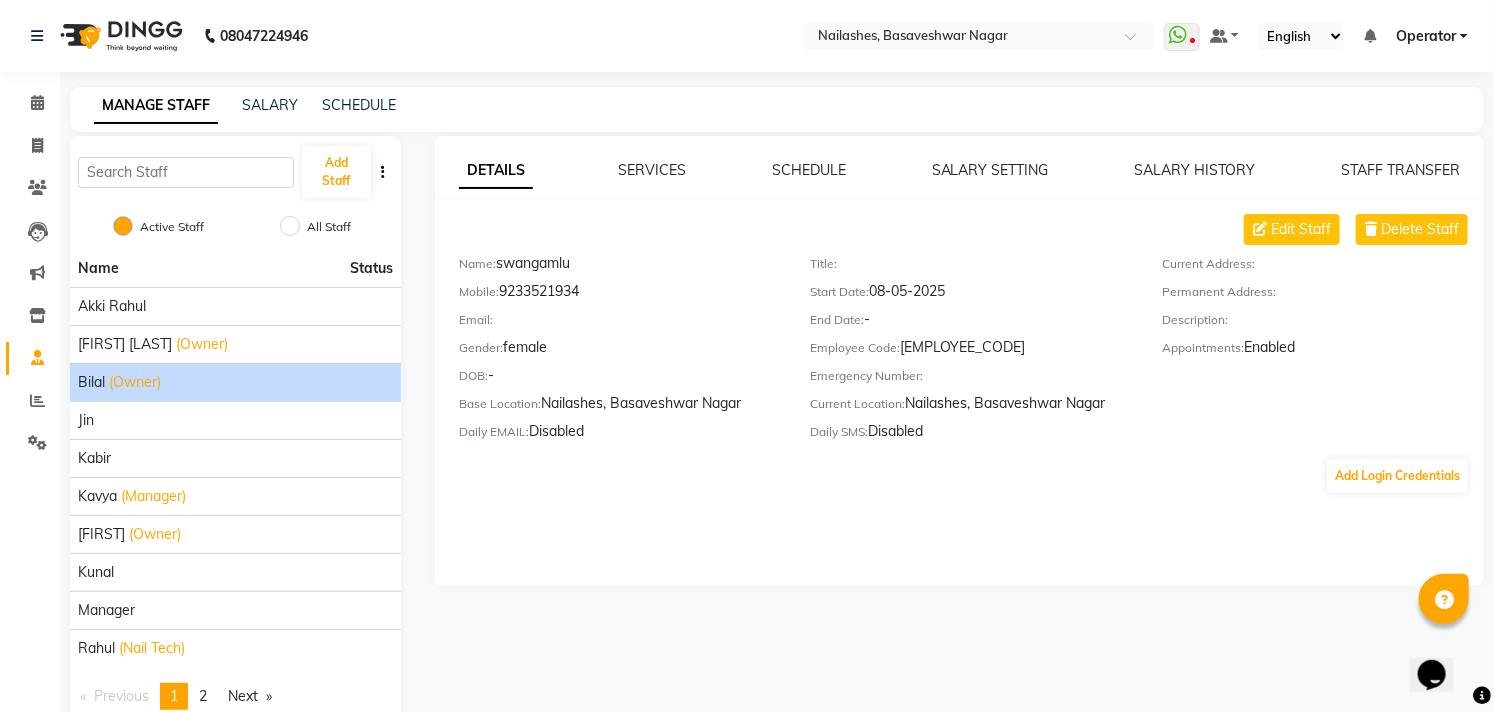 click on "(Owner)" 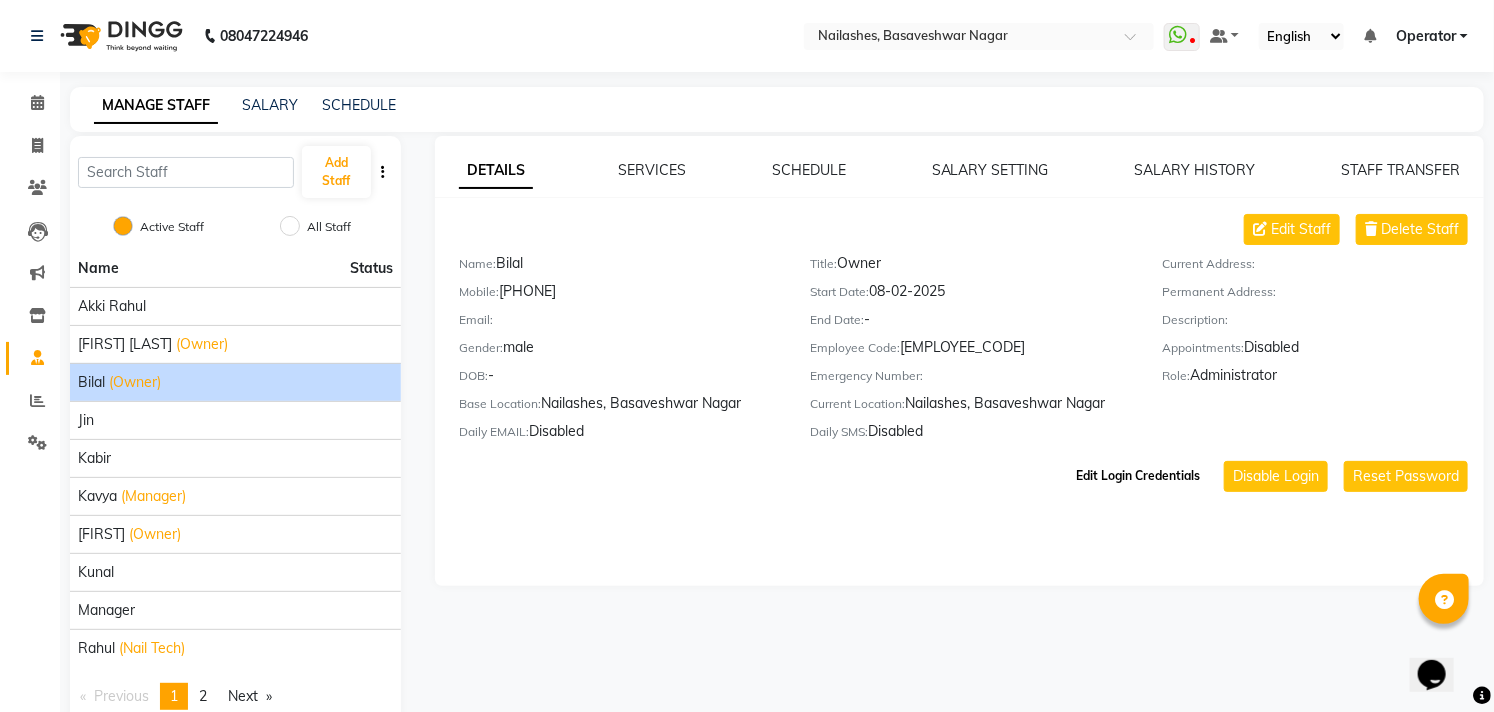 click on "Edit Login Credentials" 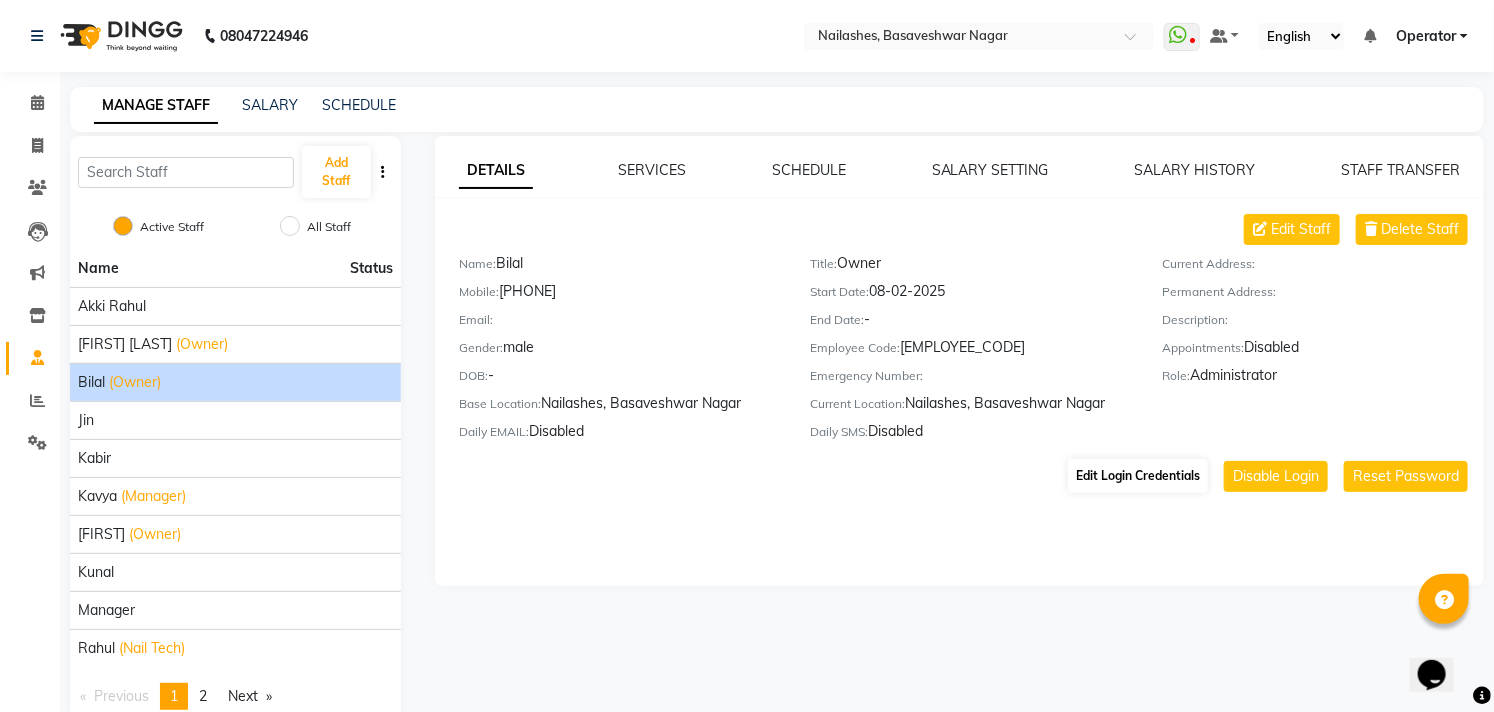select on "52" 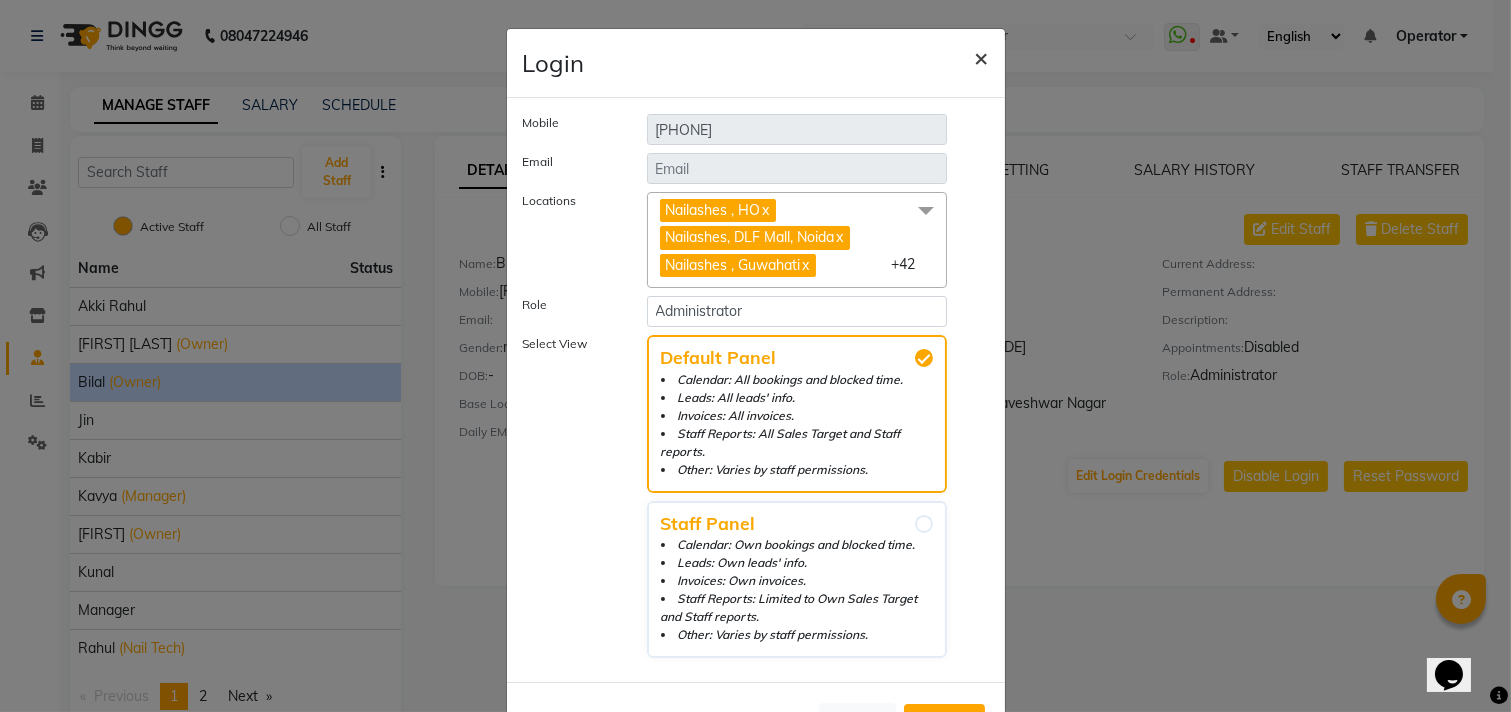 click on "×" 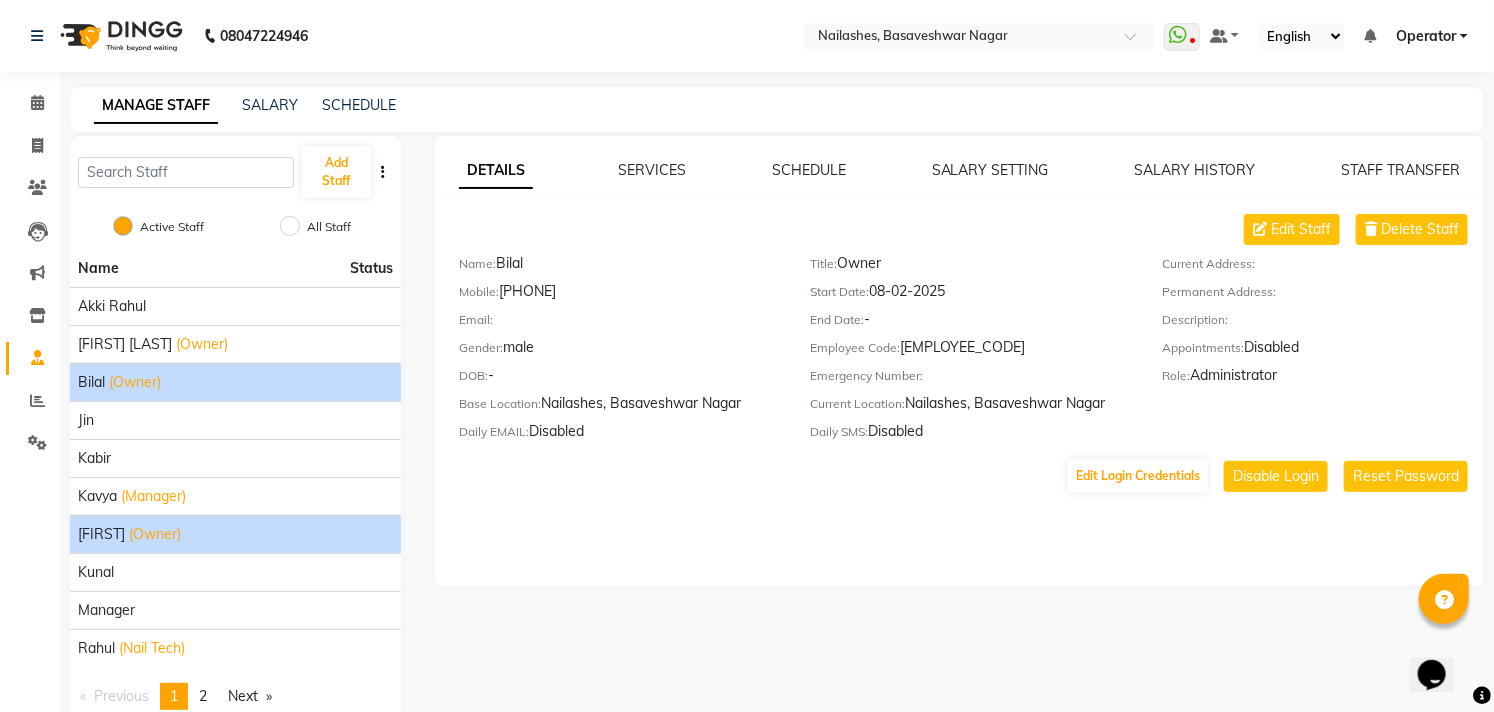click on "(Owner)" 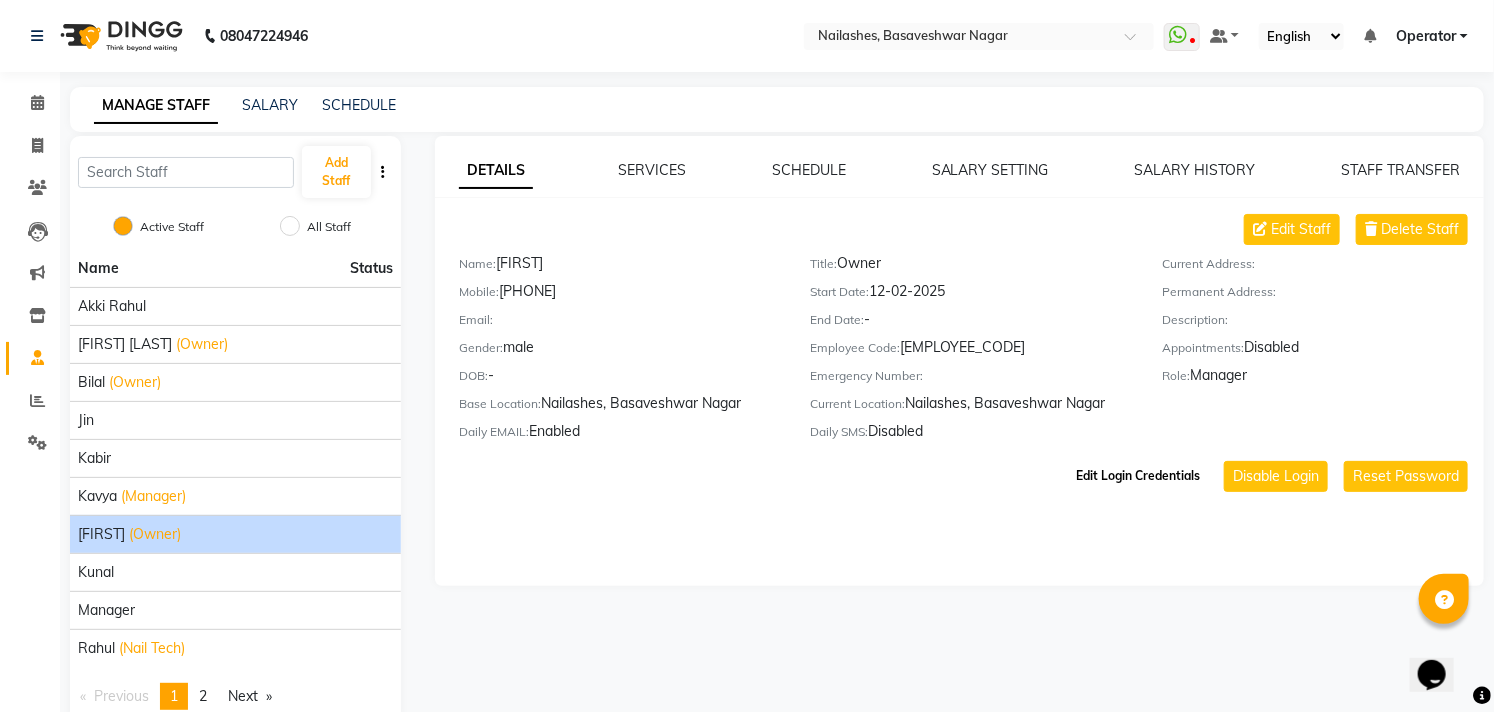 click on "Edit Login Credentials" 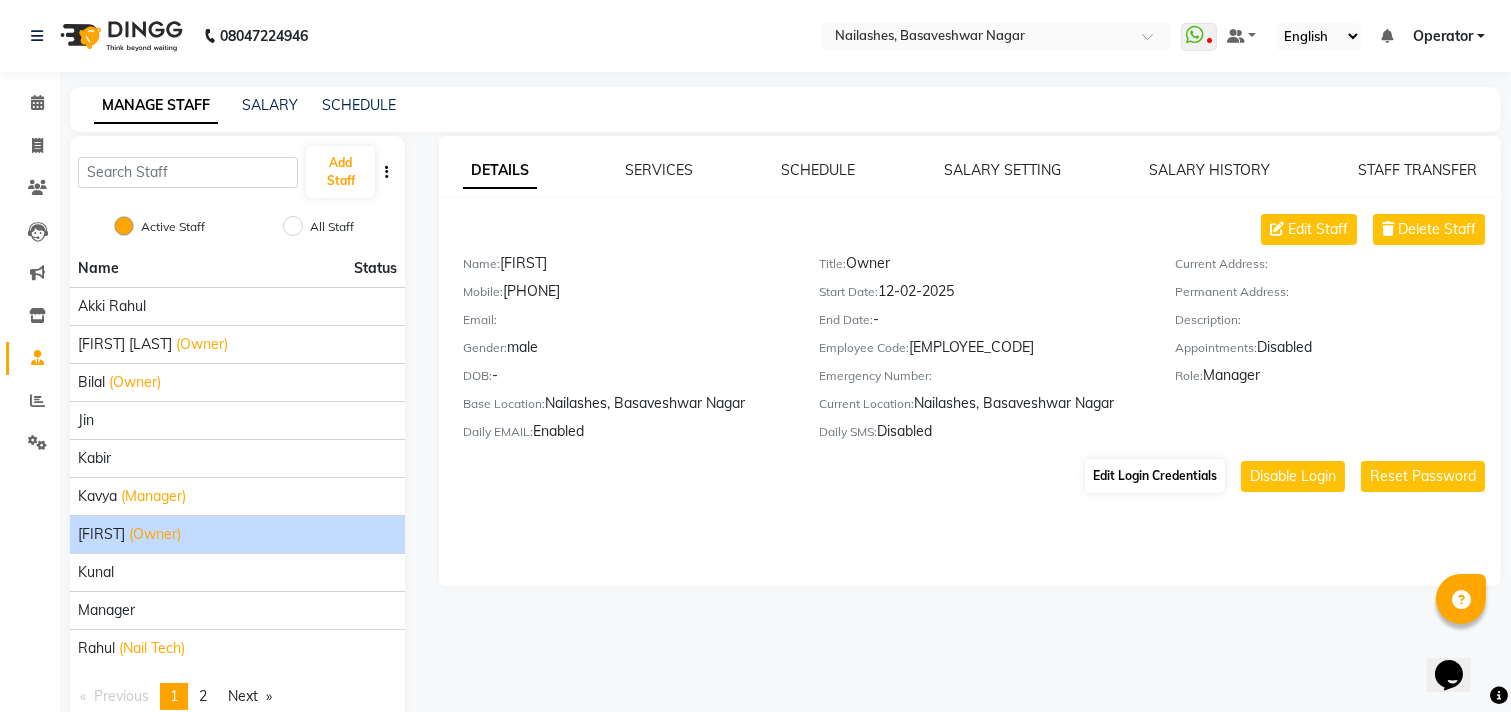 select on "51" 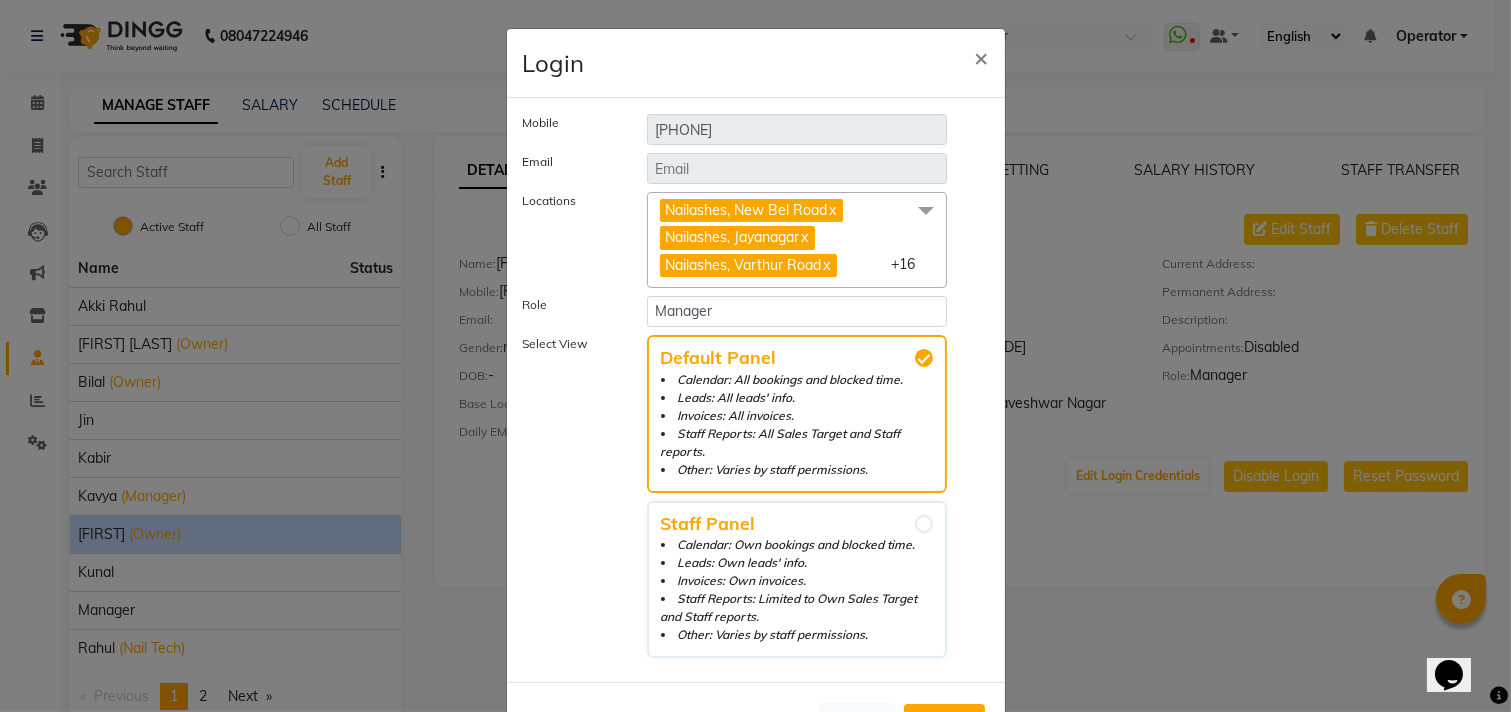 click 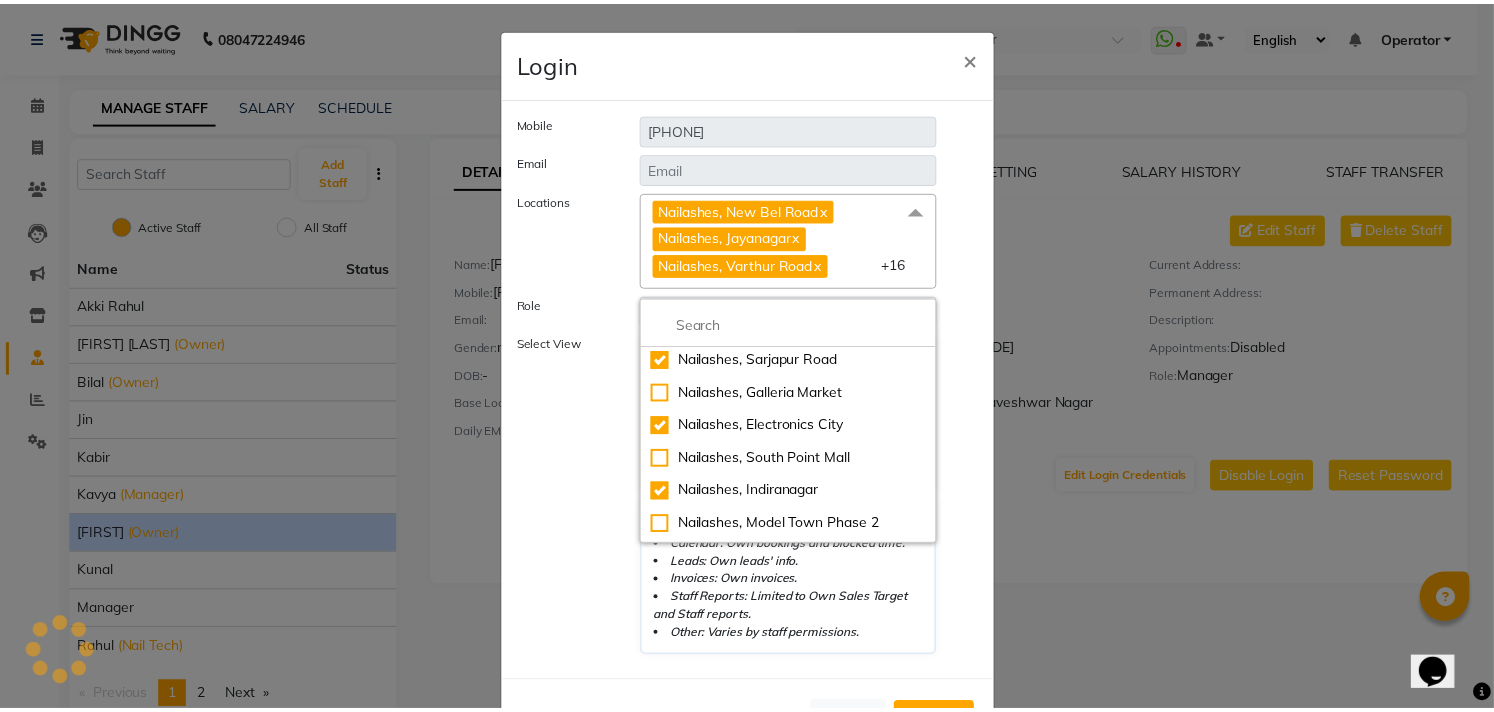 scroll, scrollTop: 555, scrollLeft: 0, axis: vertical 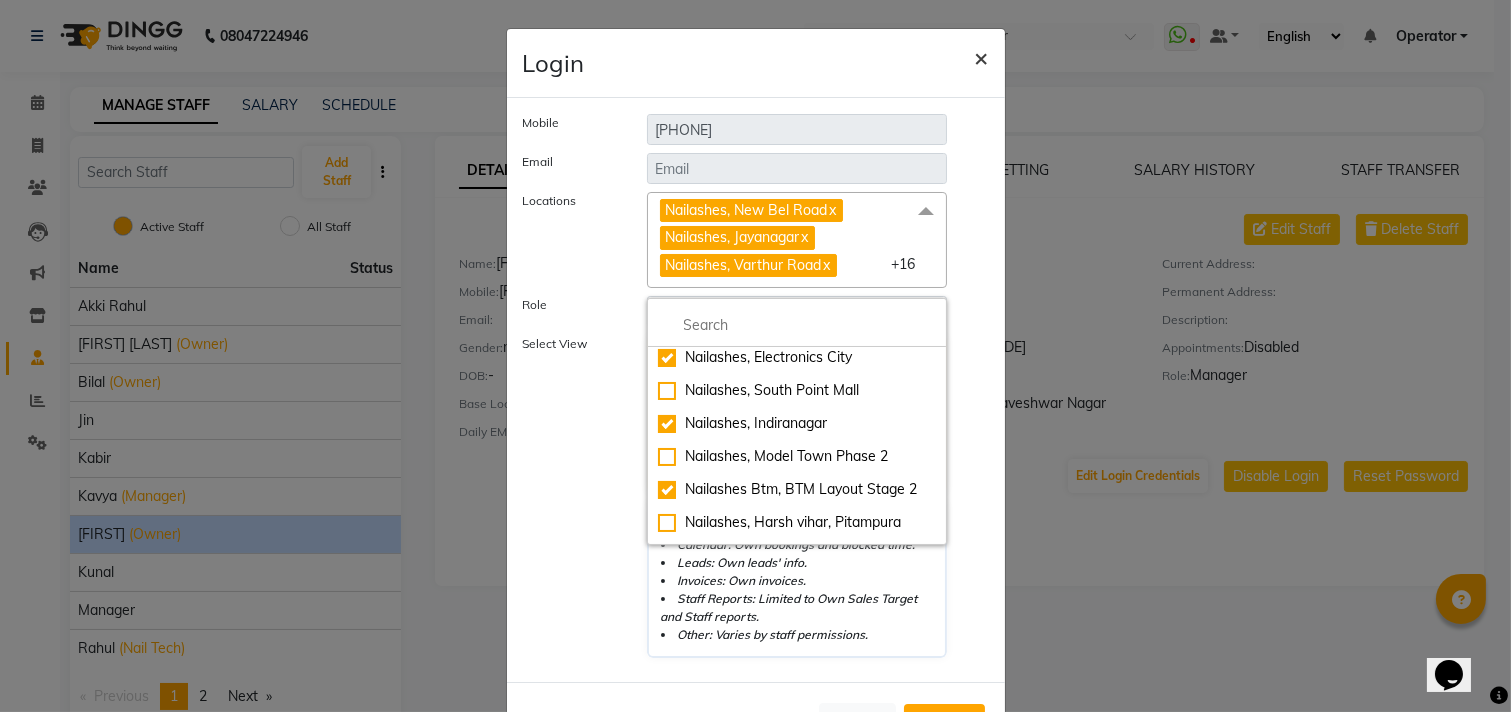 click on "×" 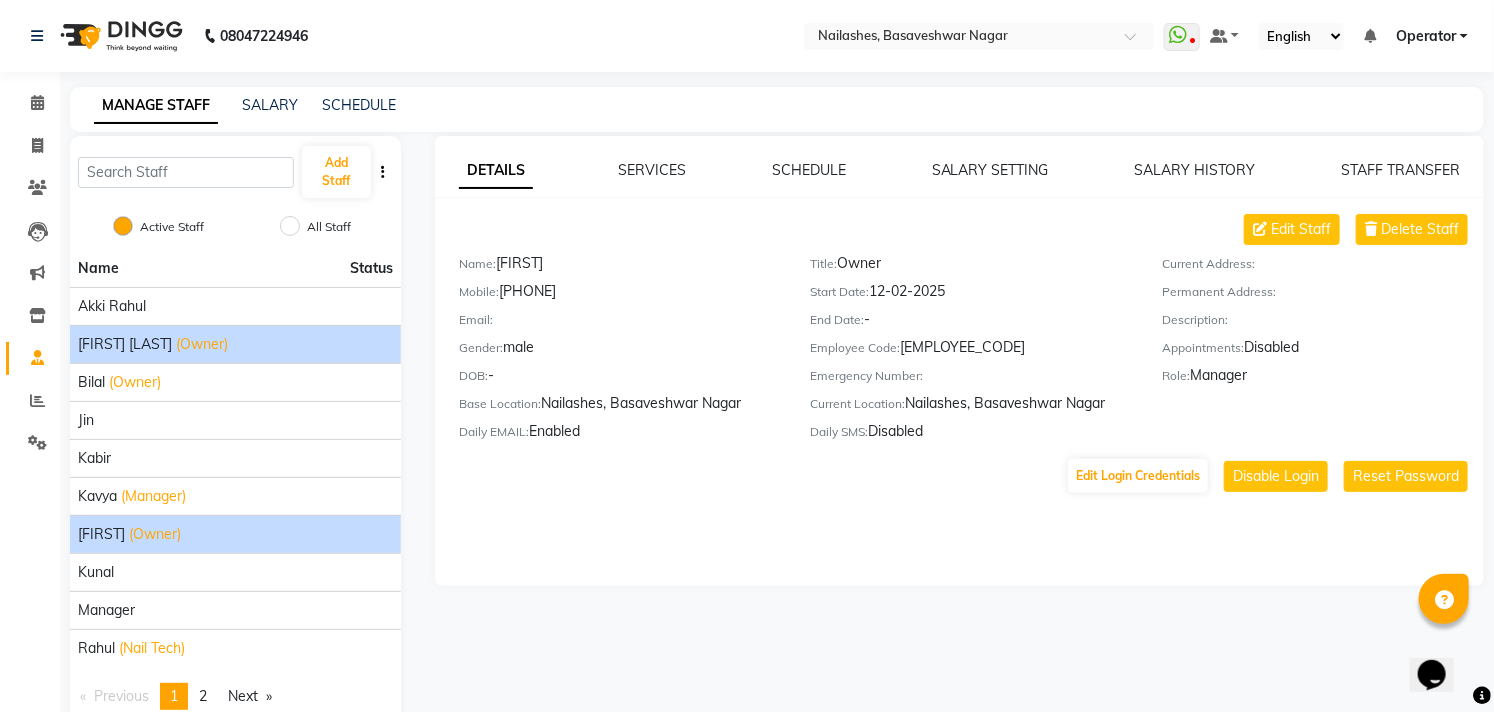 click on "[FIRST] [LAST]" 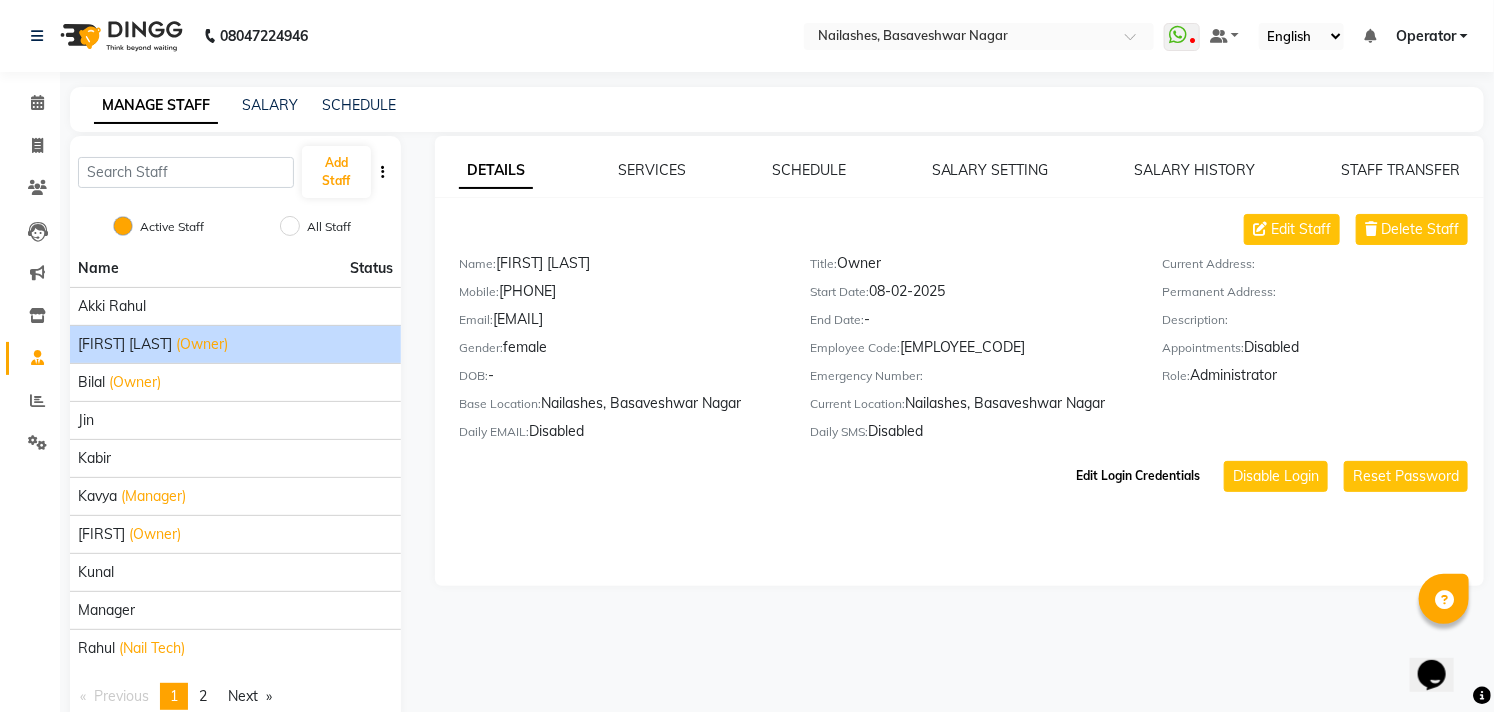 click on "Edit Login Credentials" 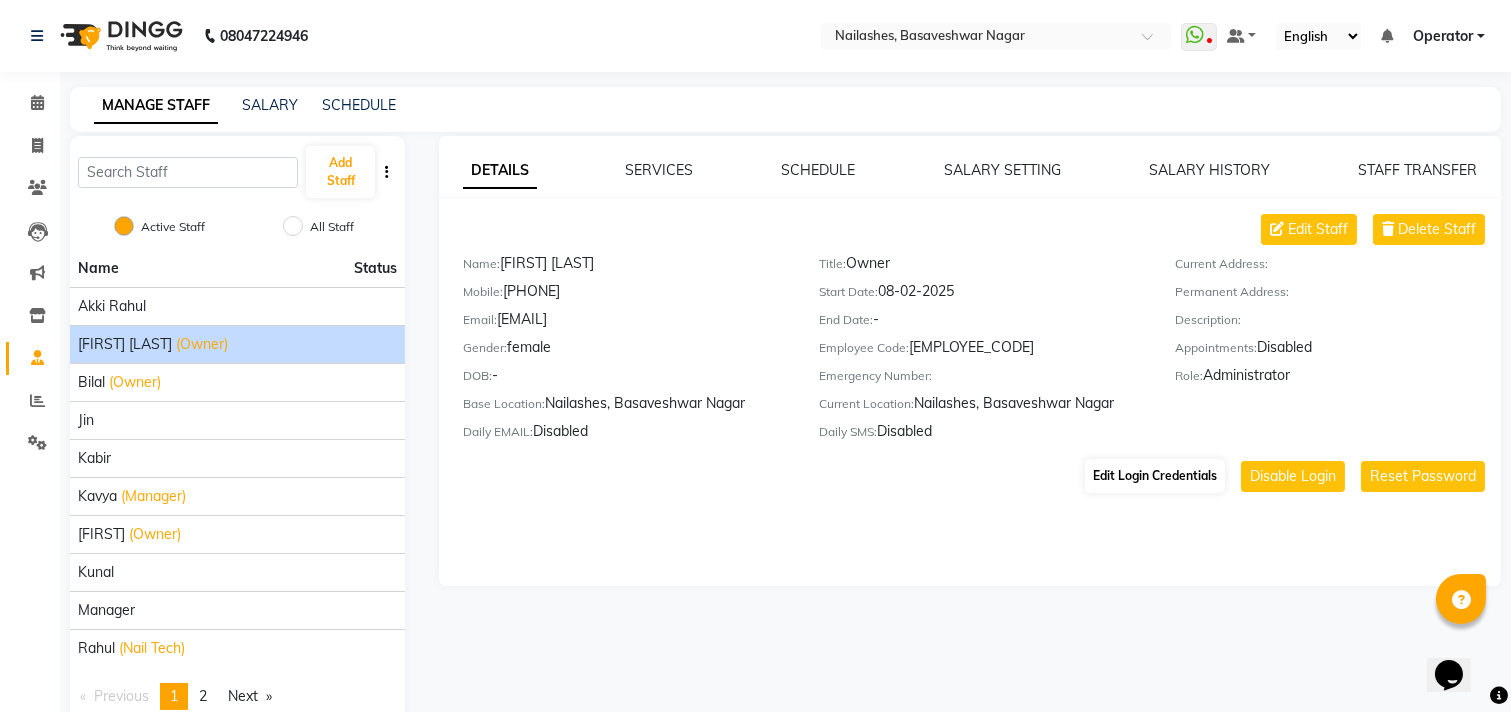select on "52" 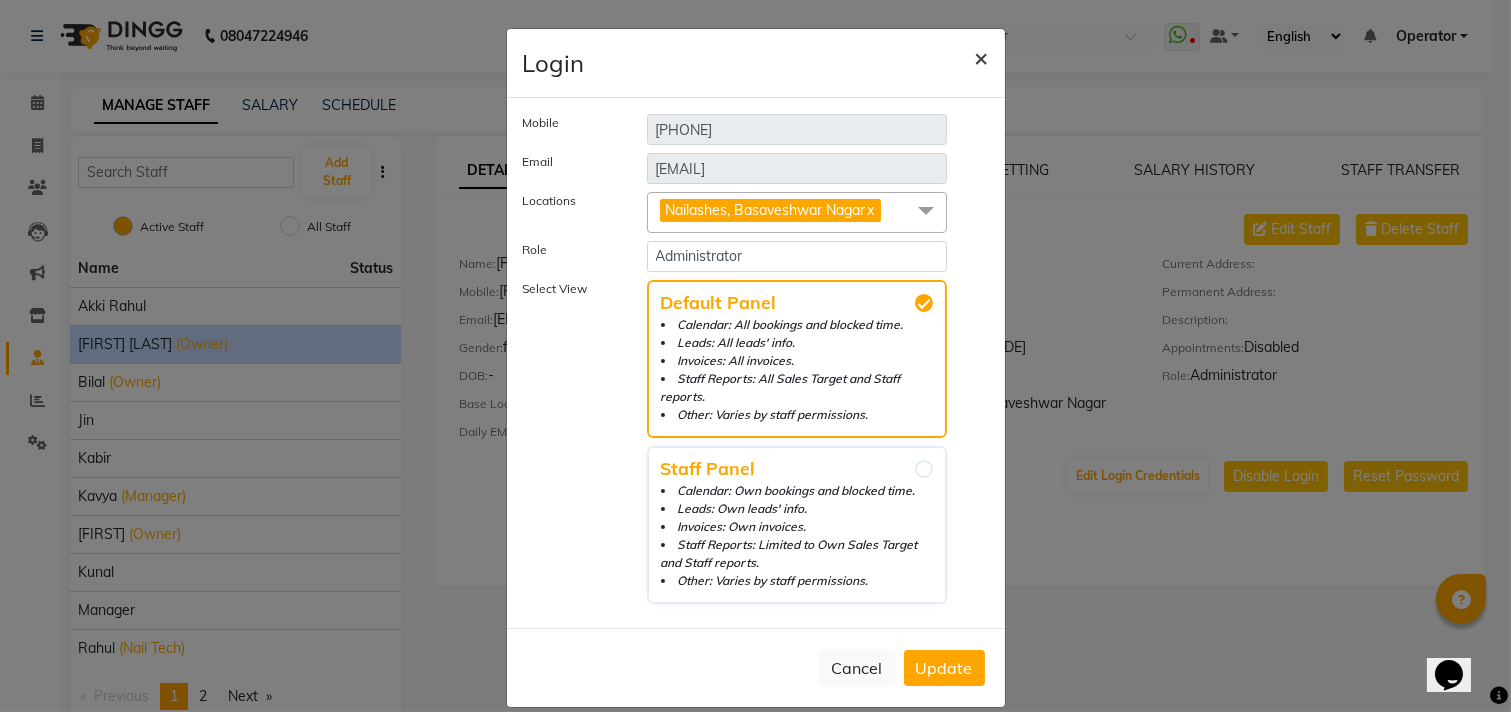 click on "×" 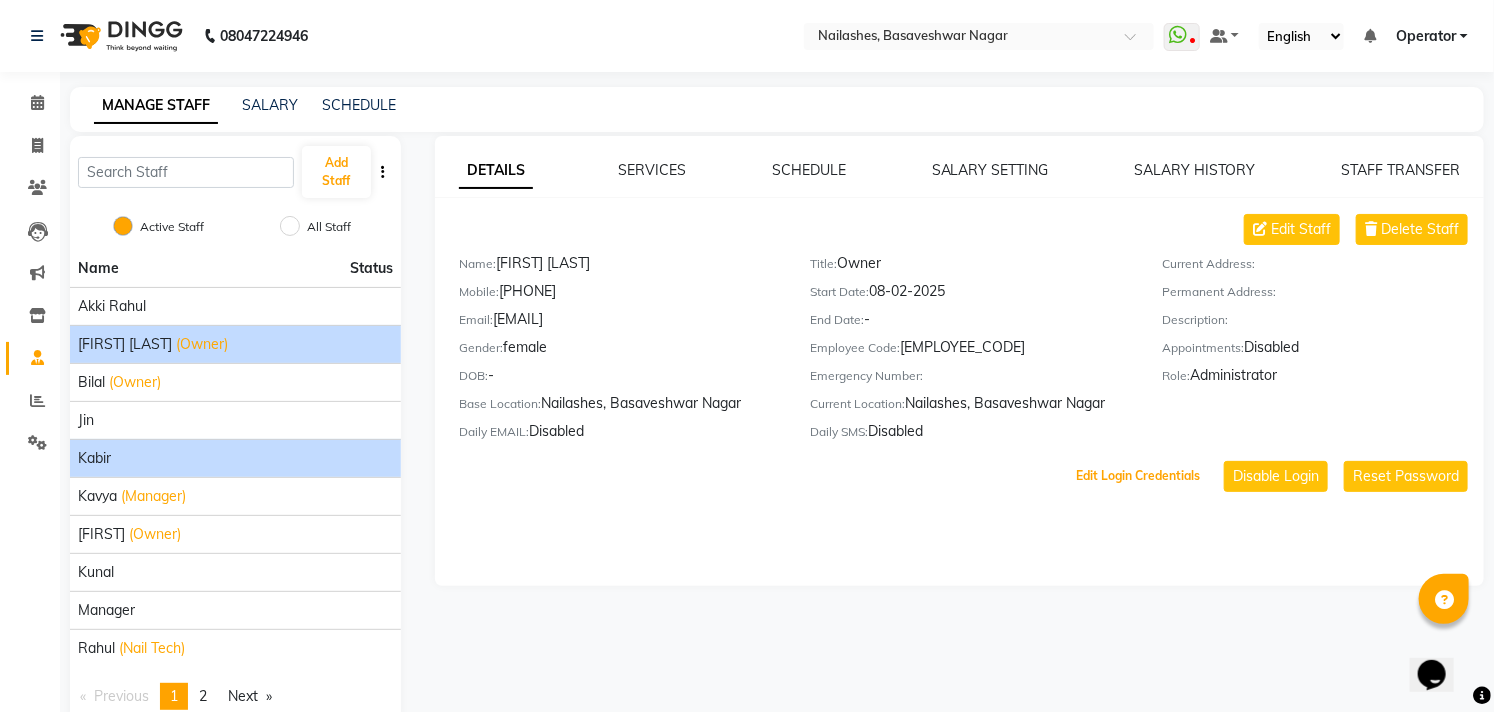 scroll, scrollTop: 44, scrollLeft: 0, axis: vertical 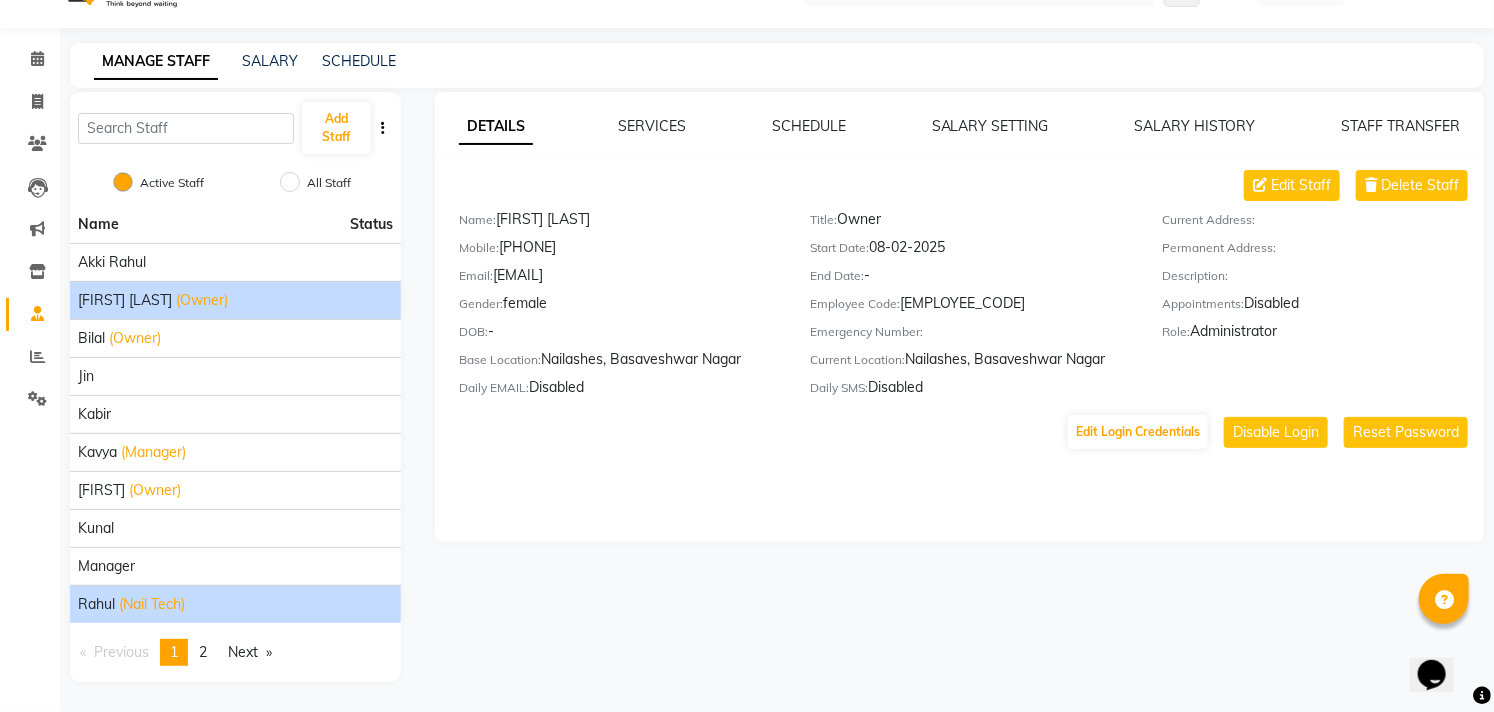click on "(Nail Tech)" 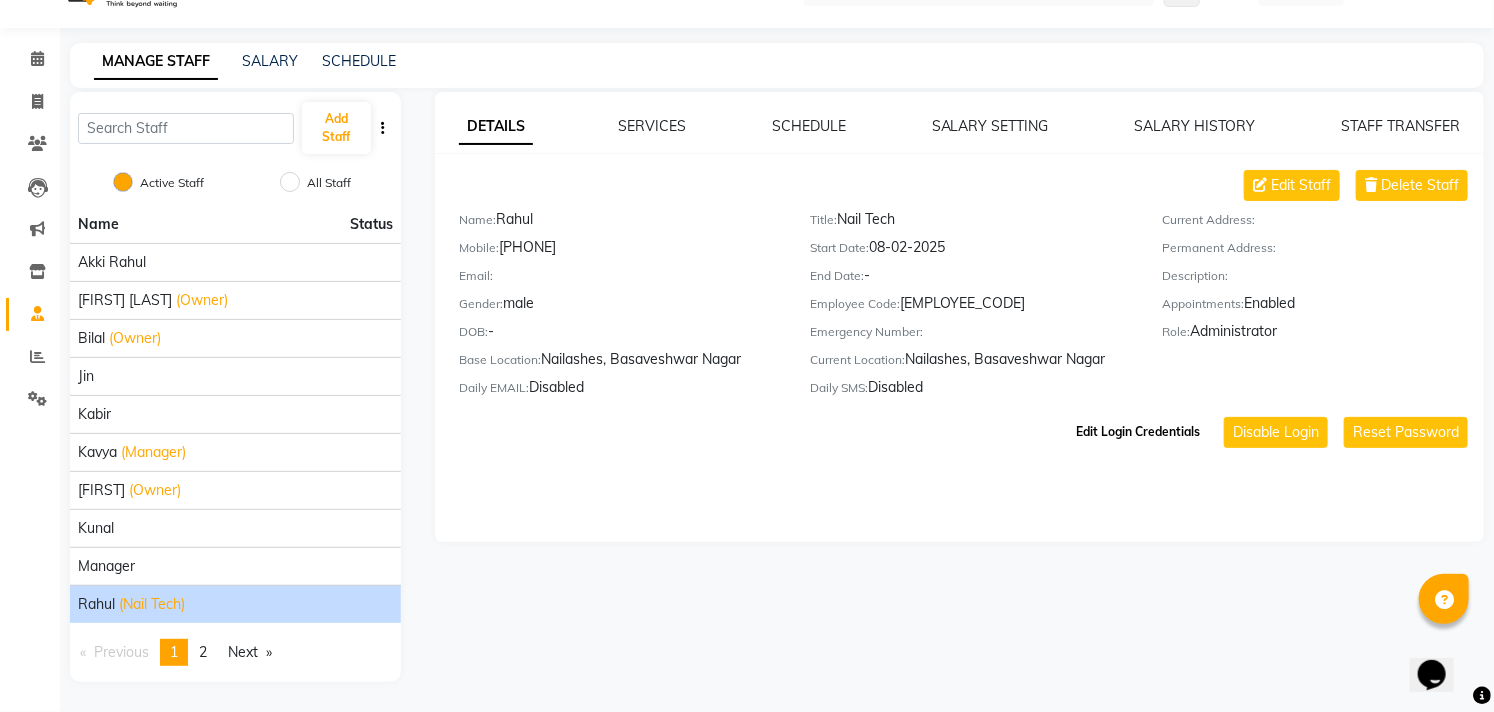 click on "Edit Login Credentials" 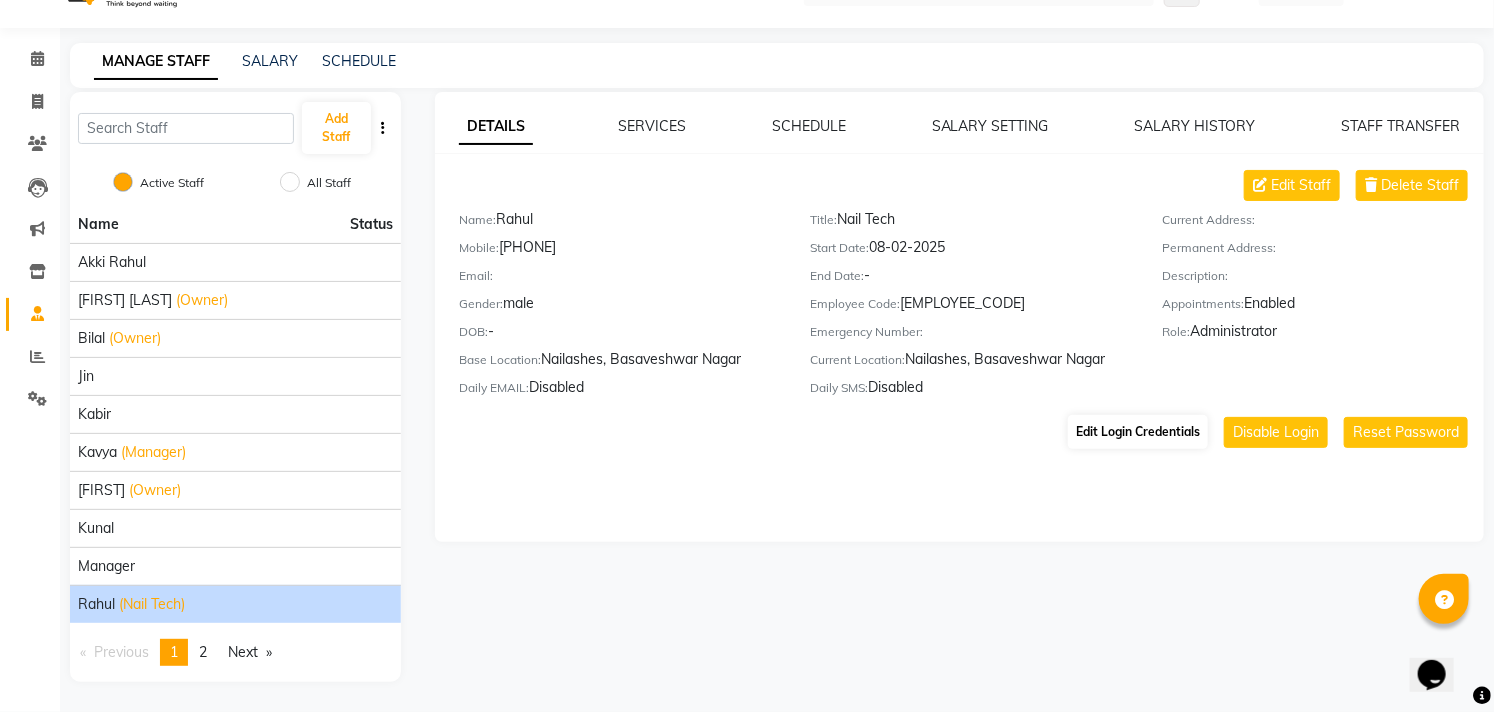 select on "52" 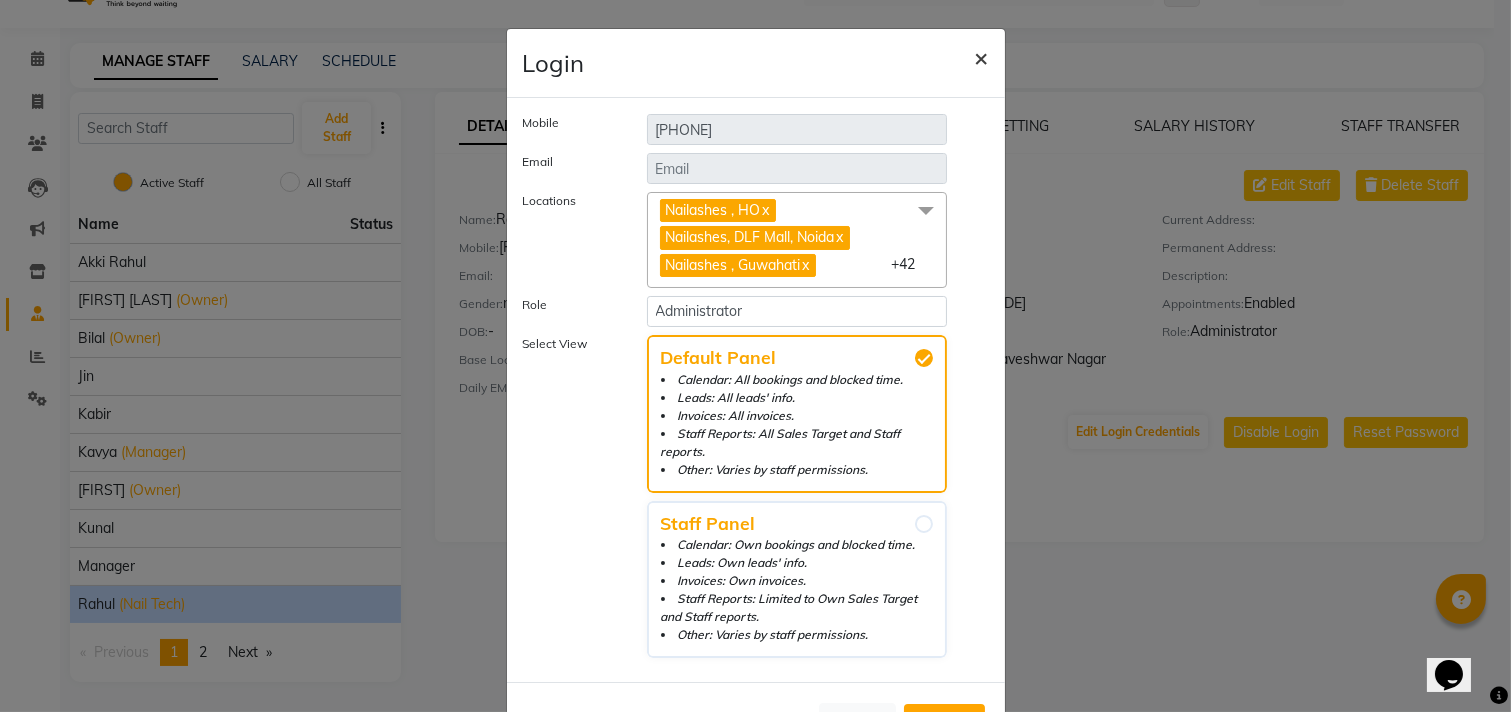 click on "×" 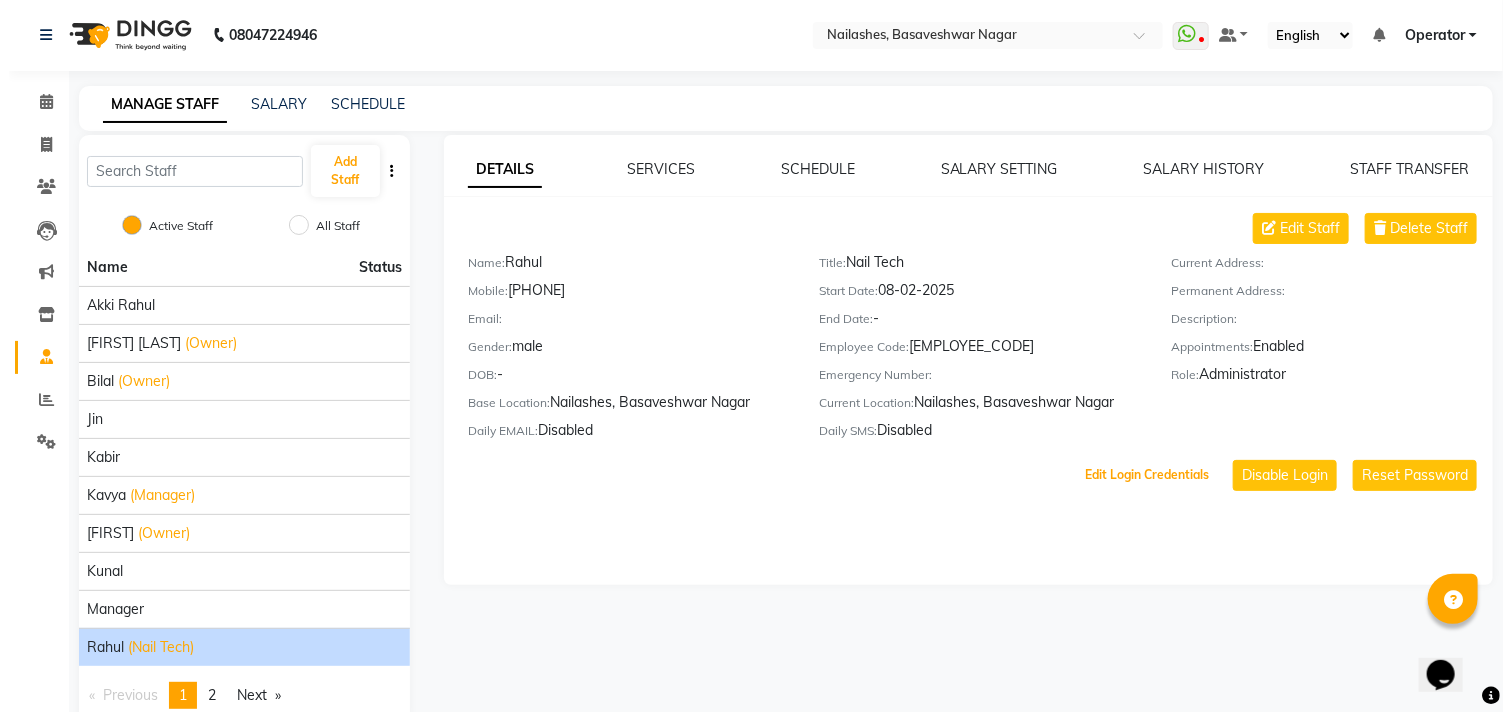 scroll, scrollTop: 0, scrollLeft: 0, axis: both 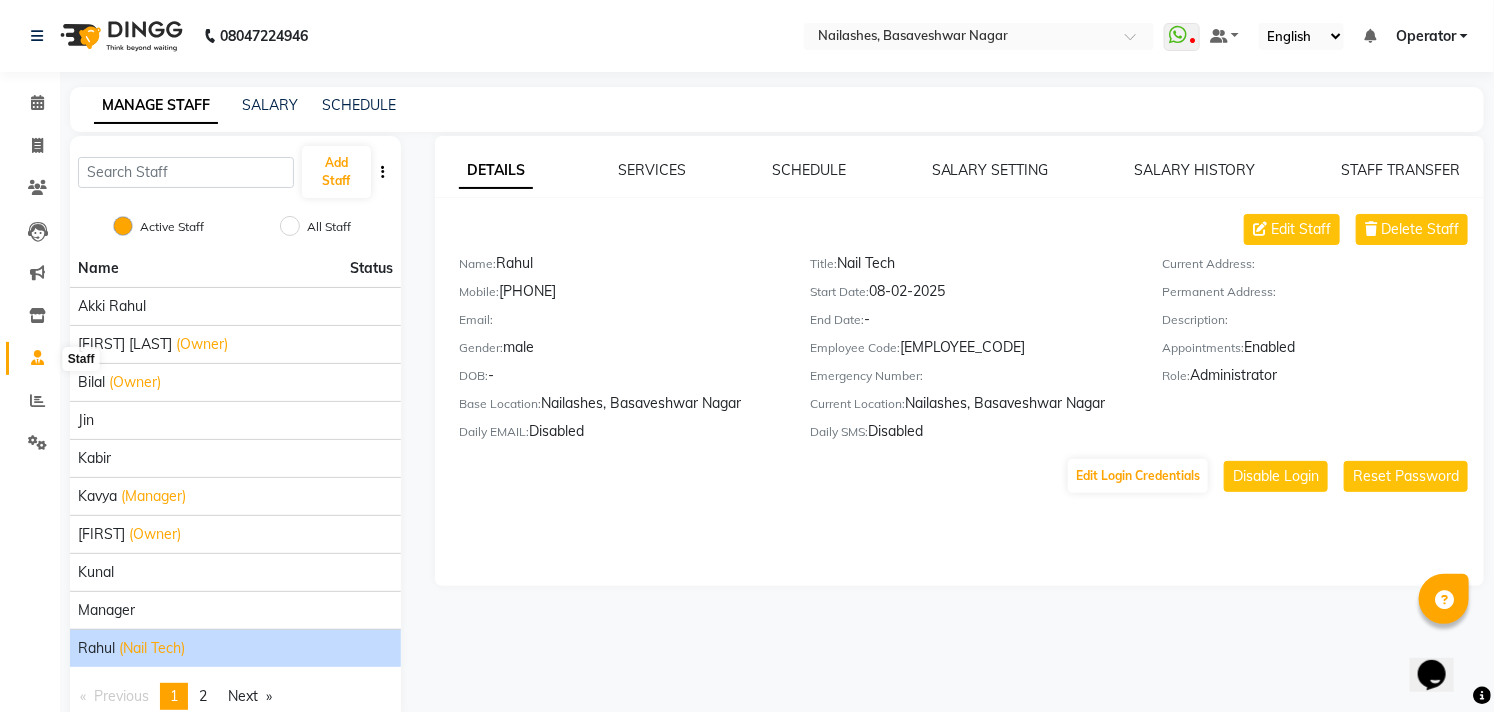 click 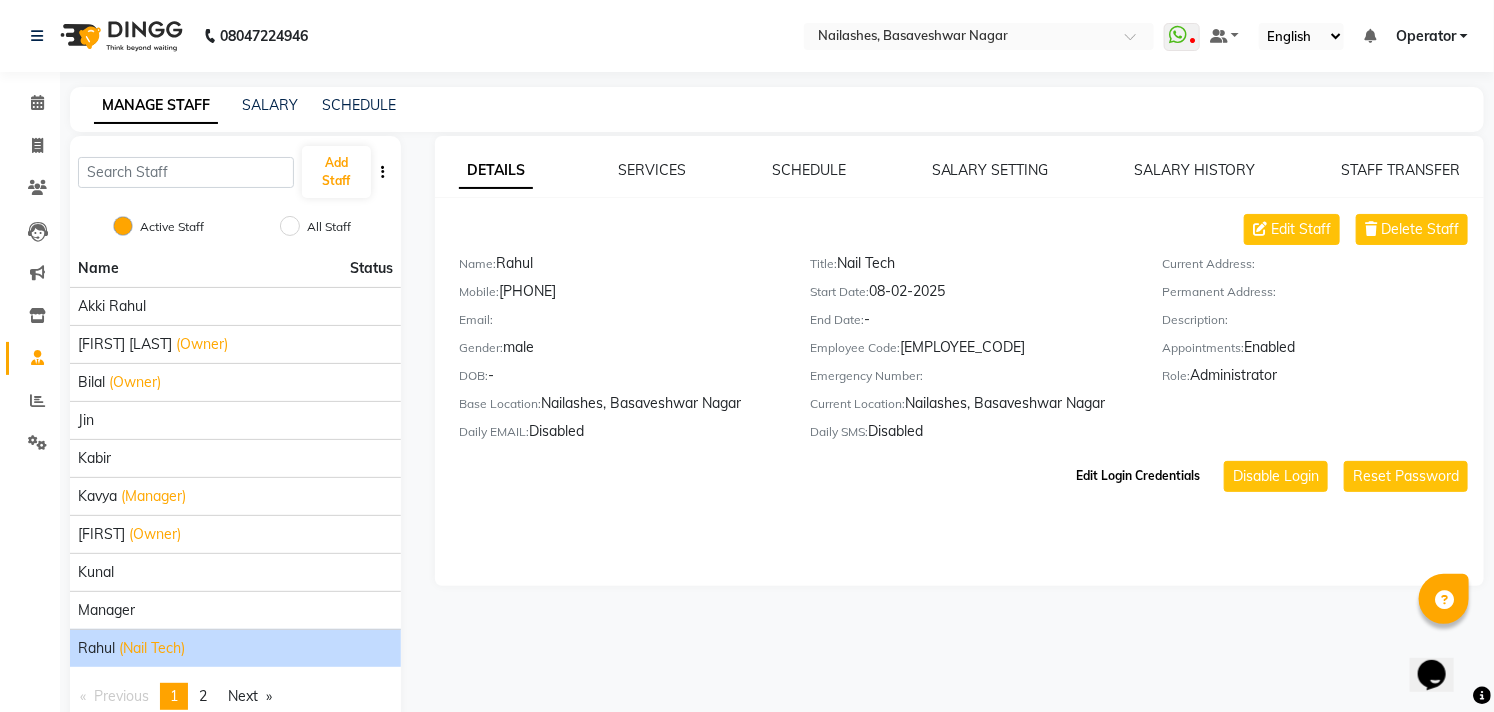 click on "Edit Login Credentials" 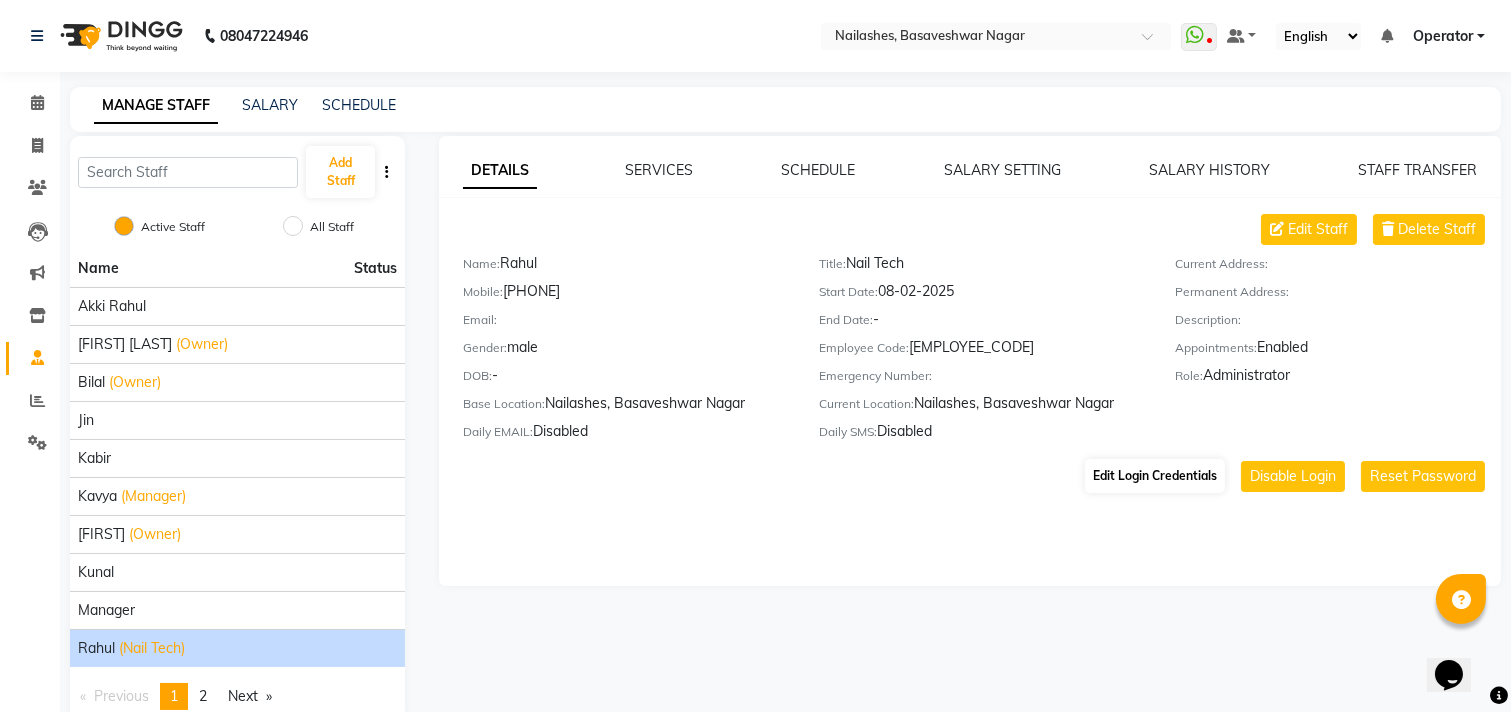 select on "52" 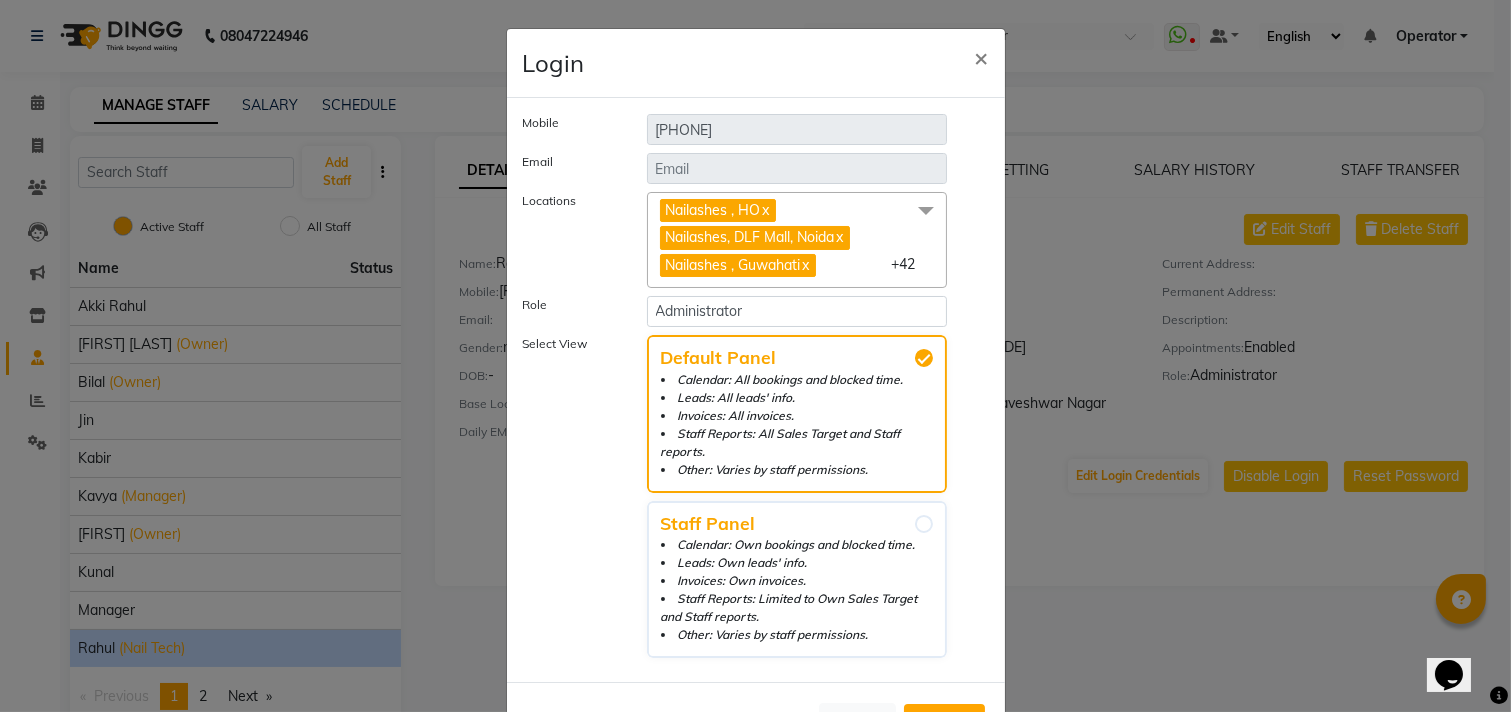 click 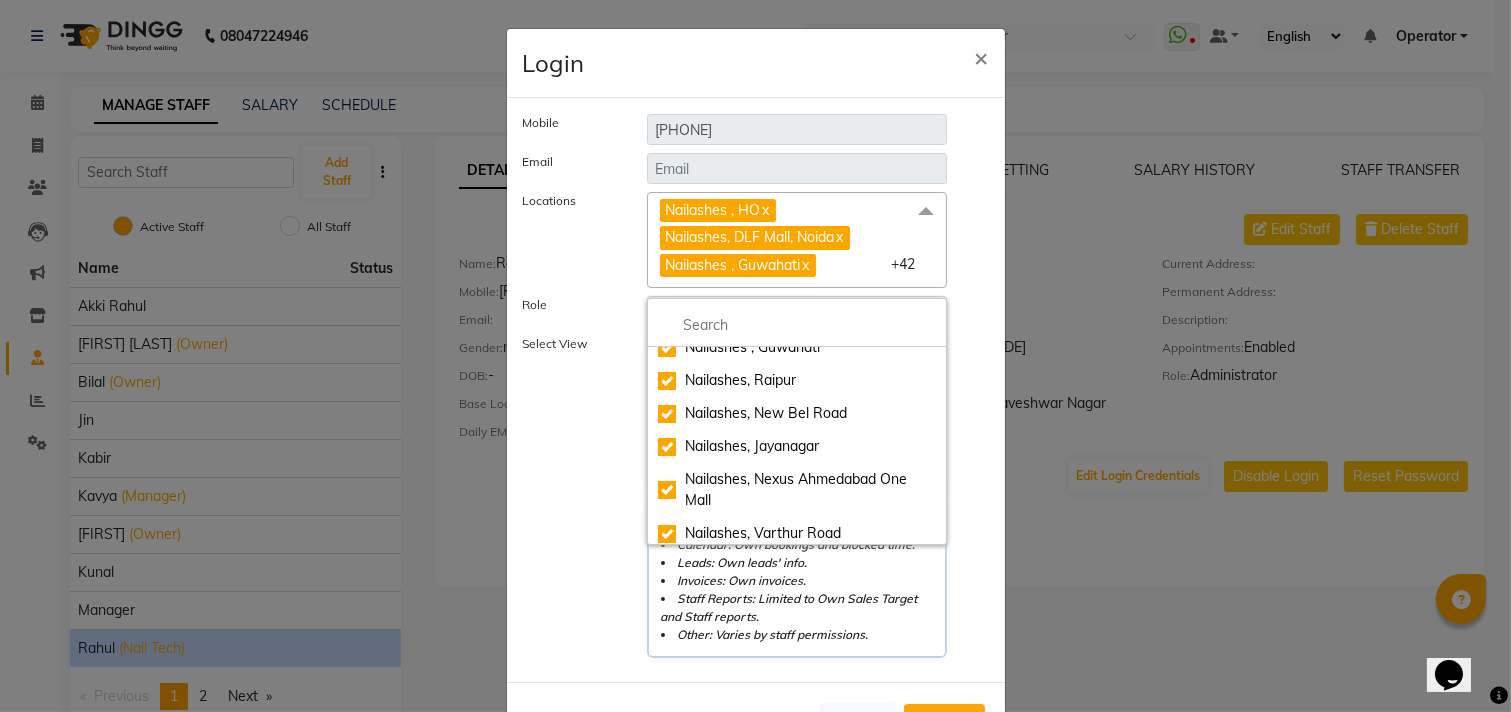 scroll, scrollTop: 333, scrollLeft: 0, axis: vertical 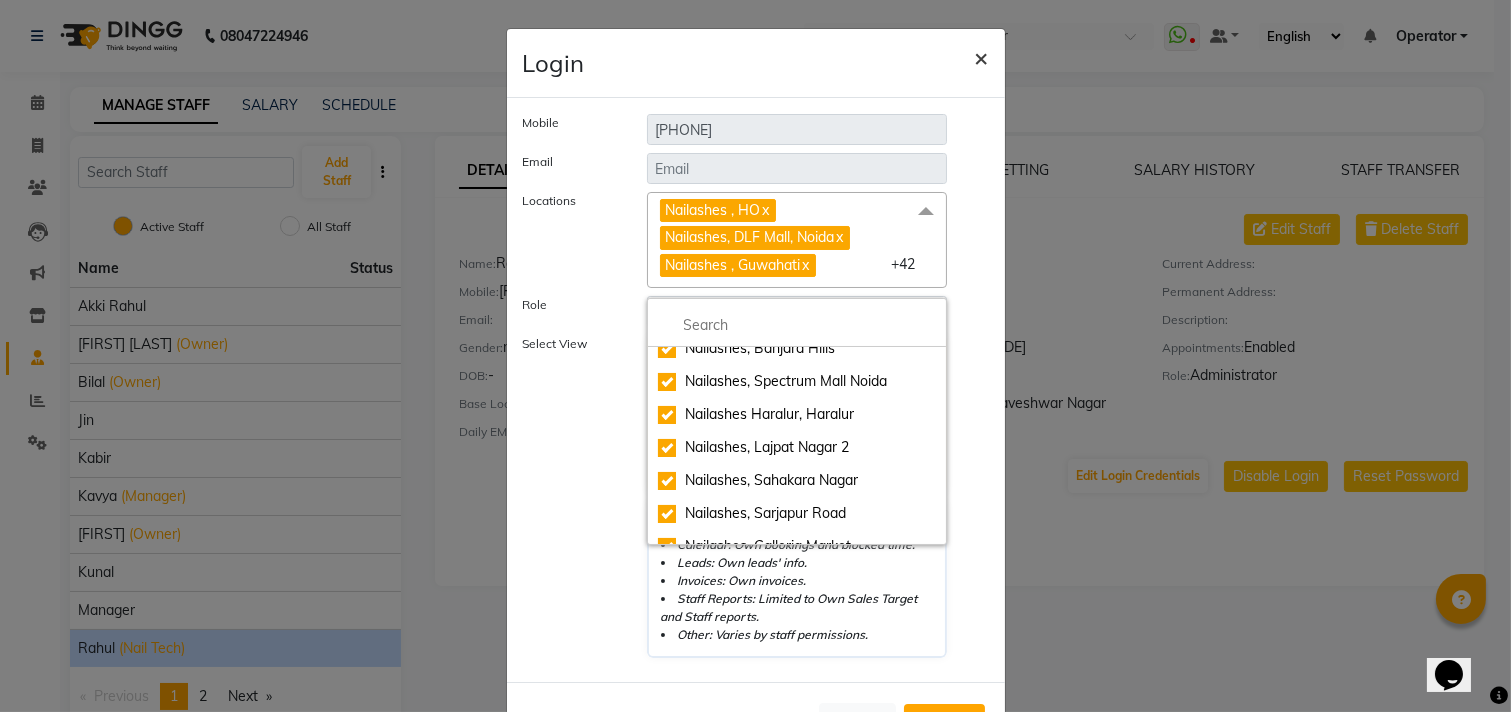 click on "×" 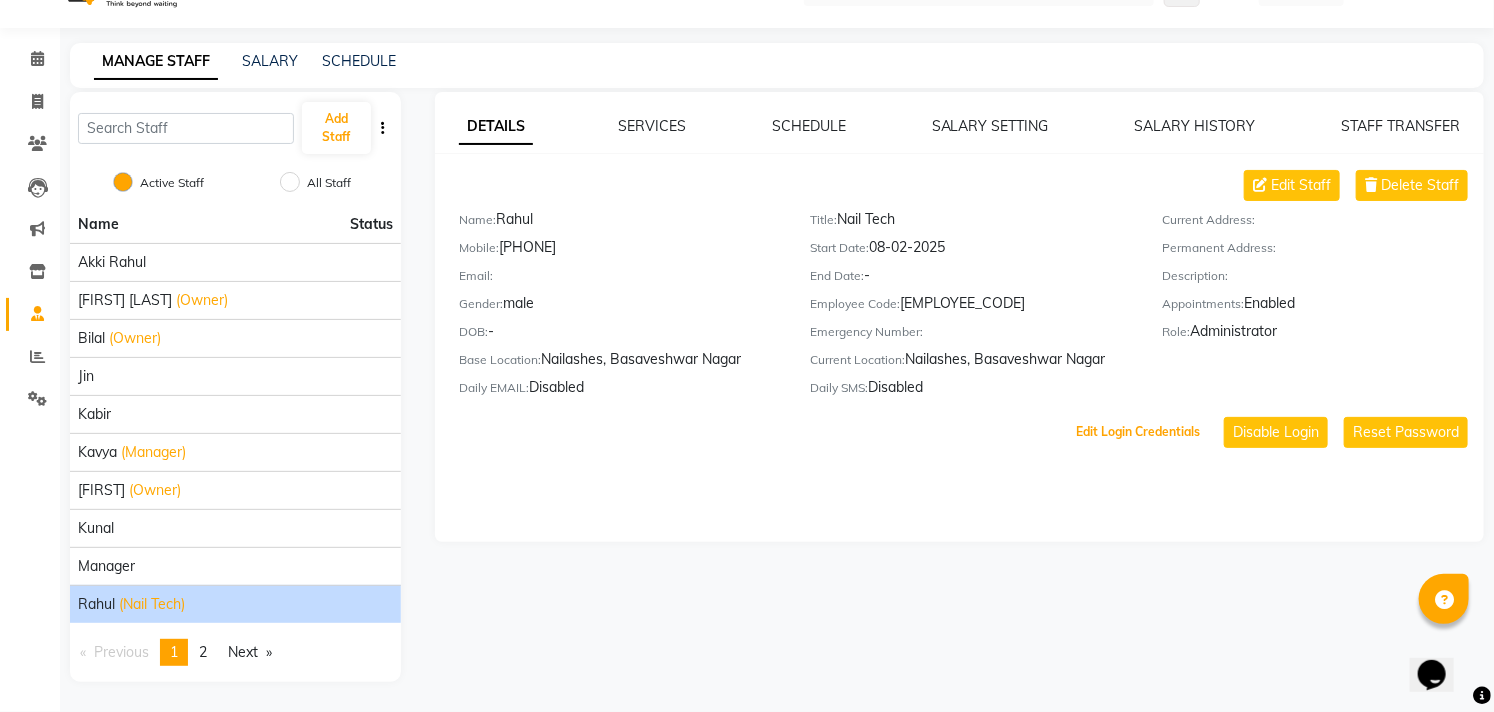 scroll, scrollTop: 0, scrollLeft: 0, axis: both 